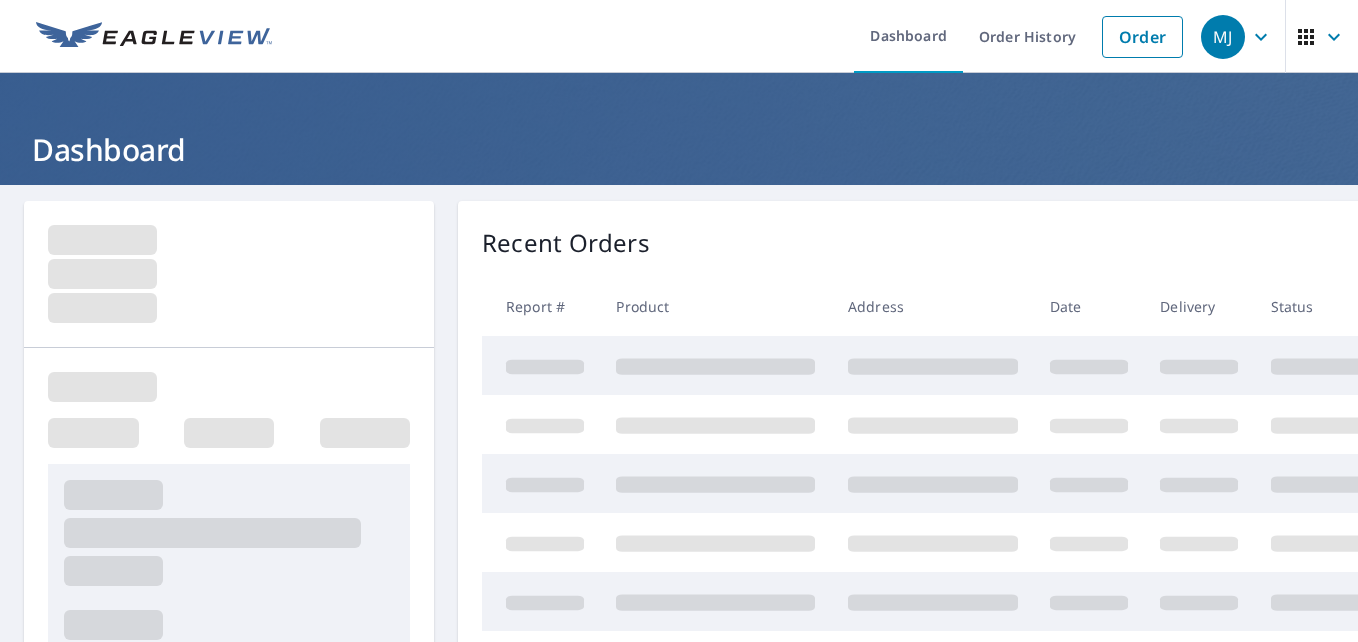 scroll, scrollTop: 0, scrollLeft: 0, axis: both 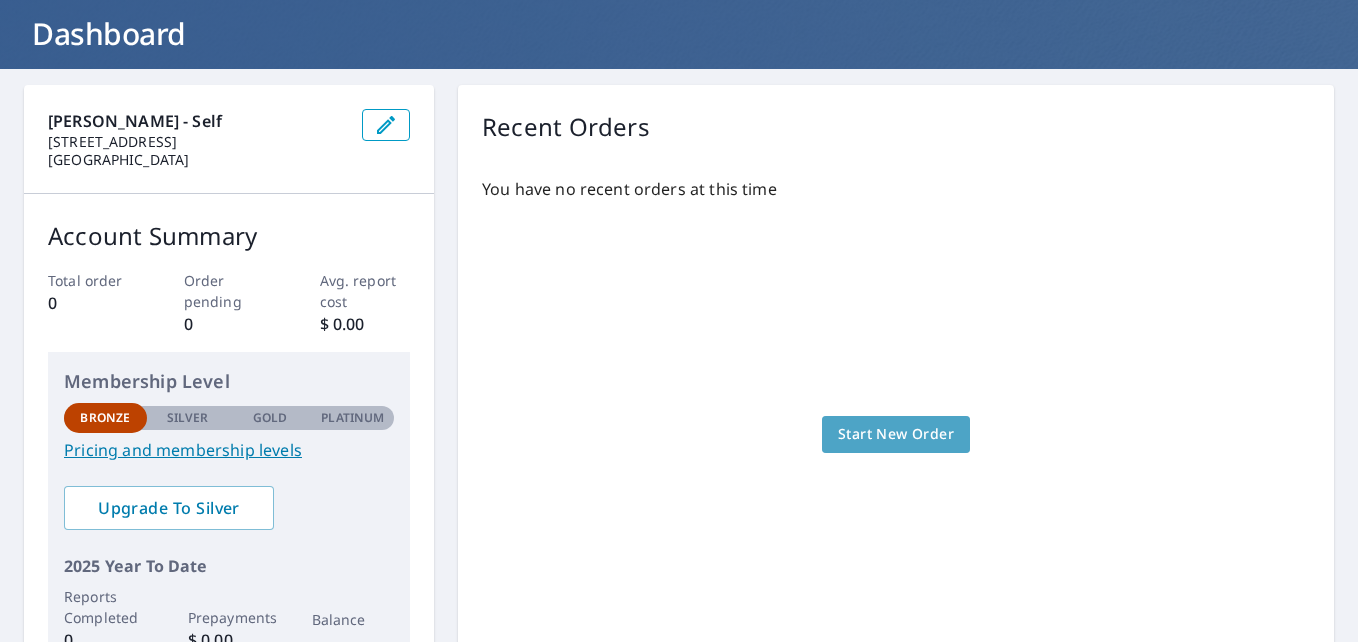 click on "Start New Order" at bounding box center (896, 434) 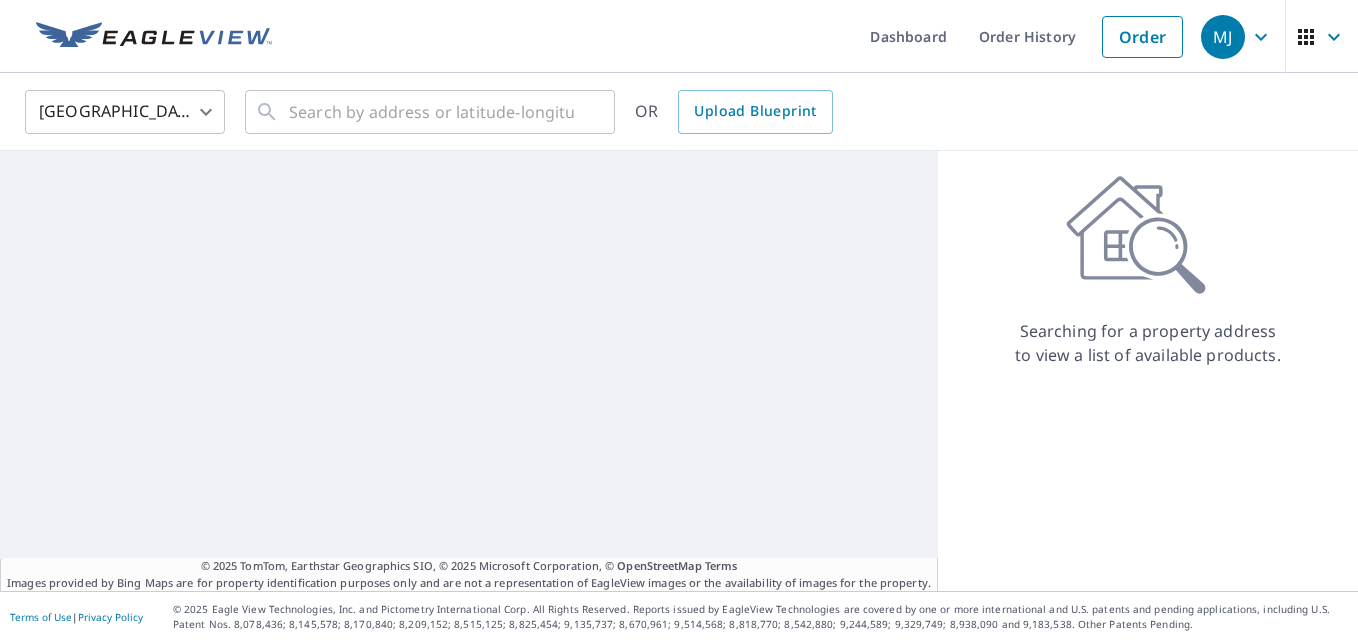 scroll, scrollTop: 0, scrollLeft: 0, axis: both 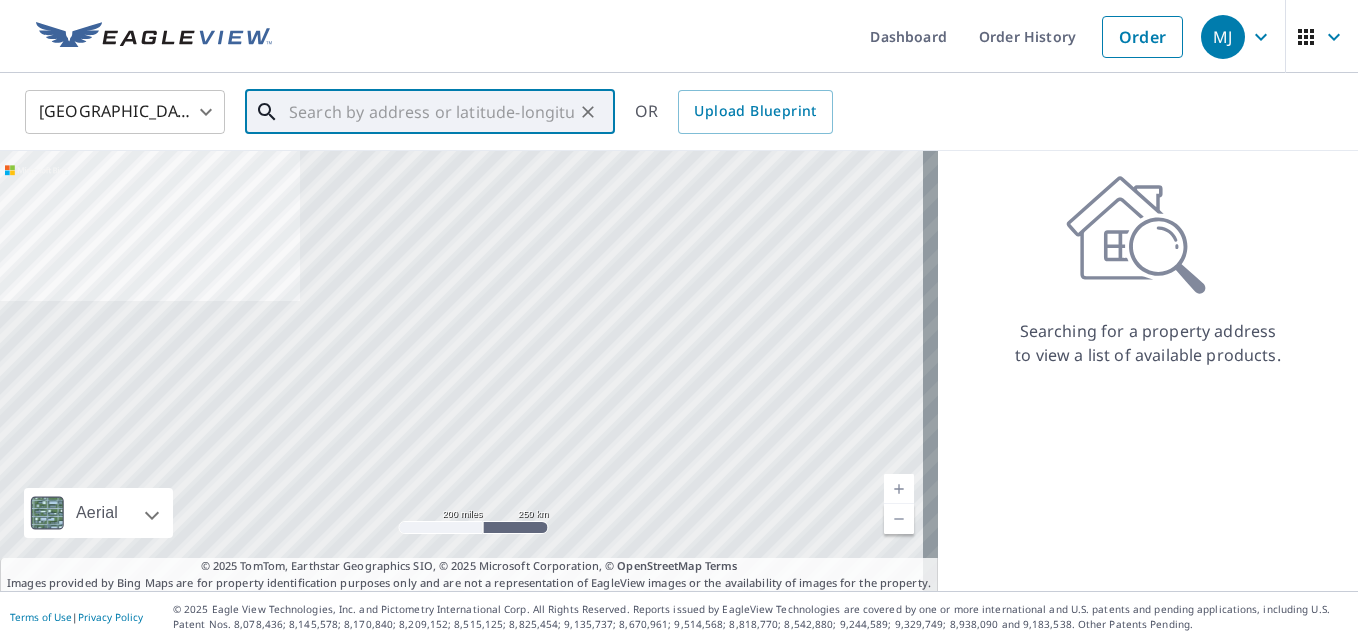 click at bounding box center (431, 112) 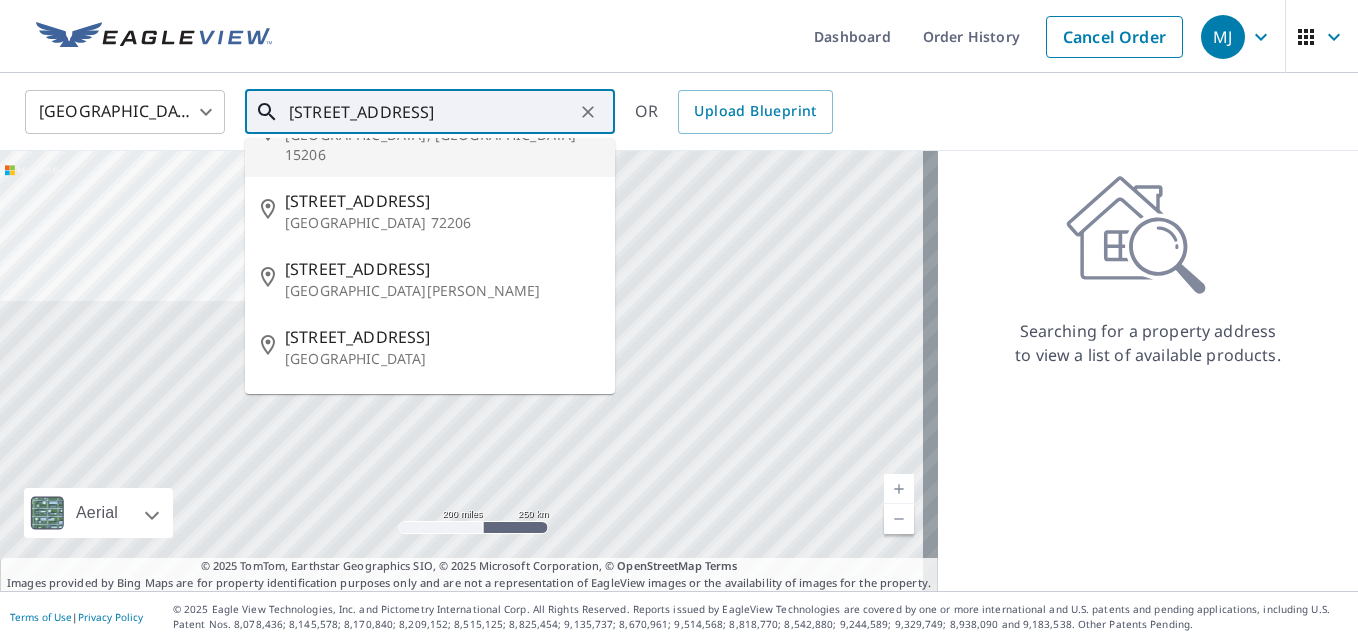 scroll, scrollTop: 78, scrollLeft: 0, axis: vertical 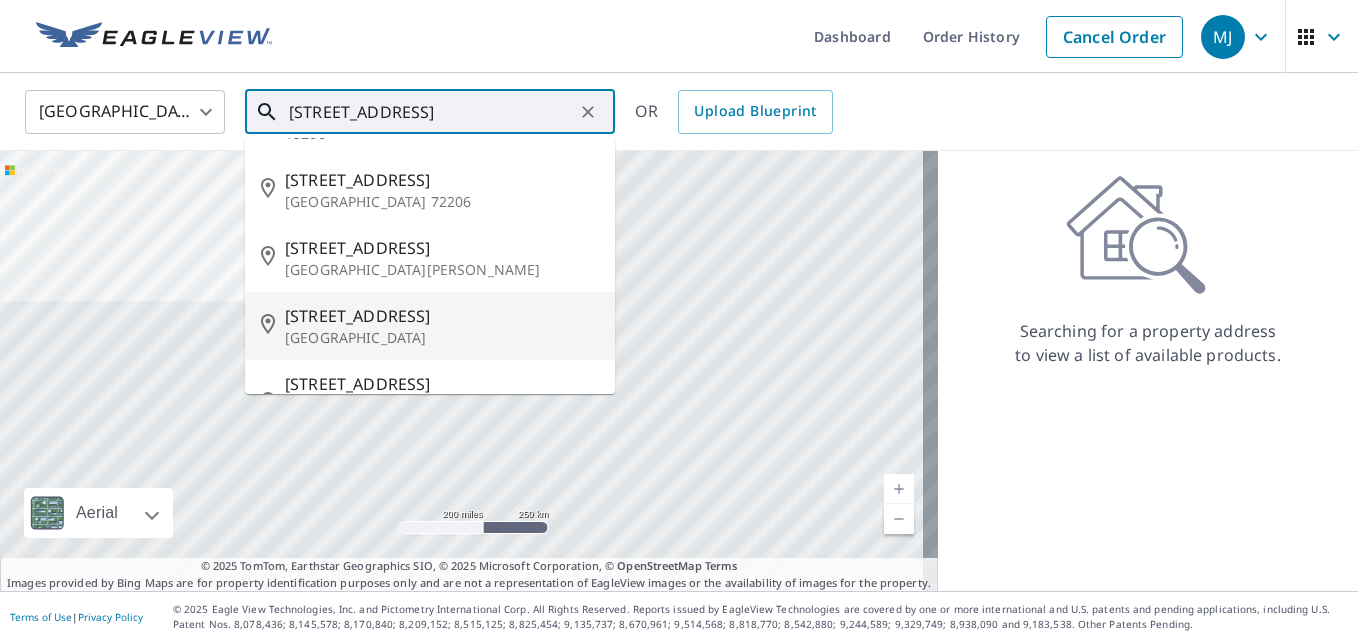click on "[GEOGRAPHIC_DATA]" at bounding box center (442, 338) 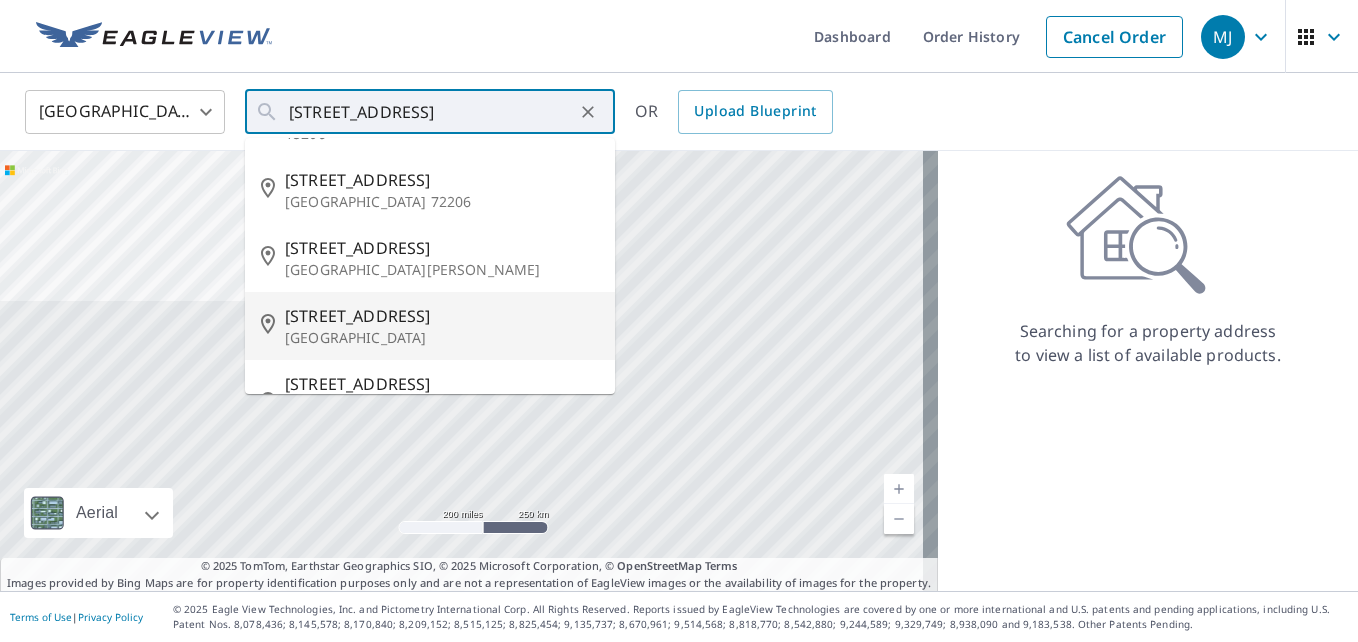 type on "[STREET_ADDRESS]" 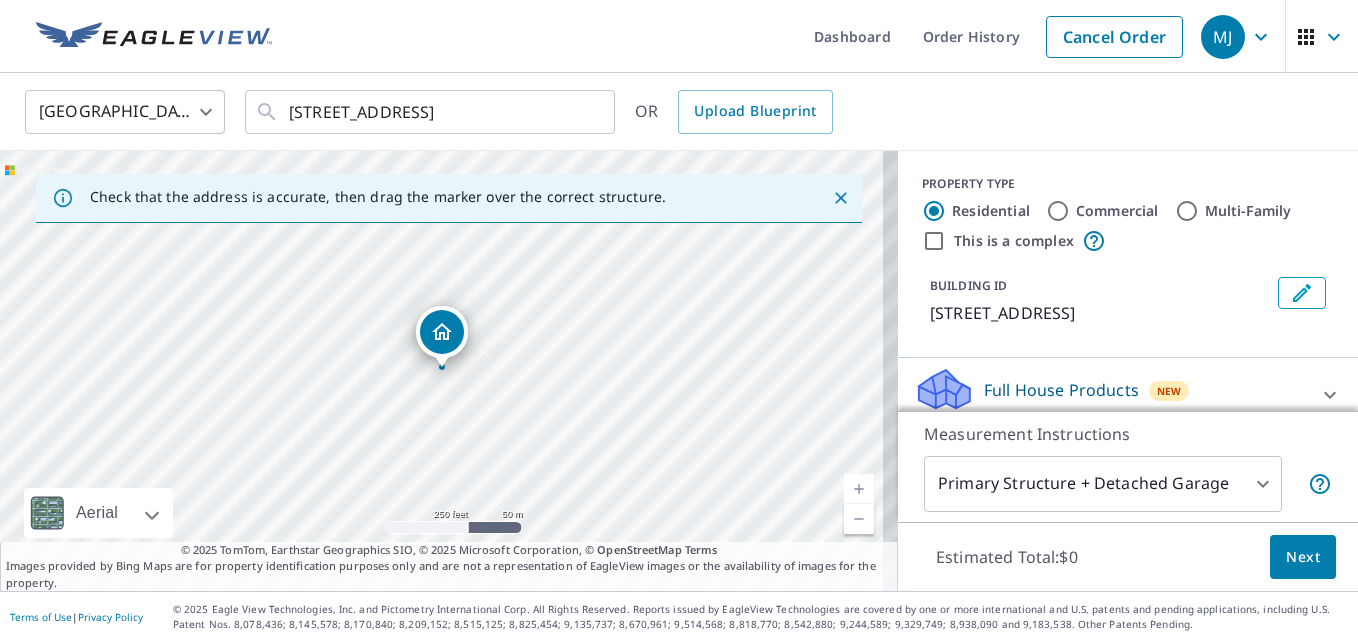 click 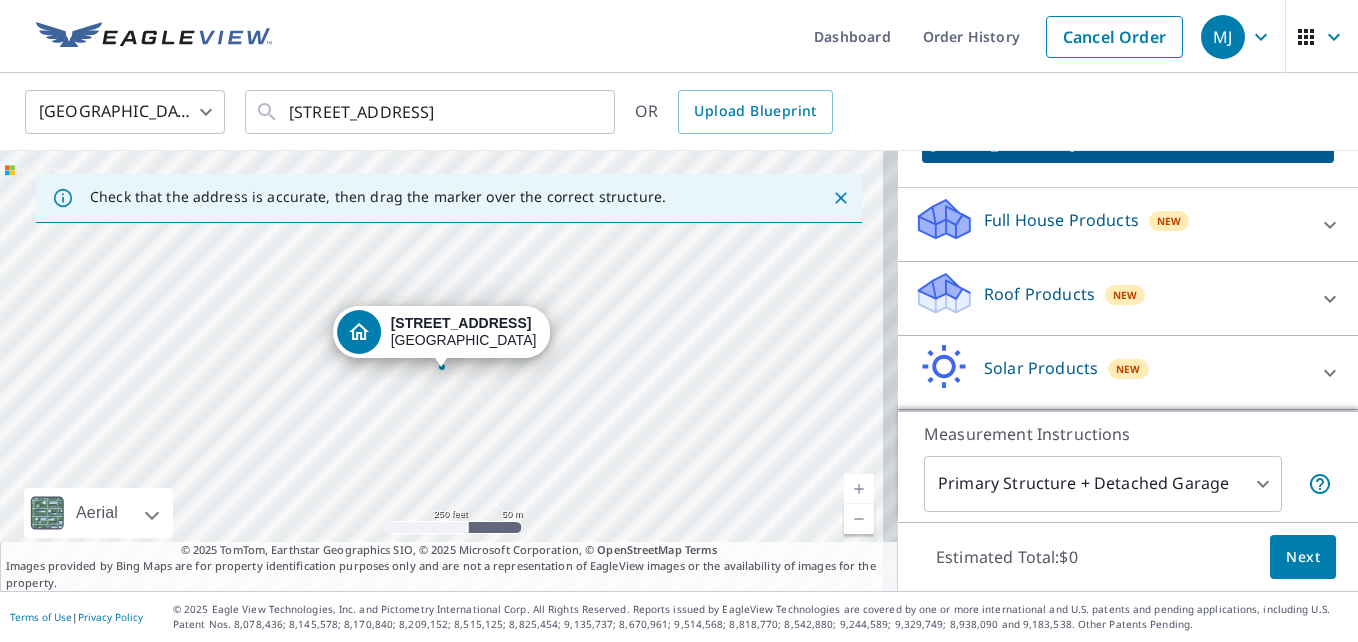 scroll, scrollTop: 172, scrollLeft: 0, axis: vertical 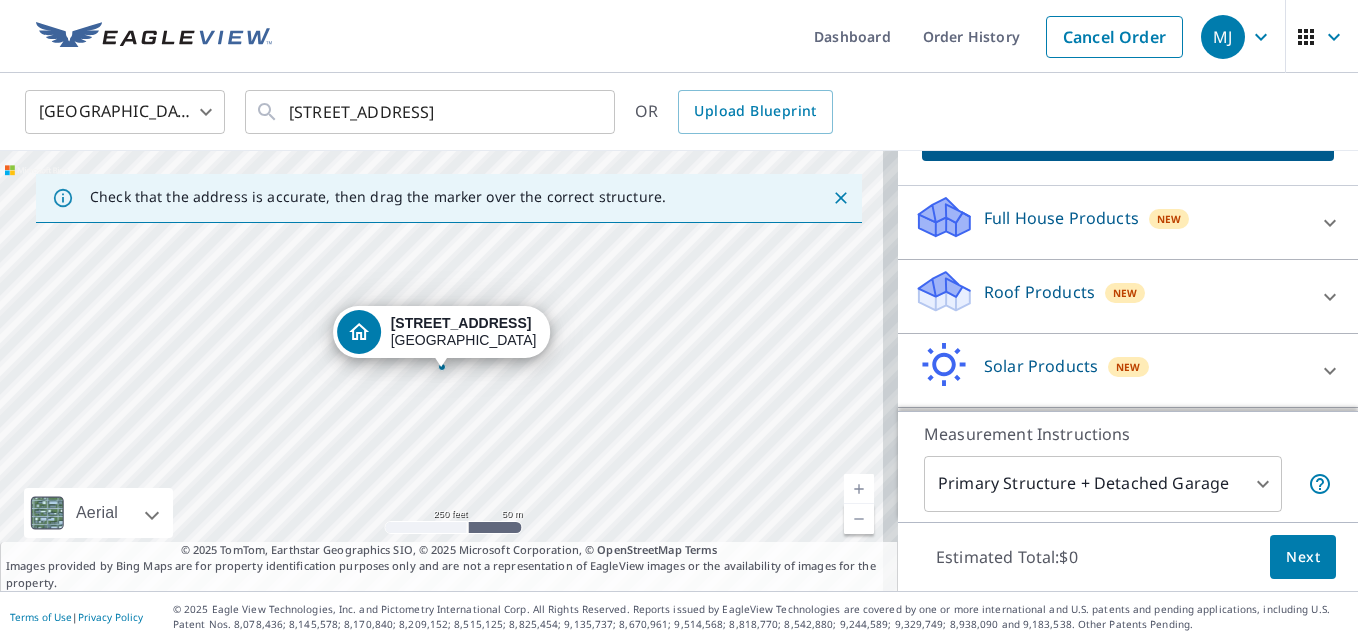 click 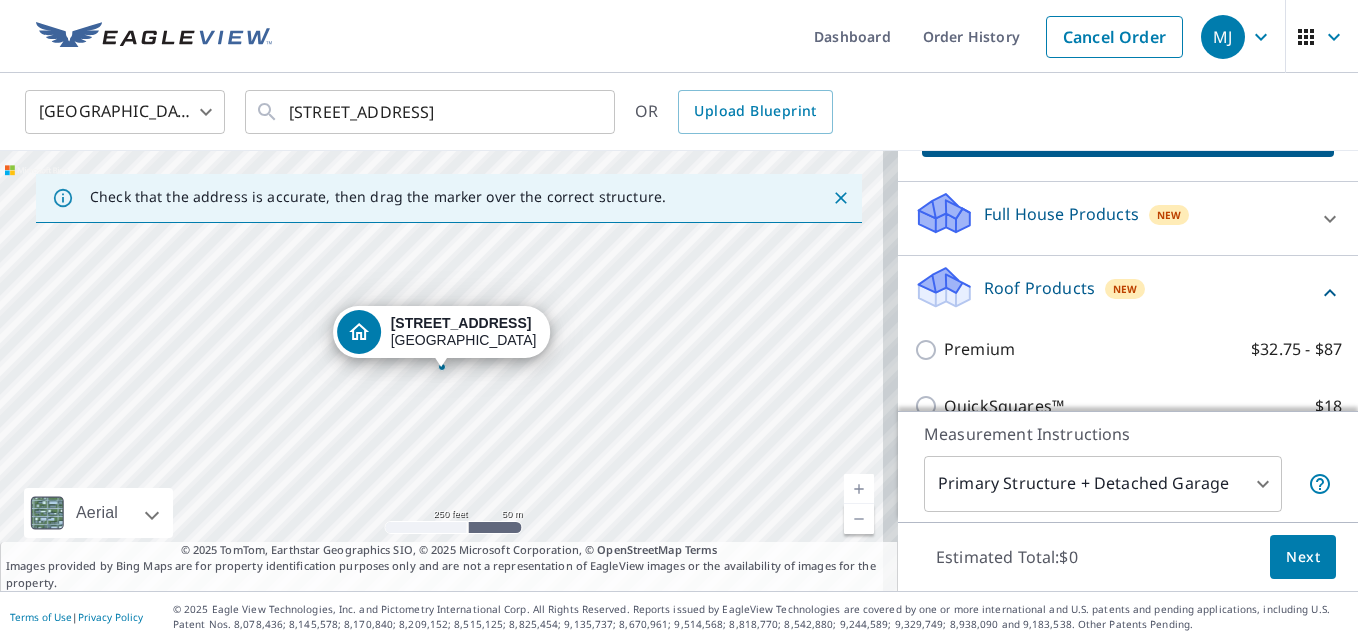scroll, scrollTop: 169, scrollLeft: 0, axis: vertical 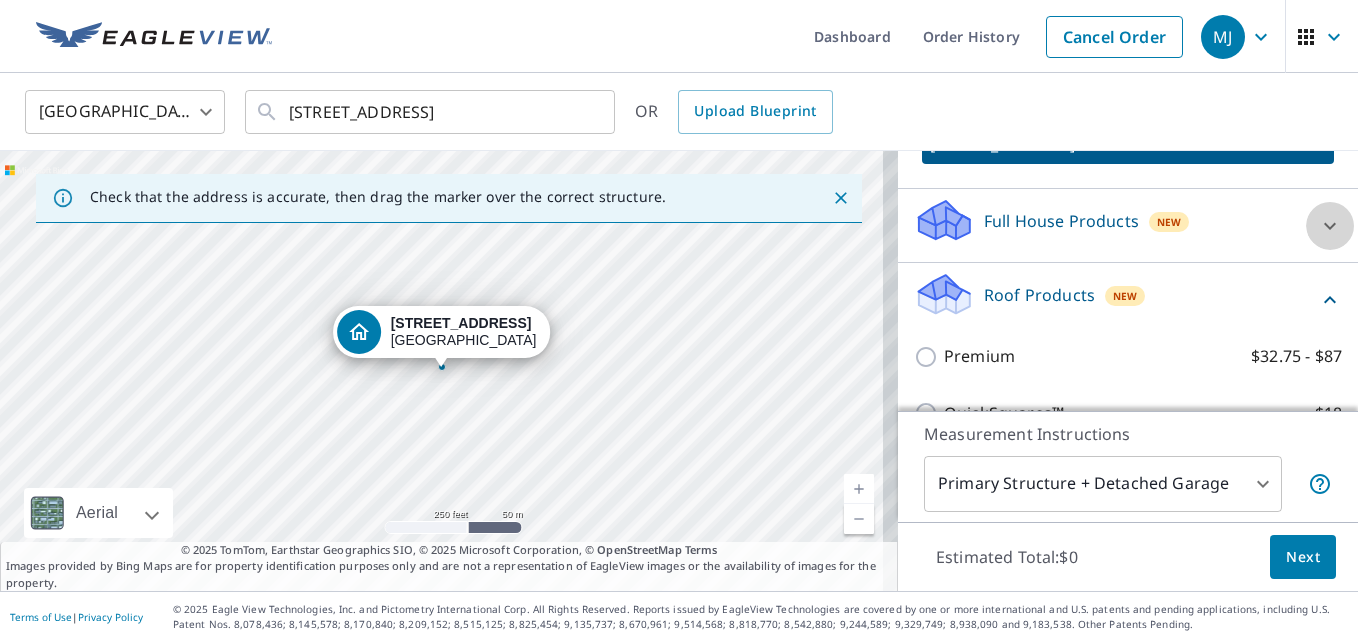 click 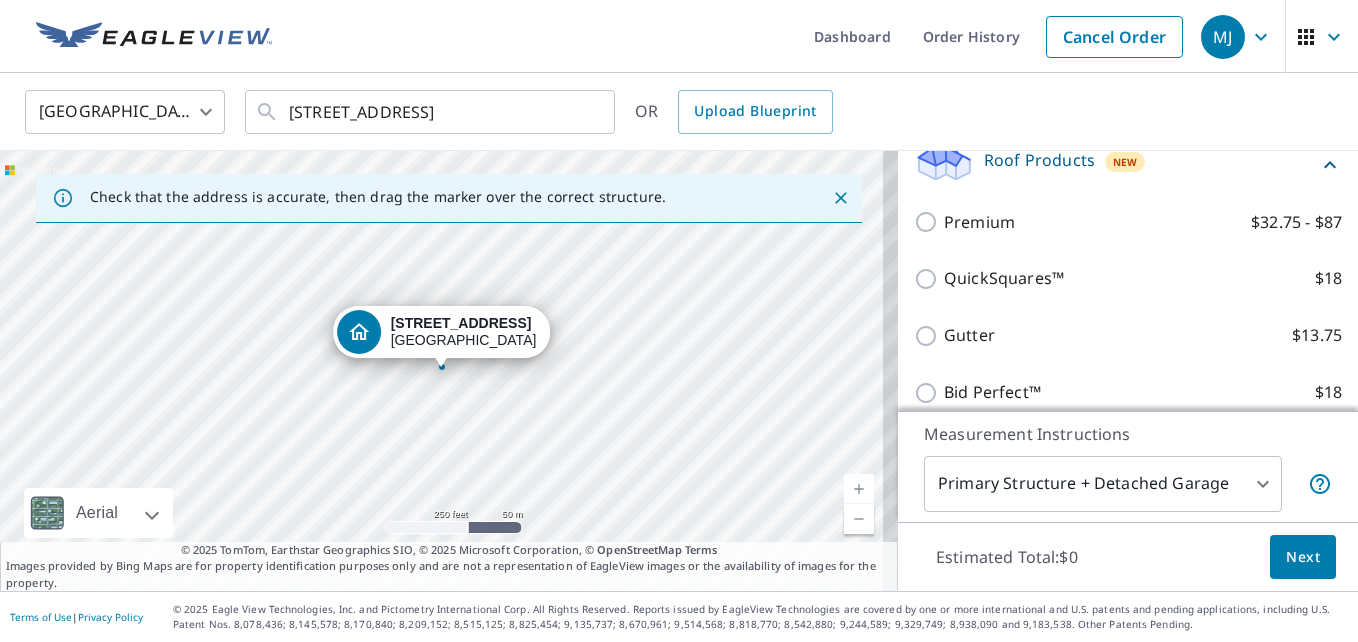 scroll, scrollTop: 357, scrollLeft: 0, axis: vertical 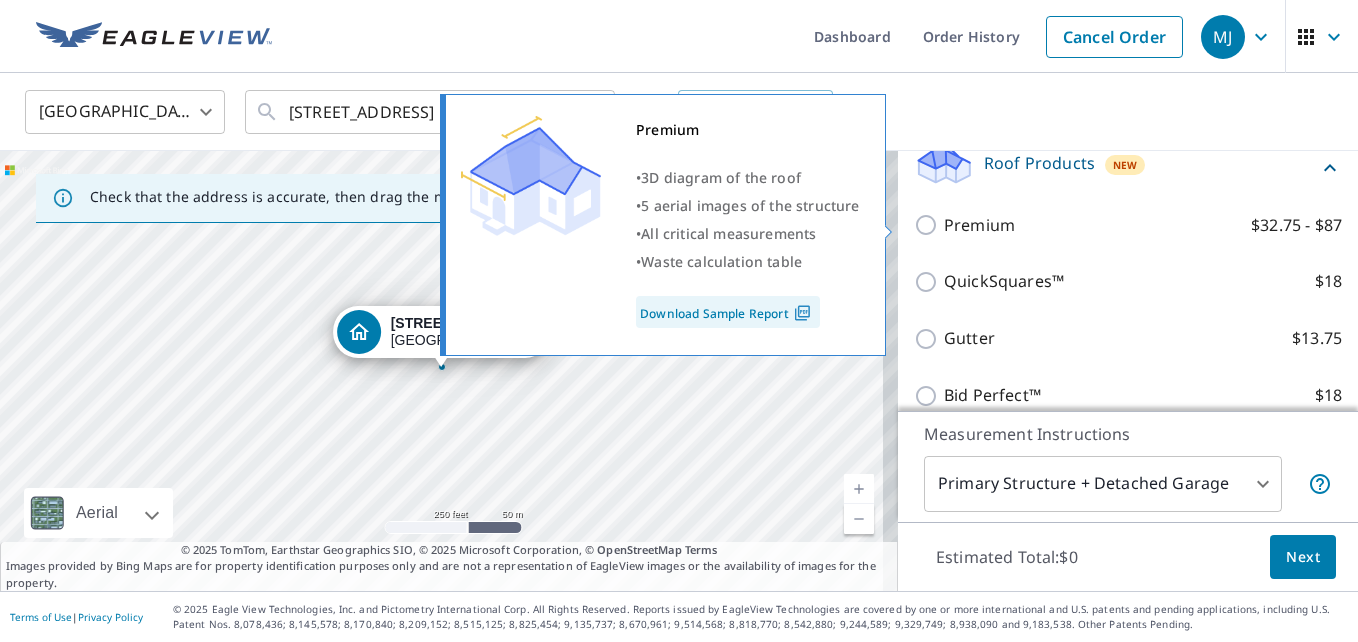 click on "$32.75 - $87" at bounding box center (1296, 225) 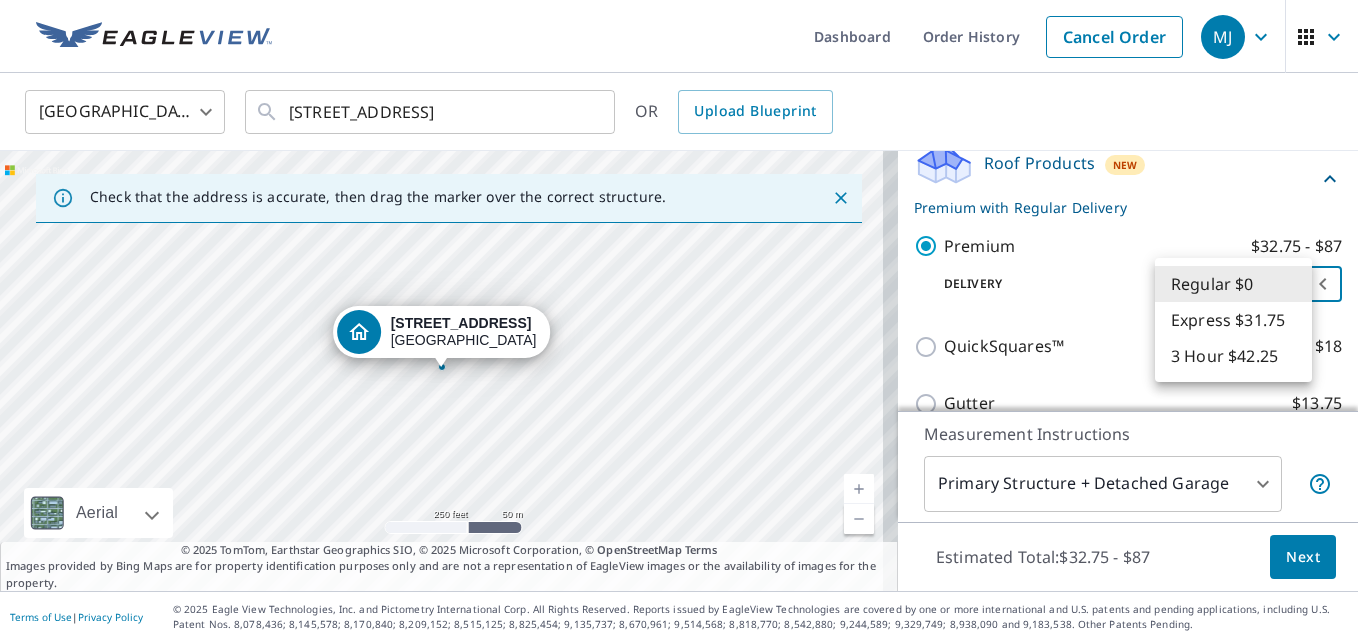 click on "MJ MJ
Dashboard Order History Cancel Order MJ [GEOGRAPHIC_DATA] US ​ [STREET_ADDRESS] ​ OR Upload Blueprint Check that the address is accurate, then drag the marker over the correct structure. [STREET_ADDRESS] A standard road map Aerial A detailed look from above Labels Labels 250 feet 50 m © 2025 TomTom, © Vexcel Imaging, © 2025 Microsoft Corporation,  © OpenStreetMap Terms © 2025 TomTom, Earthstar Geographics SIO, © 2025 Microsoft Corporation, ©   OpenStreetMap   Terms Images provided by Bing Maps are for property identification purposes only and are not a representation of EagleView images or the availability of images for the property. PROPERTY TYPE Residential Commercial Multi-Family This is a complex BUILDING ID [STREET_ADDRESS] Full House Products New Full House™ $105 Roof Products New Premium with Regular Delivery Premium $32.75 - $87 Delivery Regular $0 8 ​ QuickSquares™ $18 Gutter $13.75 Bid Perfect™ 1" at bounding box center (679, 321) 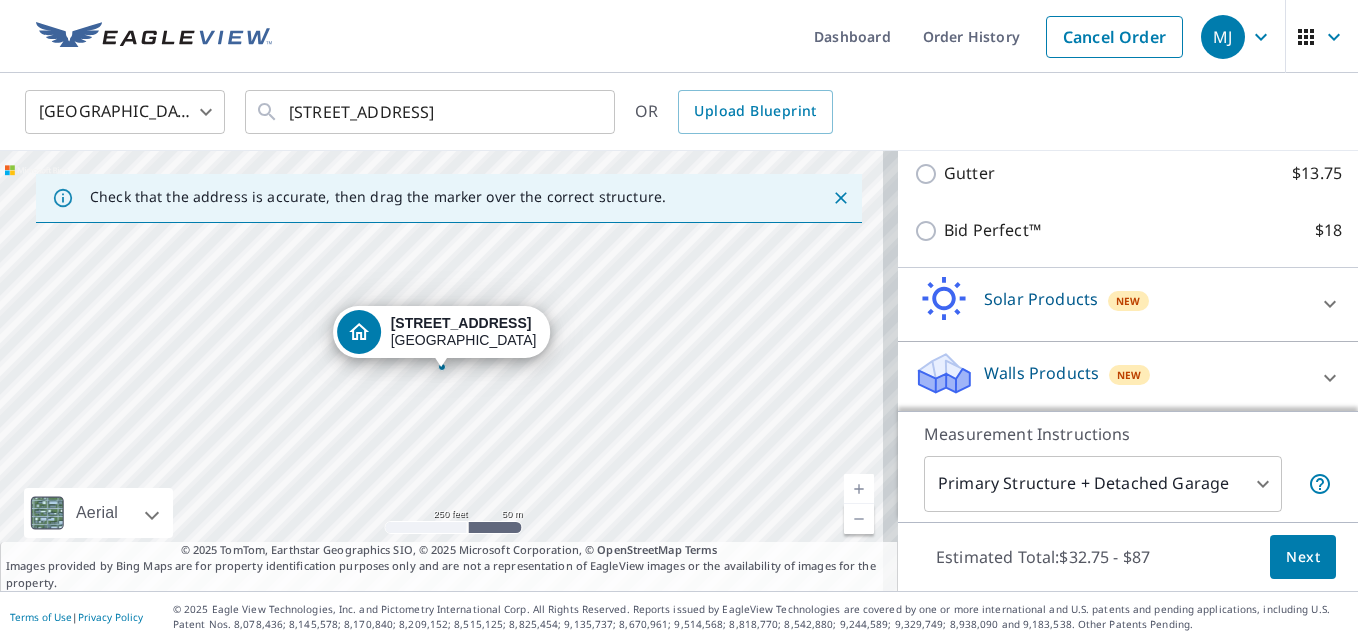 scroll, scrollTop: 592, scrollLeft: 0, axis: vertical 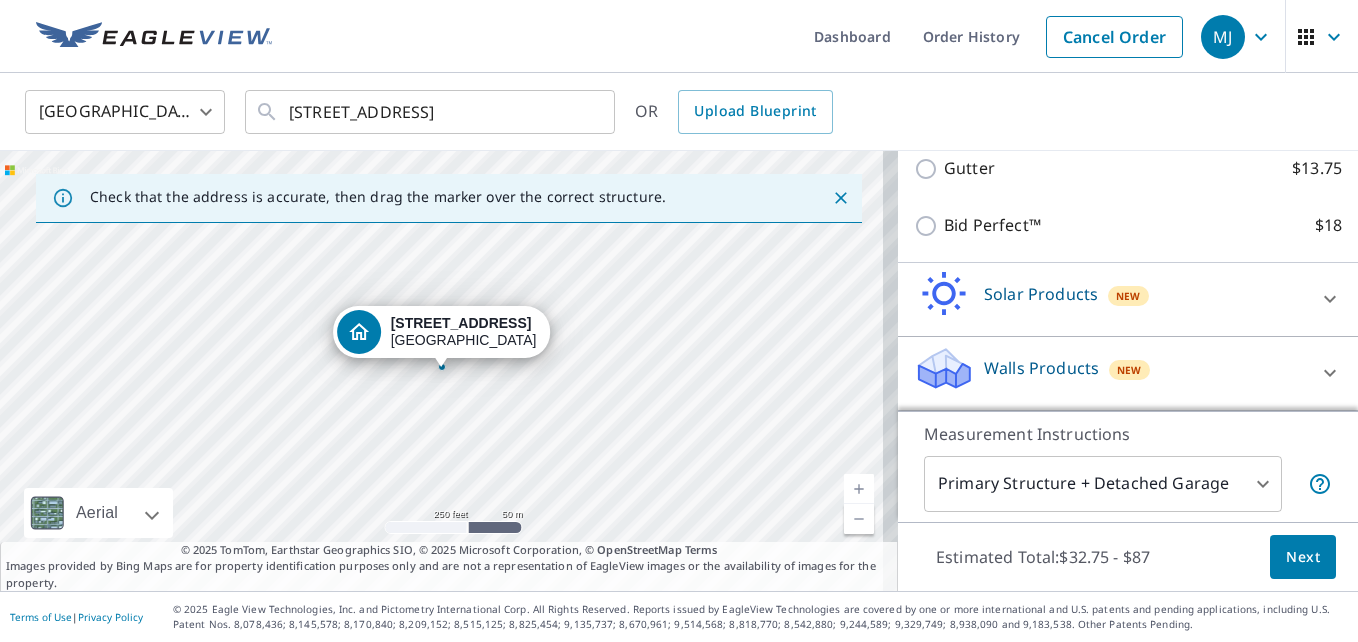 click on "Walls Products New" at bounding box center [1110, 373] 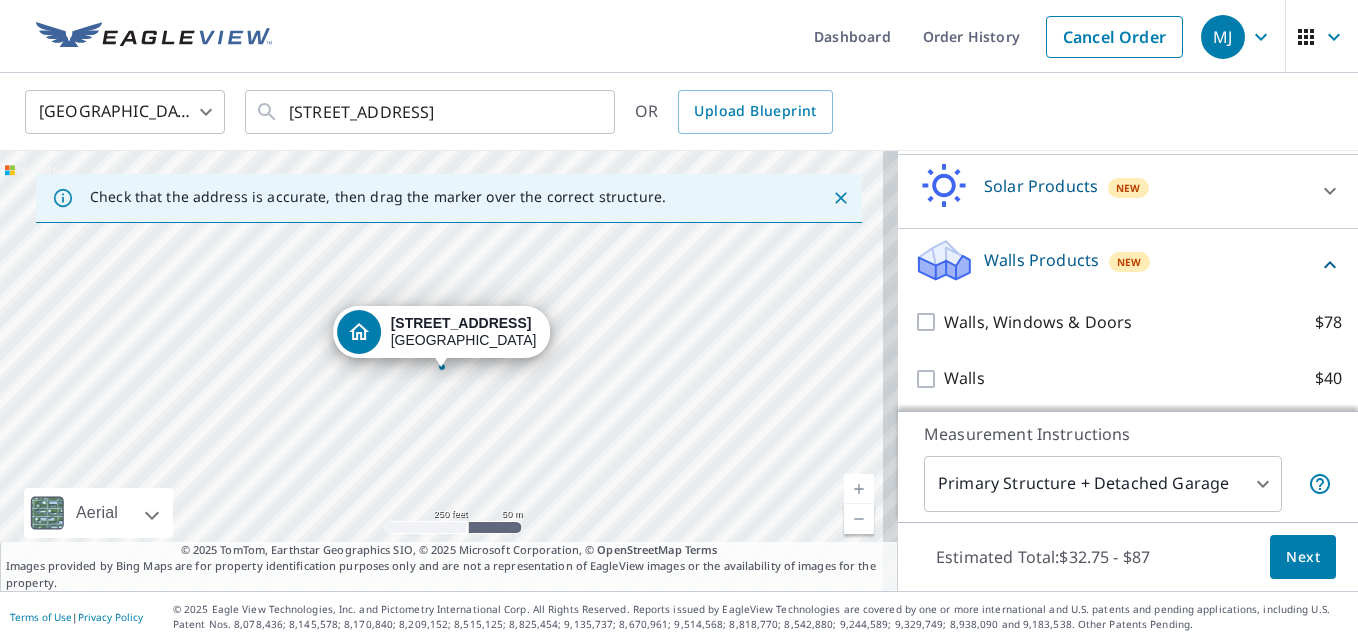 scroll, scrollTop: 705, scrollLeft: 0, axis: vertical 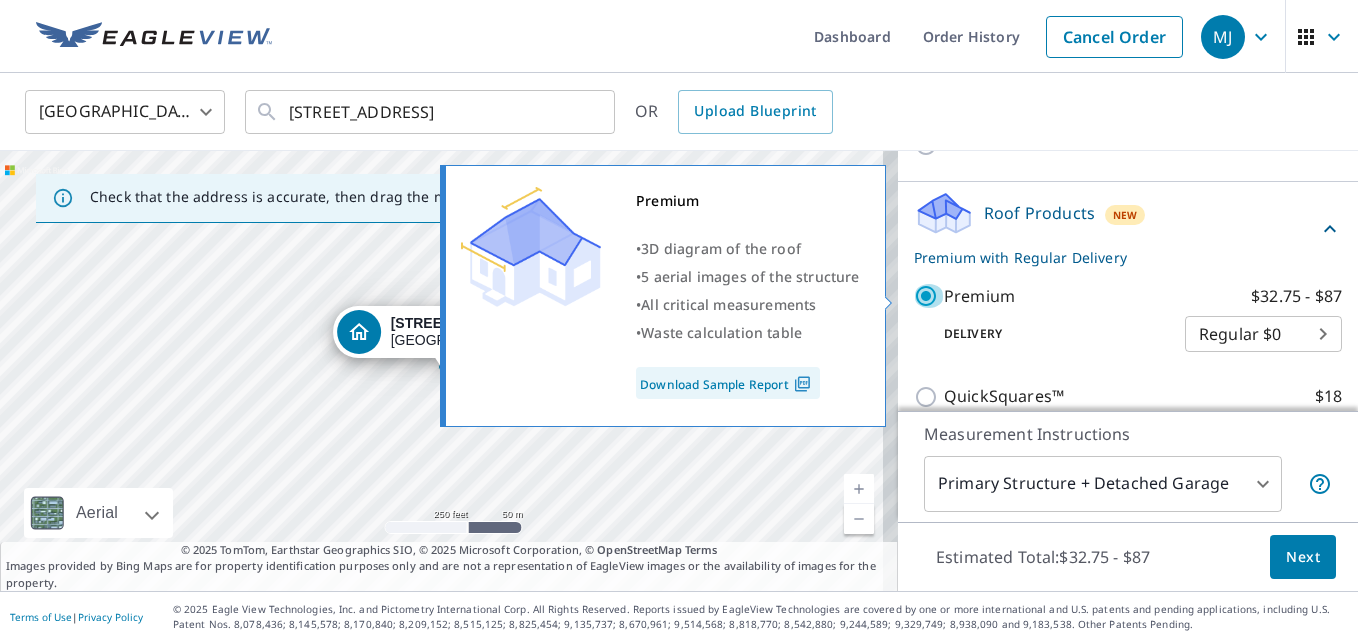 click on "Premium $32.75 - $87" at bounding box center (929, 296) 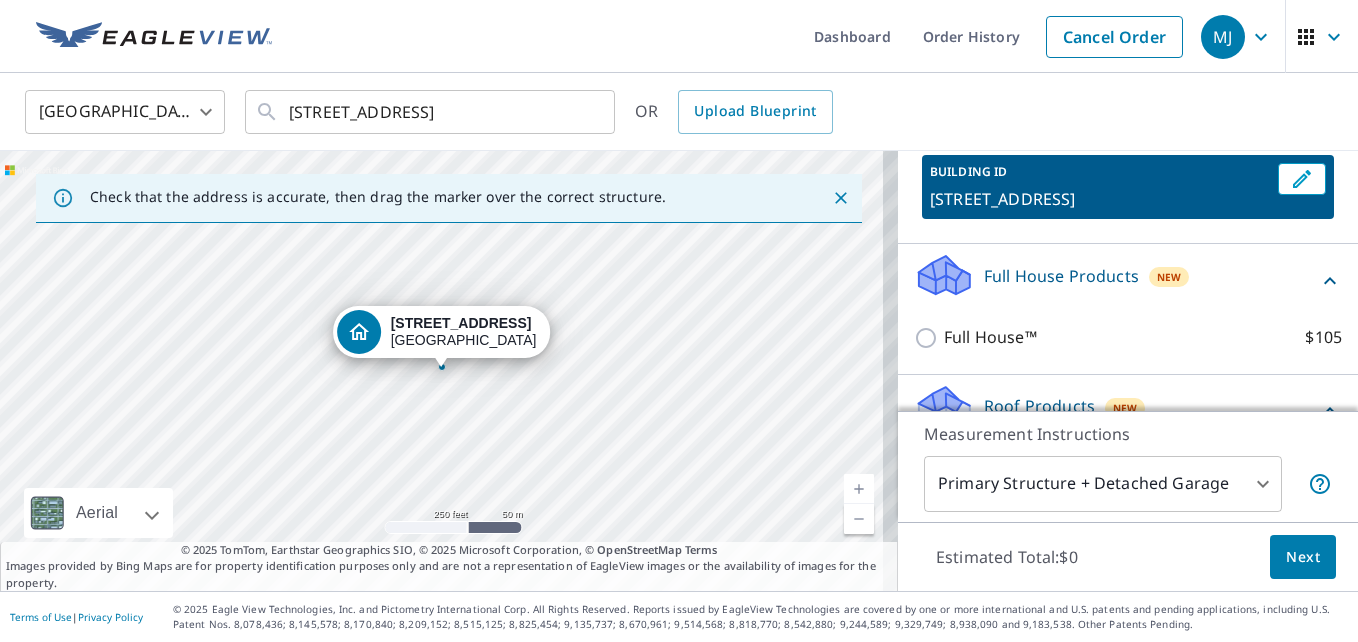scroll, scrollTop: 139, scrollLeft: 0, axis: vertical 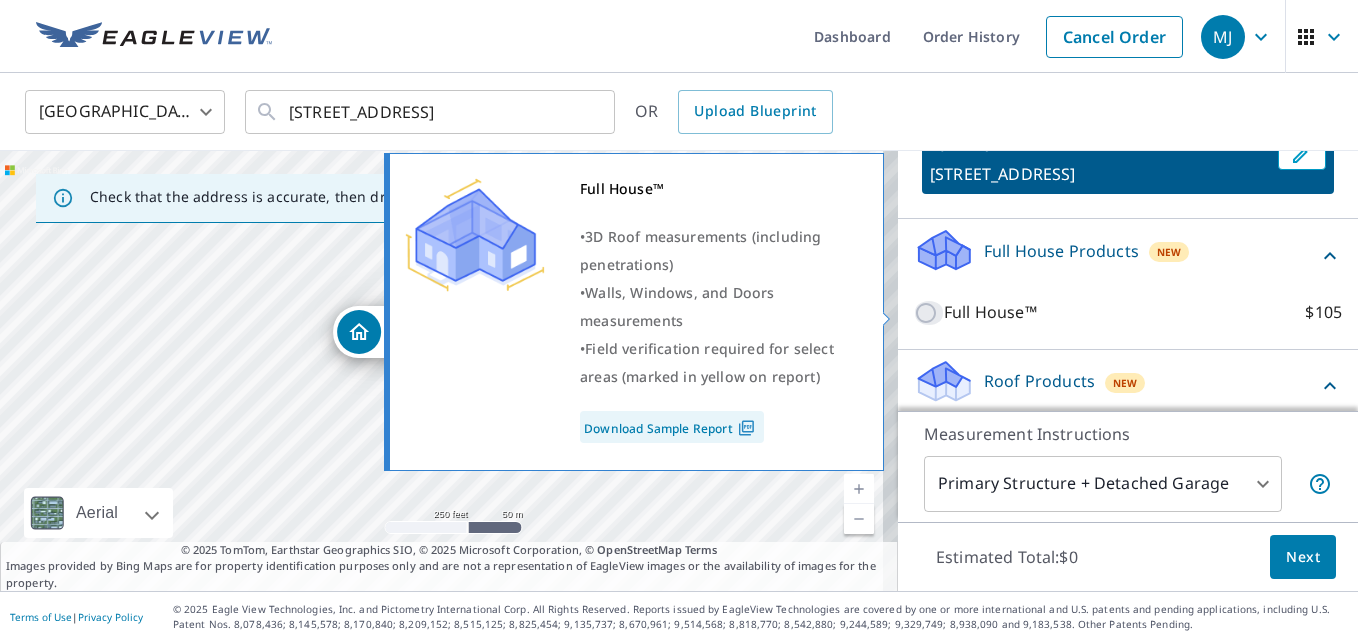 click on "Full House™ $105" at bounding box center [929, 313] 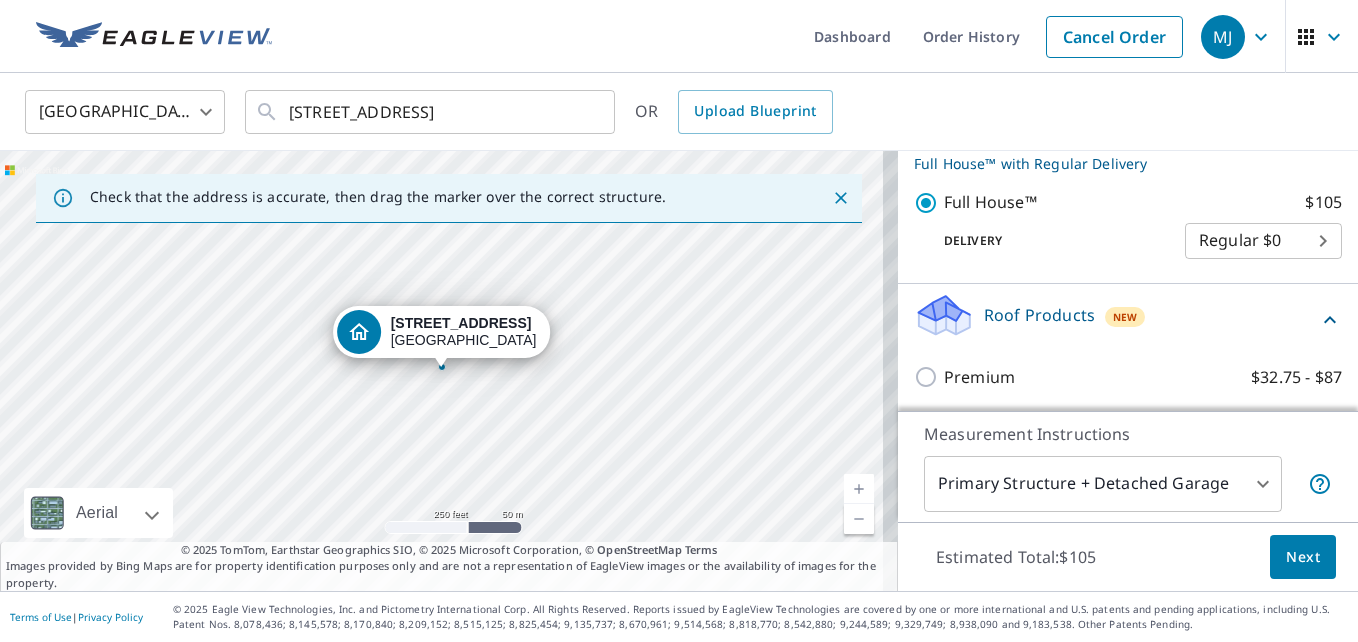 scroll, scrollTop: 284, scrollLeft: 0, axis: vertical 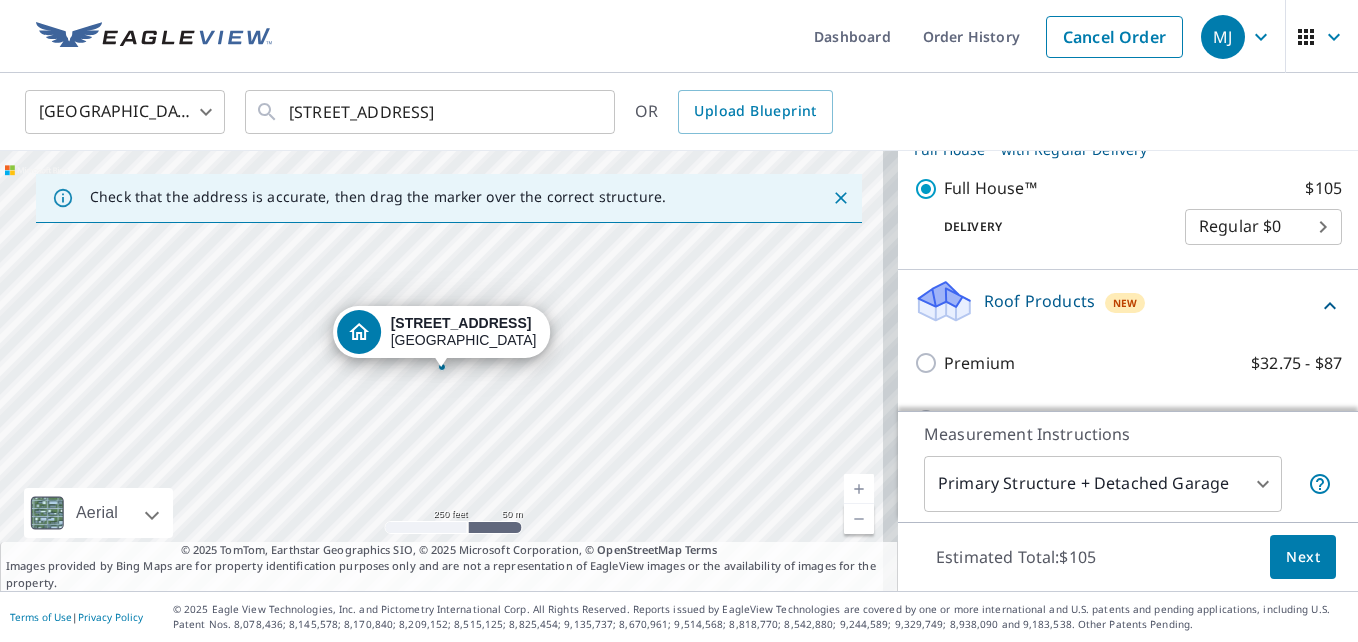 click on "MJ MJ
Dashboard Order History Cancel Order MJ [GEOGRAPHIC_DATA] US ​ [STREET_ADDRESS] ​ OR Upload Blueprint Check that the address is accurate, then drag the marker over the correct structure. [STREET_ADDRESS] A standard road map Aerial A detailed look from above Labels Labels 250 feet 50 m © 2025 TomTom, © Vexcel Imaging, © 2025 Microsoft Corporation,  © OpenStreetMap Terms © 2025 TomTom, Earthstar Geographics SIO, © 2025 Microsoft Corporation, ©   OpenStreetMap   Terms Images provided by Bing Maps are for property identification purposes only and are not a representation of EagleView images or the availability of images for the property. PROPERTY TYPE Residential Commercial Multi-Family This is a complex BUILDING ID [STREET_ADDRESS] Full House Products New Full House™ with Regular Delivery Full House™ $105 Delivery Regular $0 8 ​ Roof Products New Premium $32.75 - $87 QuickSquares™ $18 Gutter $13.75 $18 New $79" at bounding box center [679, 321] 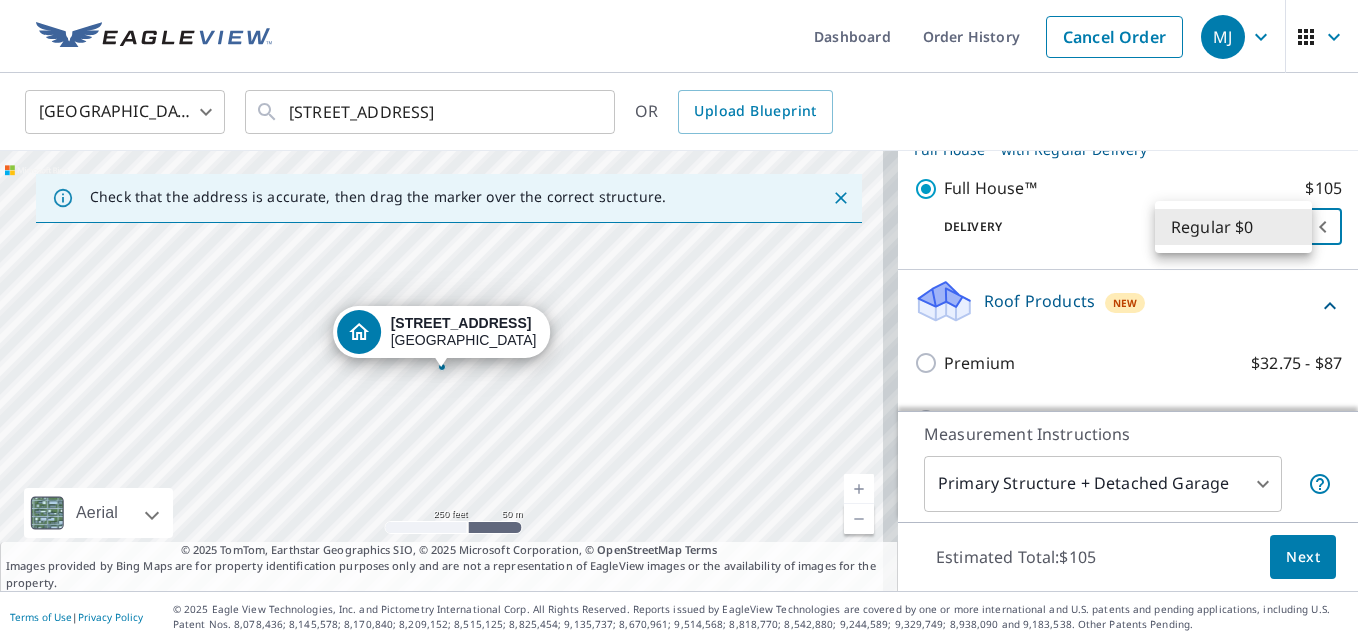 click on "Regular $0" at bounding box center [1233, 227] 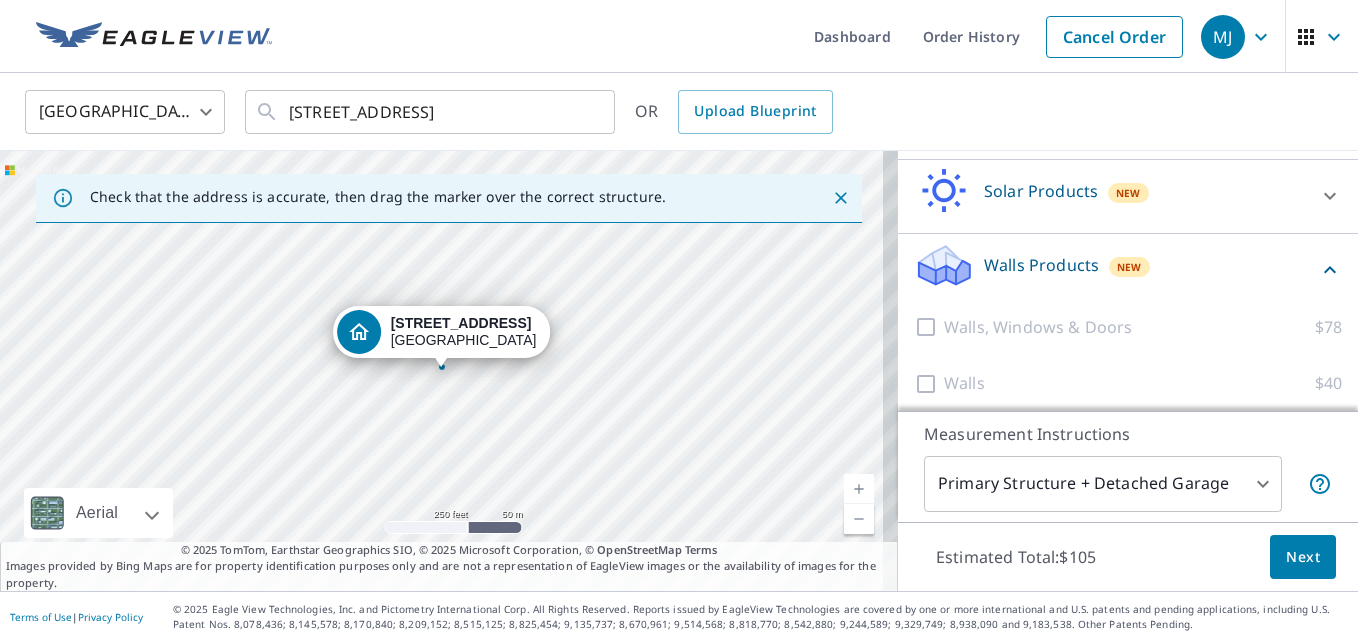 scroll, scrollTop: 705, scrollLeft: 0, axis: vertical 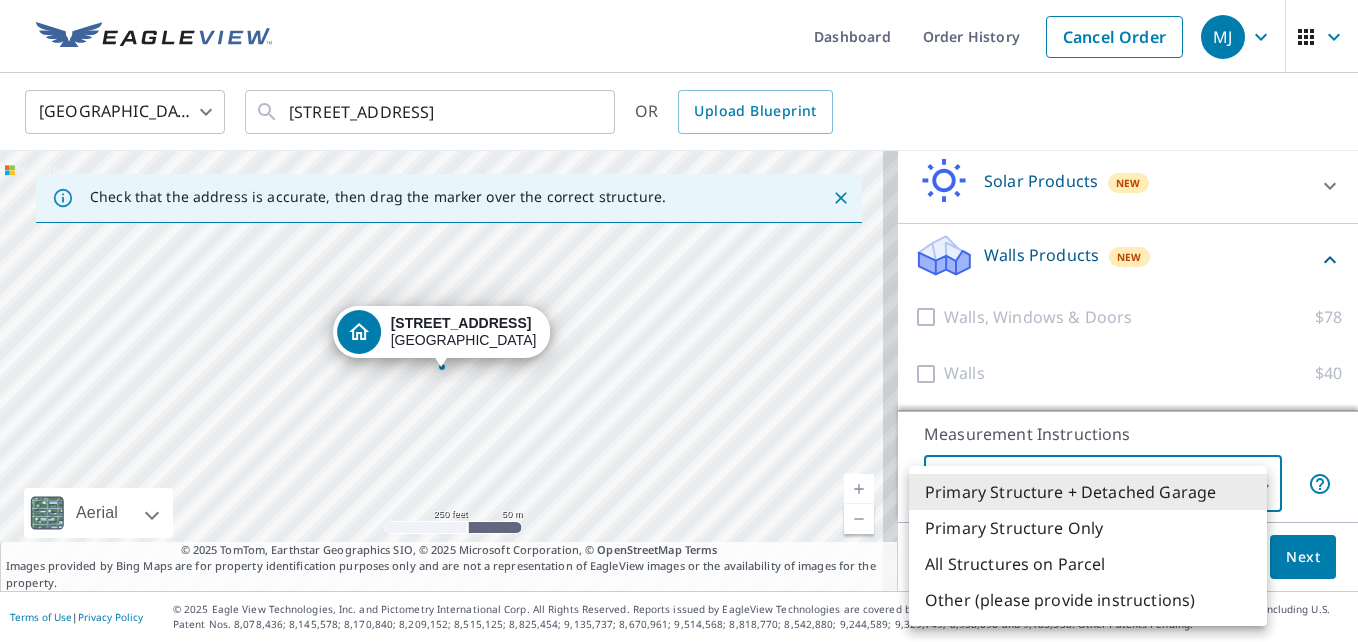 click on "MJ MJ
Dashboard Order History Cancel Order MJ [GEOGRAPHIC_DATA] US ​ [STREET_ADDRESS] ​ OR Upload Blueprint Check that the address is accurate, then drag the marker over the correct structure. [STREET_ADDRESS] A standard road map Aerial A detailed look from above Labels Labels 250 feet 50 m © 2025 TomTom, © Vexcel Imaging, © 2025 Microsoft Corporation,  © OpenStreetMap Terms © 2025 TomTom, Earthstar Geographics SIO, © 2025 Microsoft Corporation, ©   OpenStreetMap   Terms Images provided by Bing Maps are for property identification purposes only and are not a representation of EagleView images or the availability of images for the property. PROPERTY TYPE Residential Commercial Multi-Family This is a complex BUILDING ID [STREET_ADDRESS] Full House Products New Full House™ with Regular Delivery Full House™ $105 Delivery Regular $0 8 ​ Roof Products New Premium $32.75 - $87 QuickSquares™ $18 Gutter $13.75 $18 New $79" at bounding box center (679, 321) 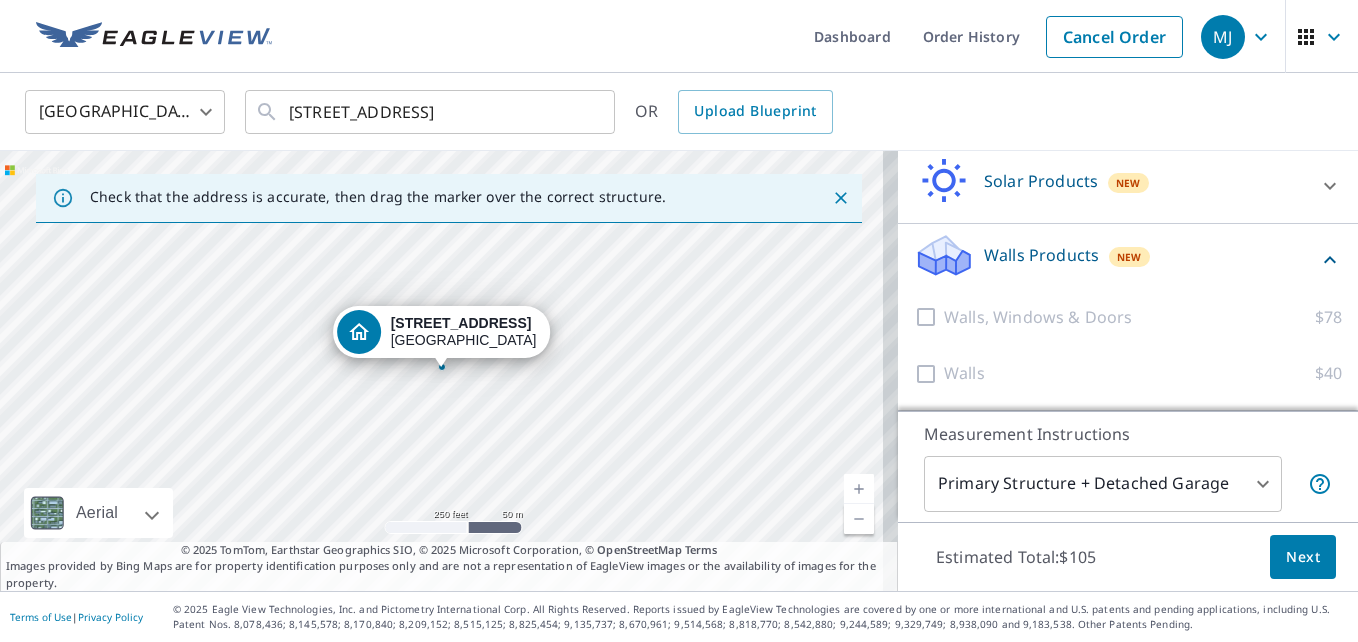 click at bounding box center [859, 489] 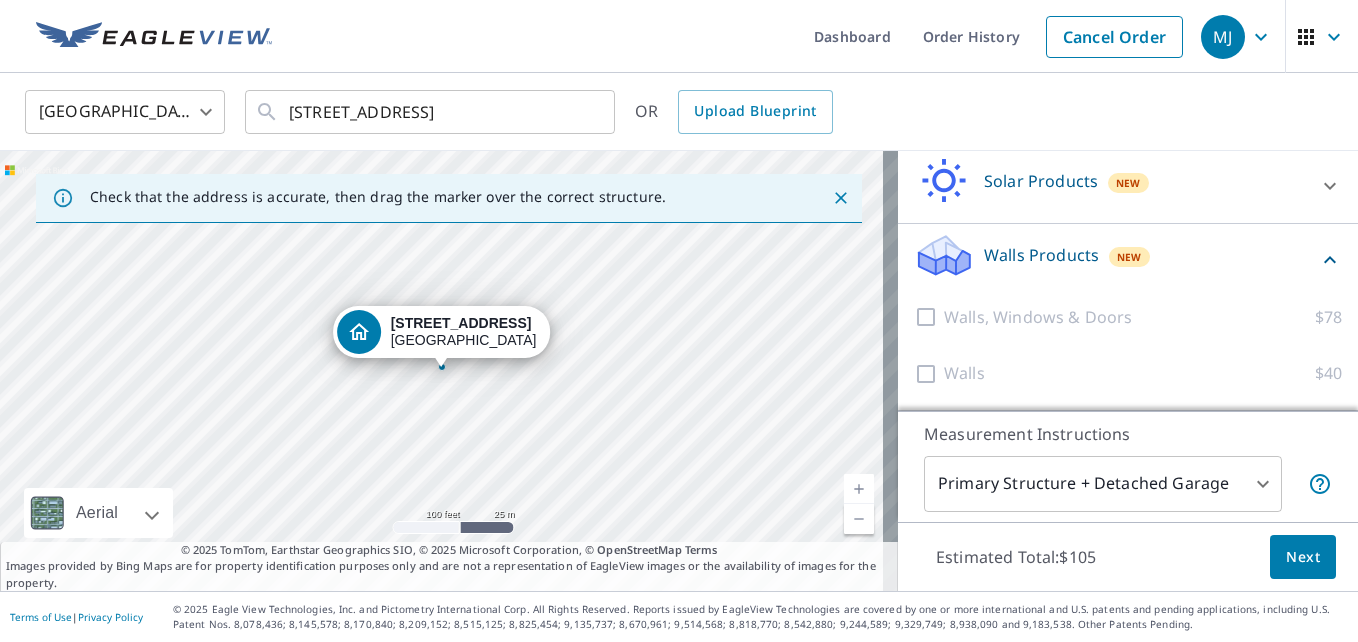 click at bounding box center (859, 489) 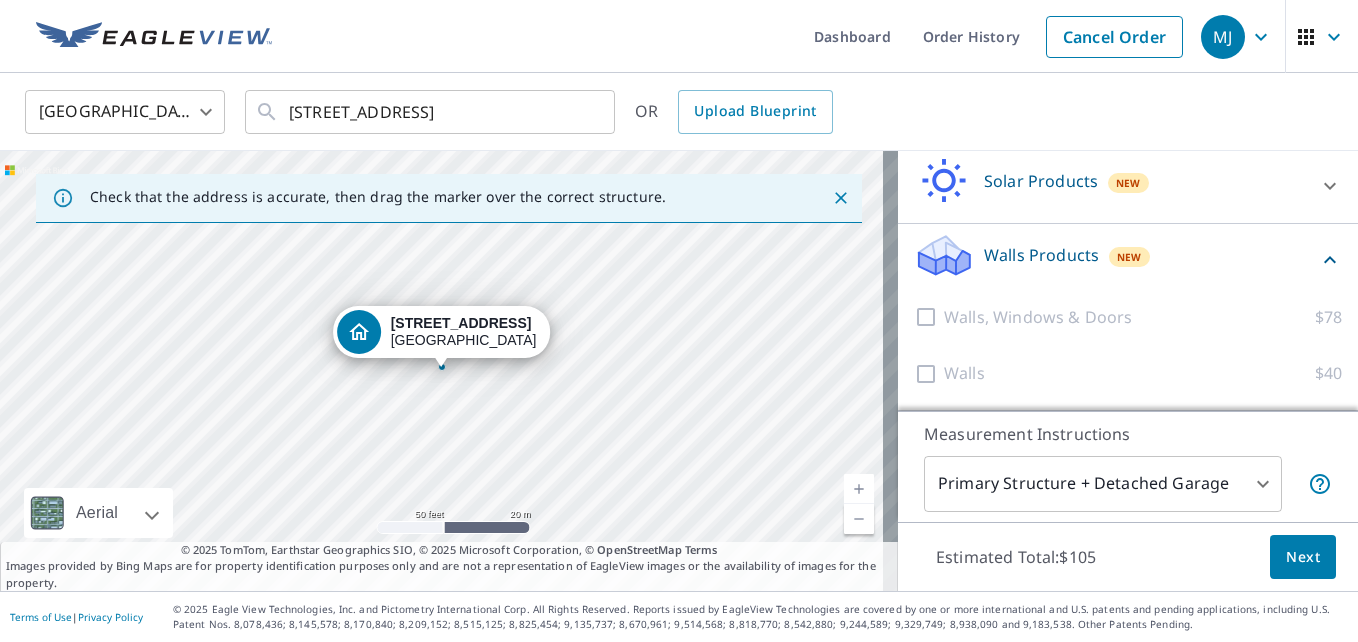 click at bounding box center [859, 489] 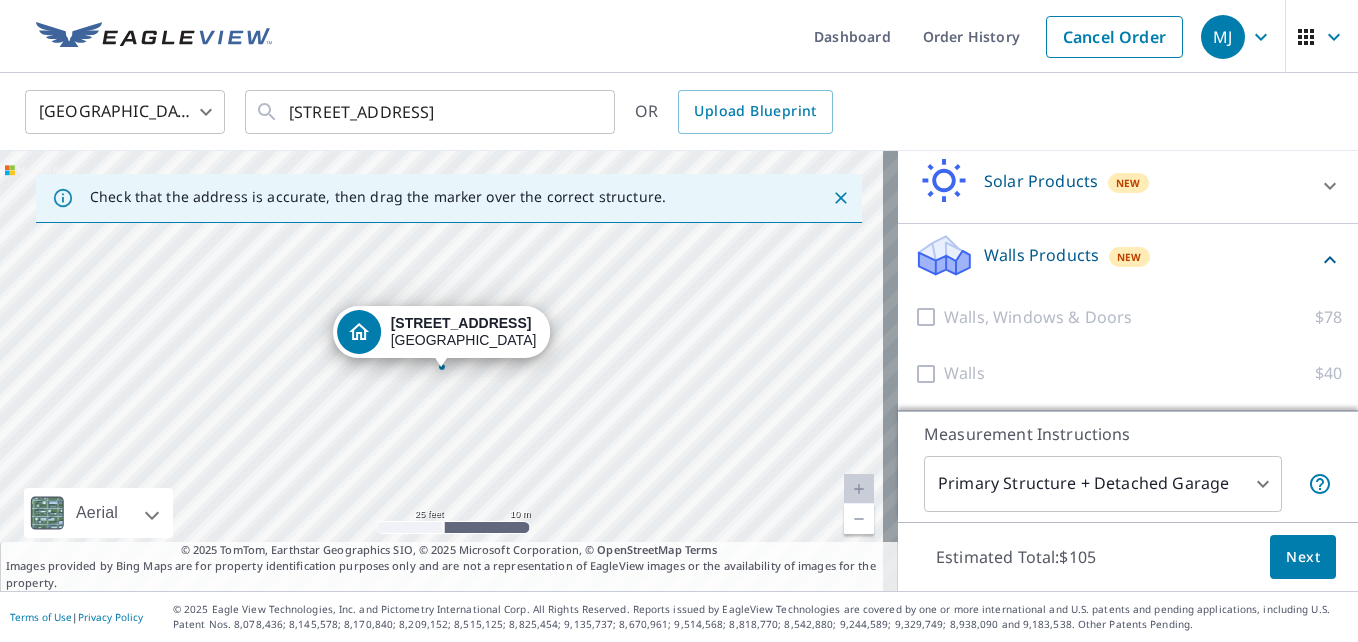 click at bounding box center [859, 489] 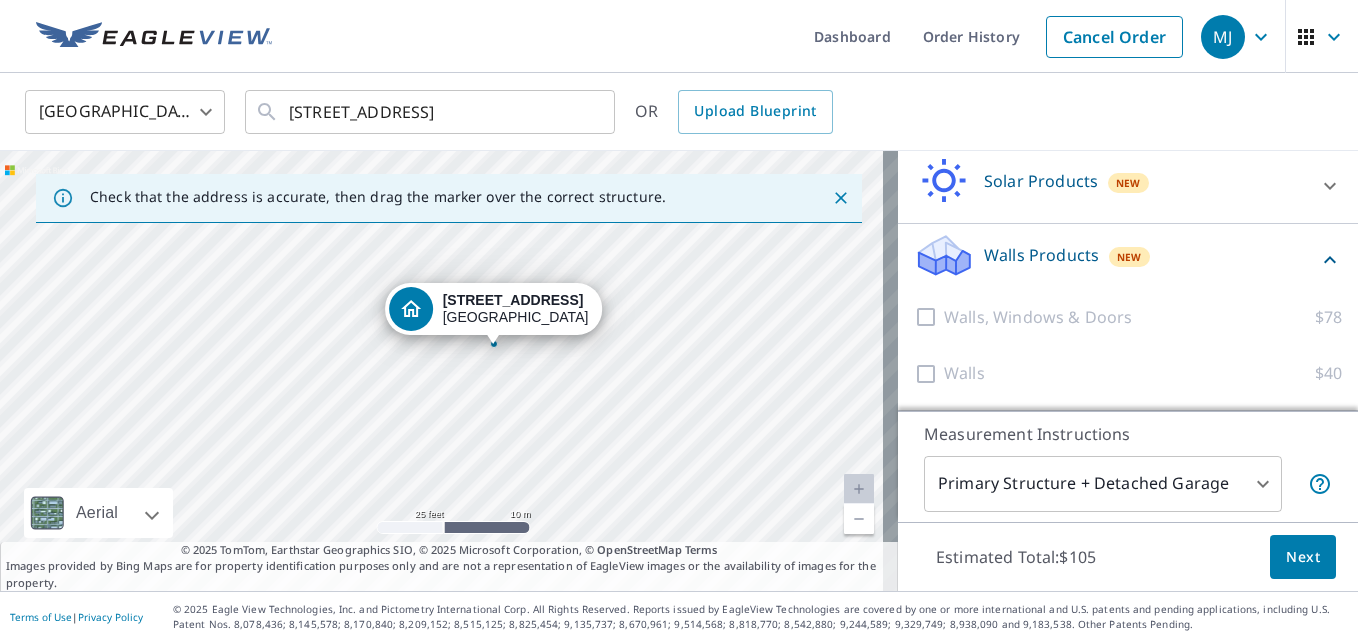 drag, startPoint x: 588, startPoint y: 408, endPoint x: 640, endPoint y: 385, distance: 56.859474 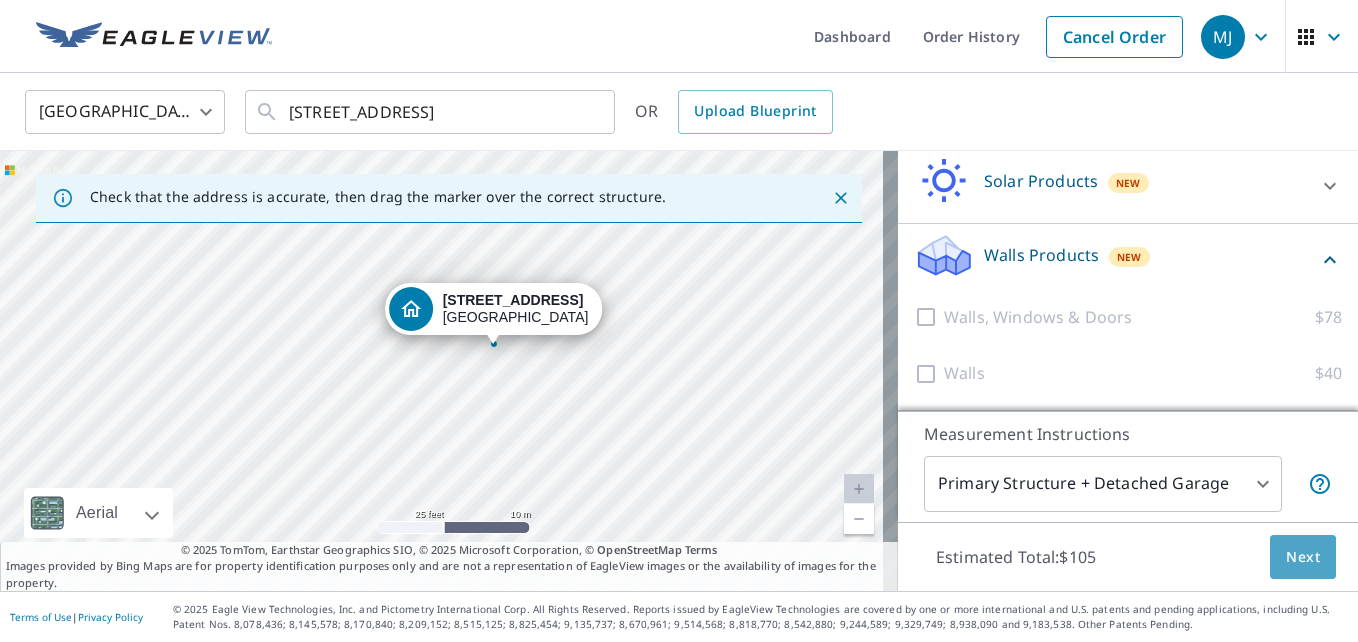 click on "Next" at bounding box center (1303, 557) 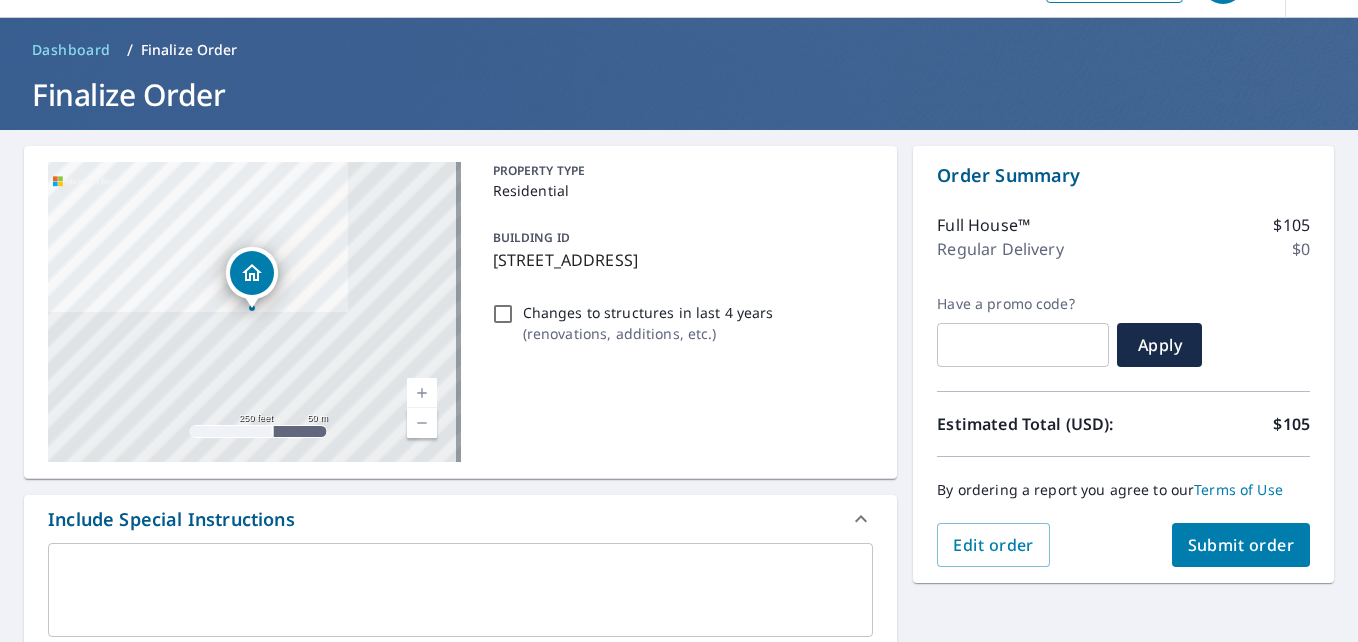 scroll, scrollTop: 58, scrollLeft: 0, axis: vertical 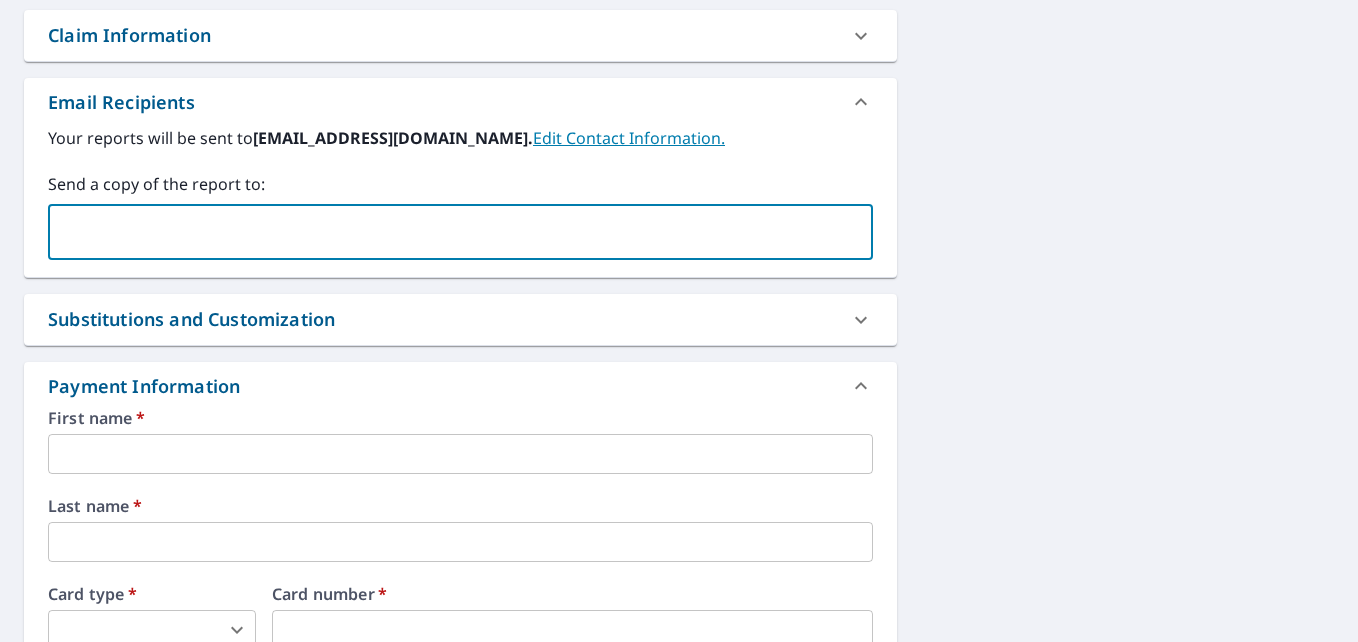 click at bounding box center [445, 232] 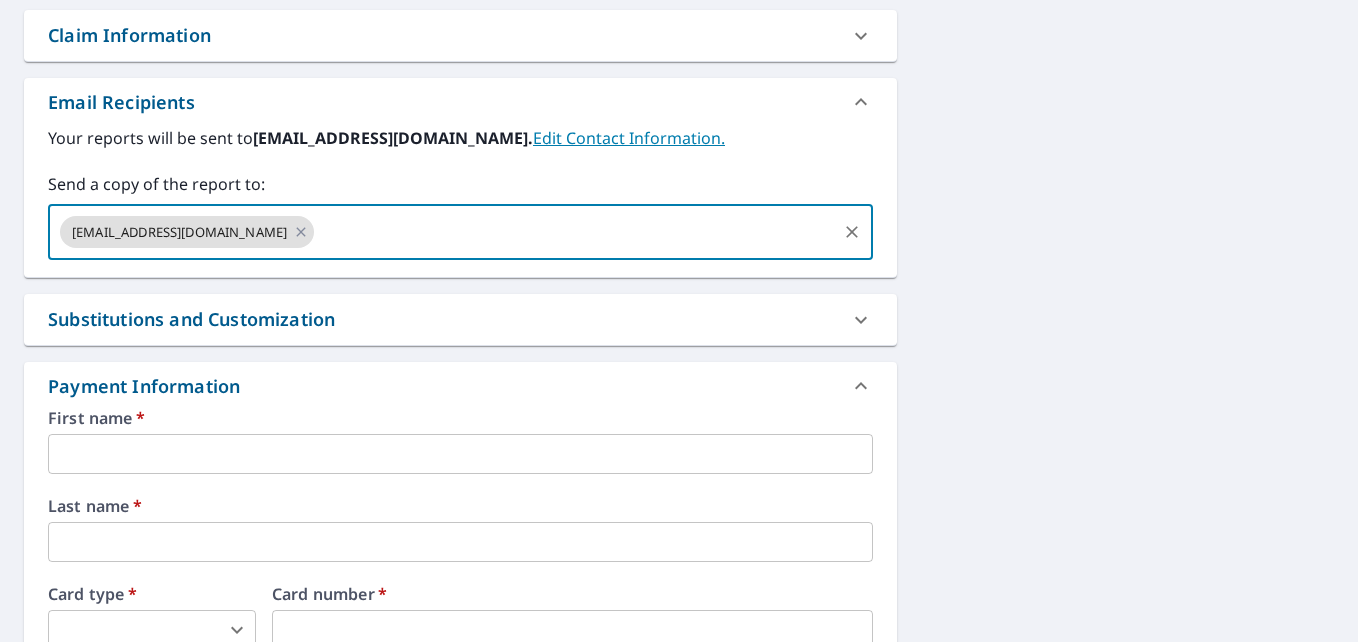 paste on "[EMAIL_ADDRESS][PERSON_NAME][DOMAIN_NAME]" 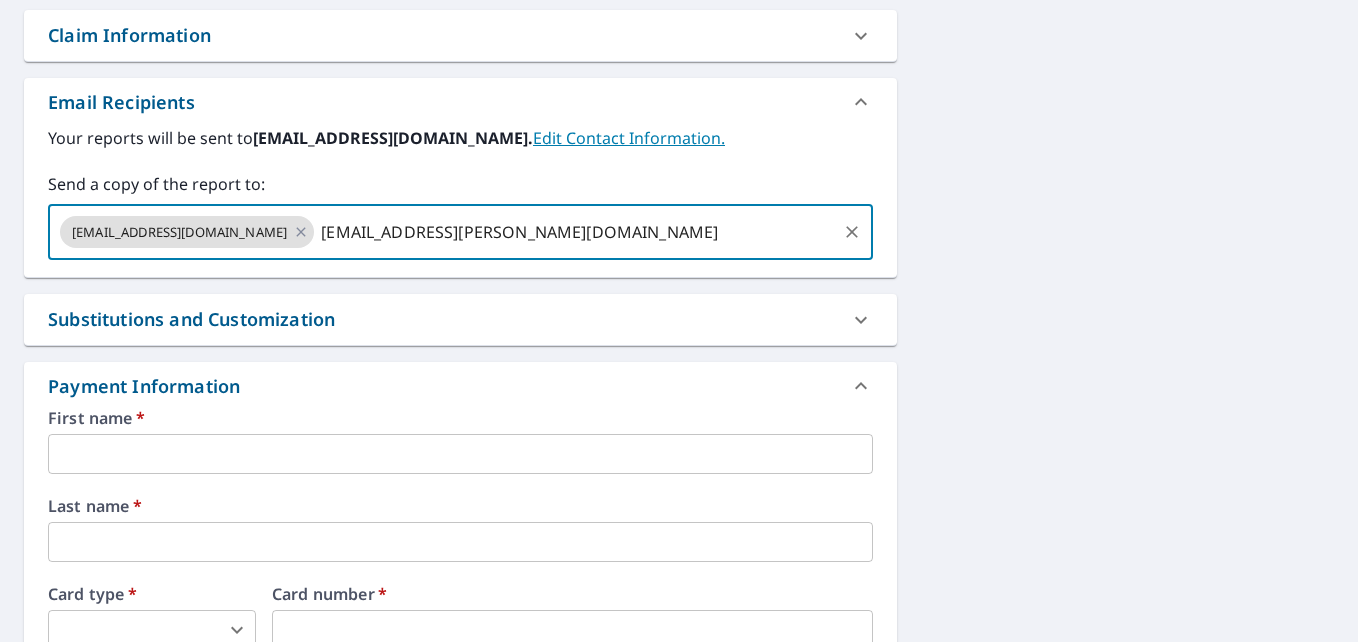 type on "[EMAIL_ADDRESS][PERSON_NAME][DOMAIN_NAME]" 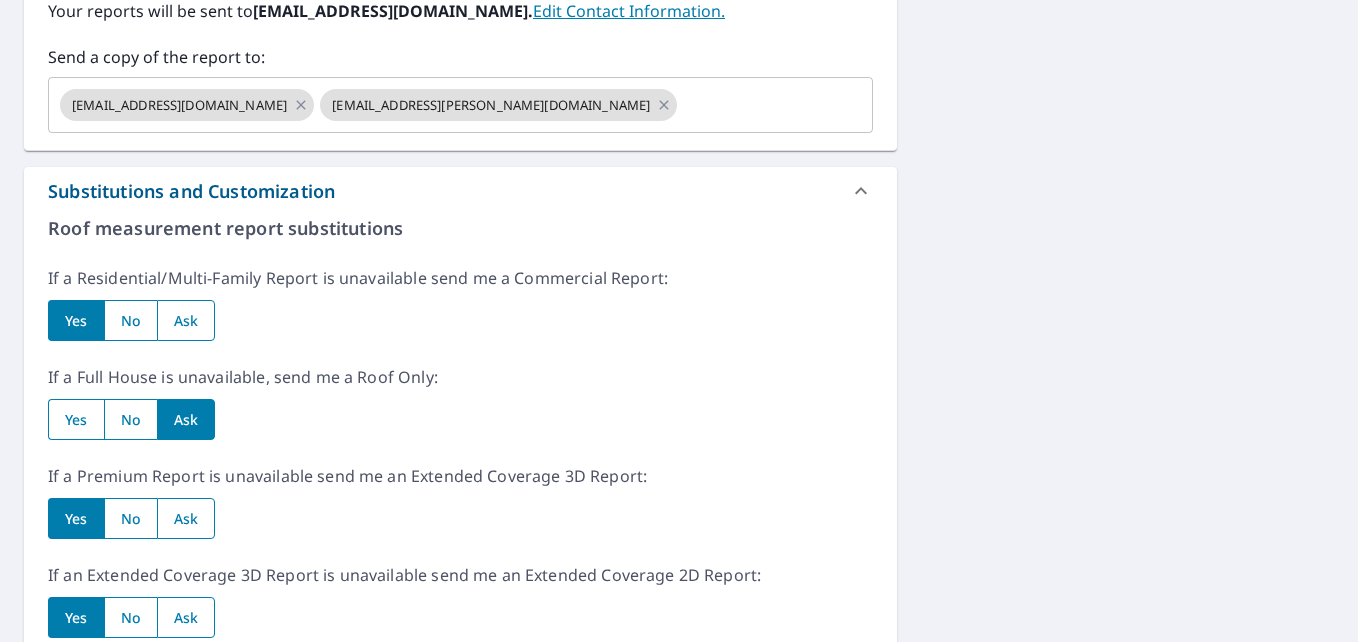 scroll, scrollTop: 838, scrollLeft: 0, axis: vertical 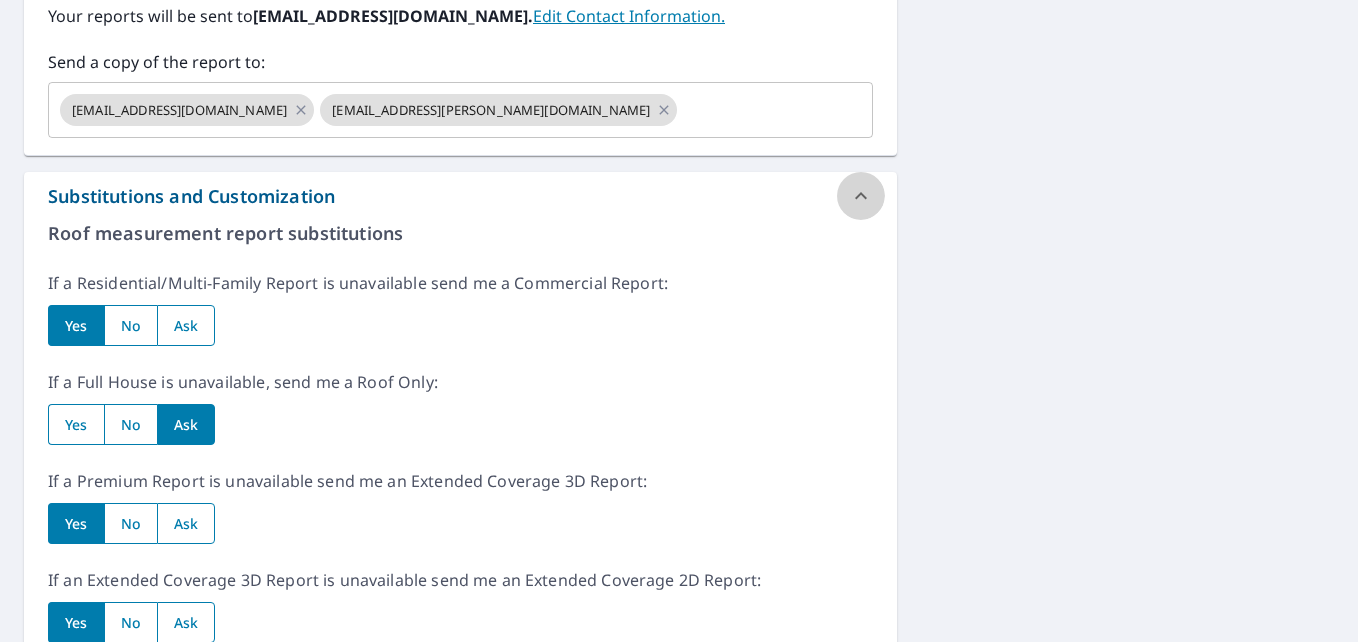 click 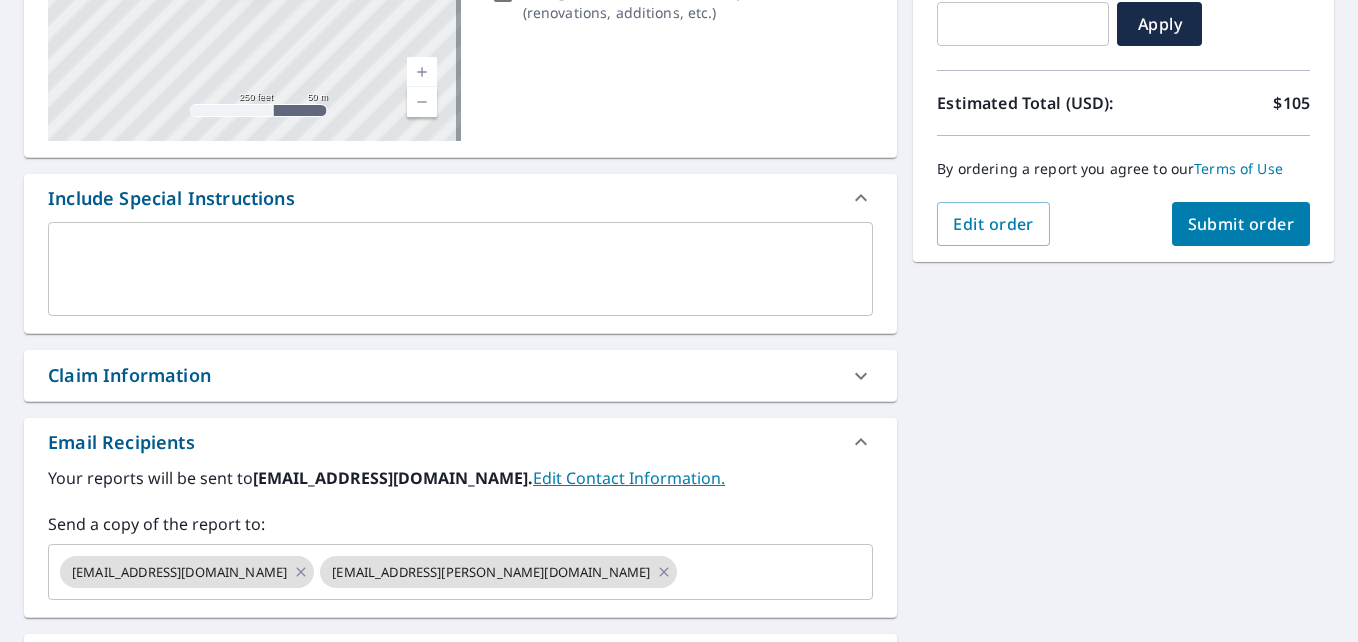 scroll, scrollTop: 371, scrollLeft: 0, axis: vertical 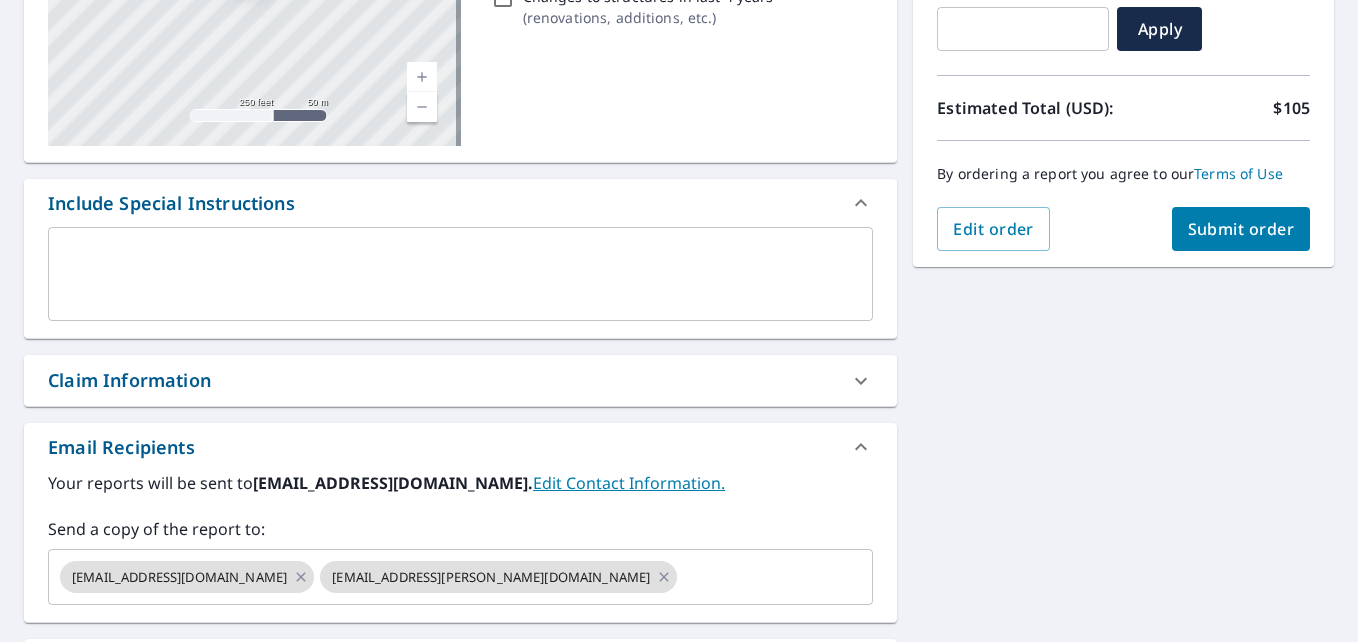 click at bounding box center [460, 274] 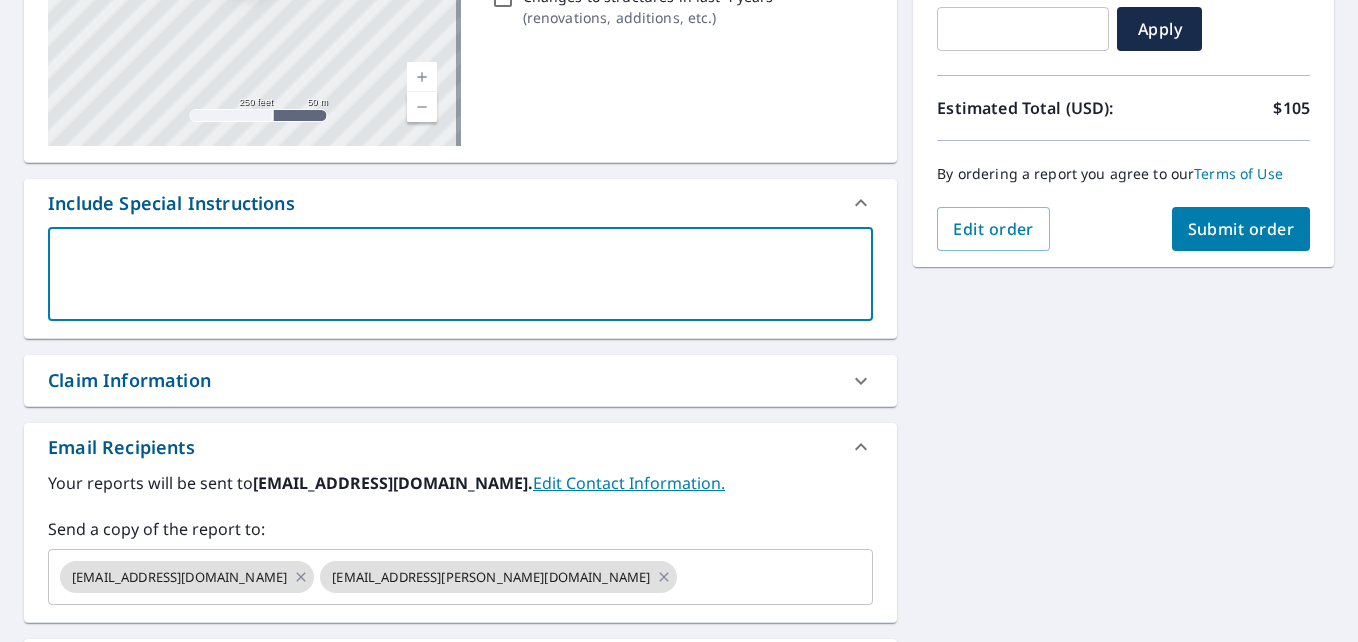 type on "P" 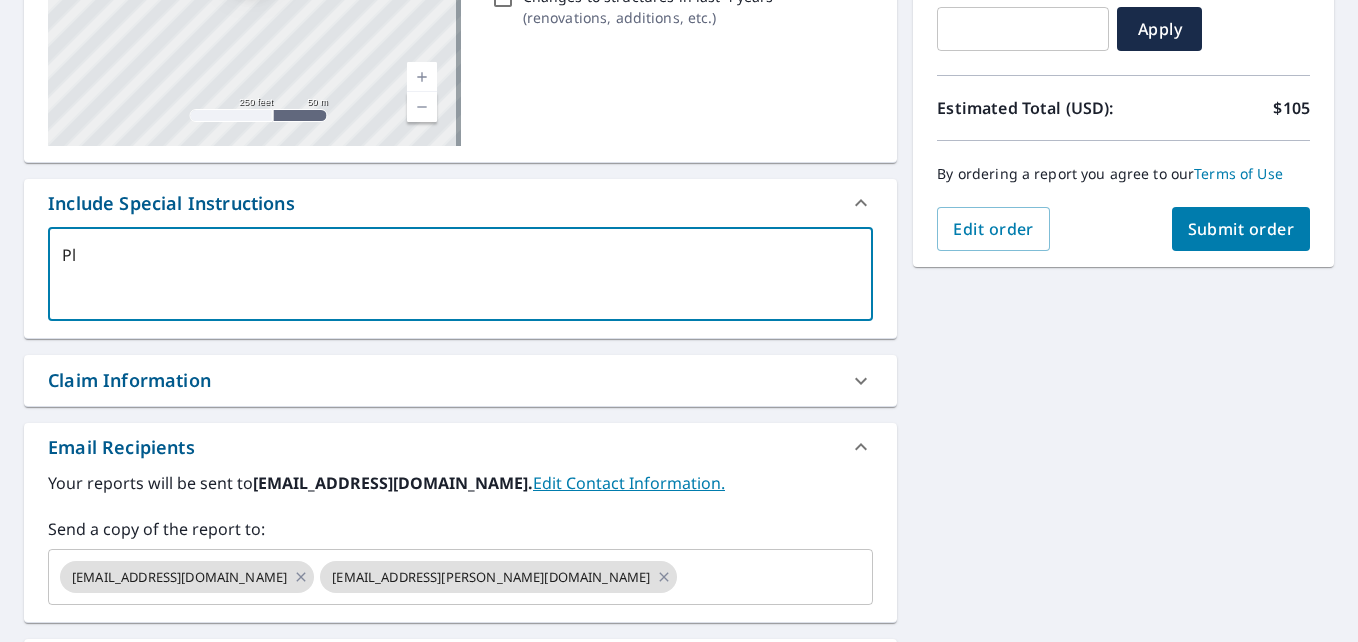 type on "Ple" 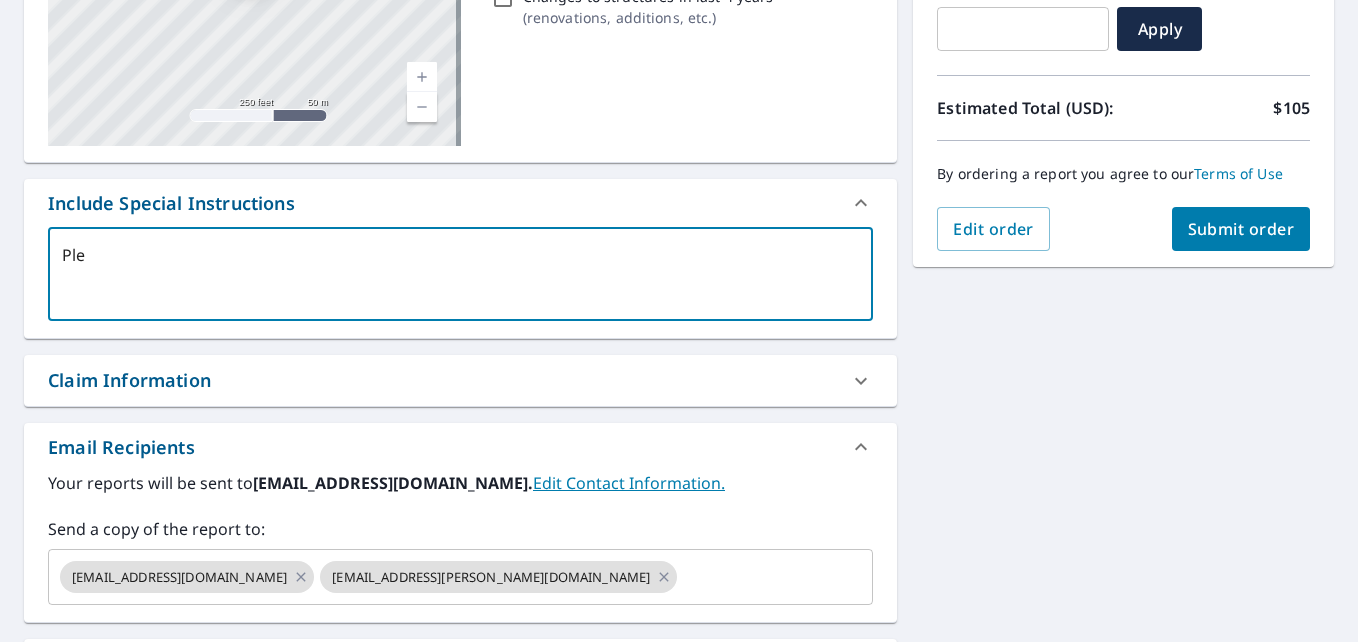 type on "x" 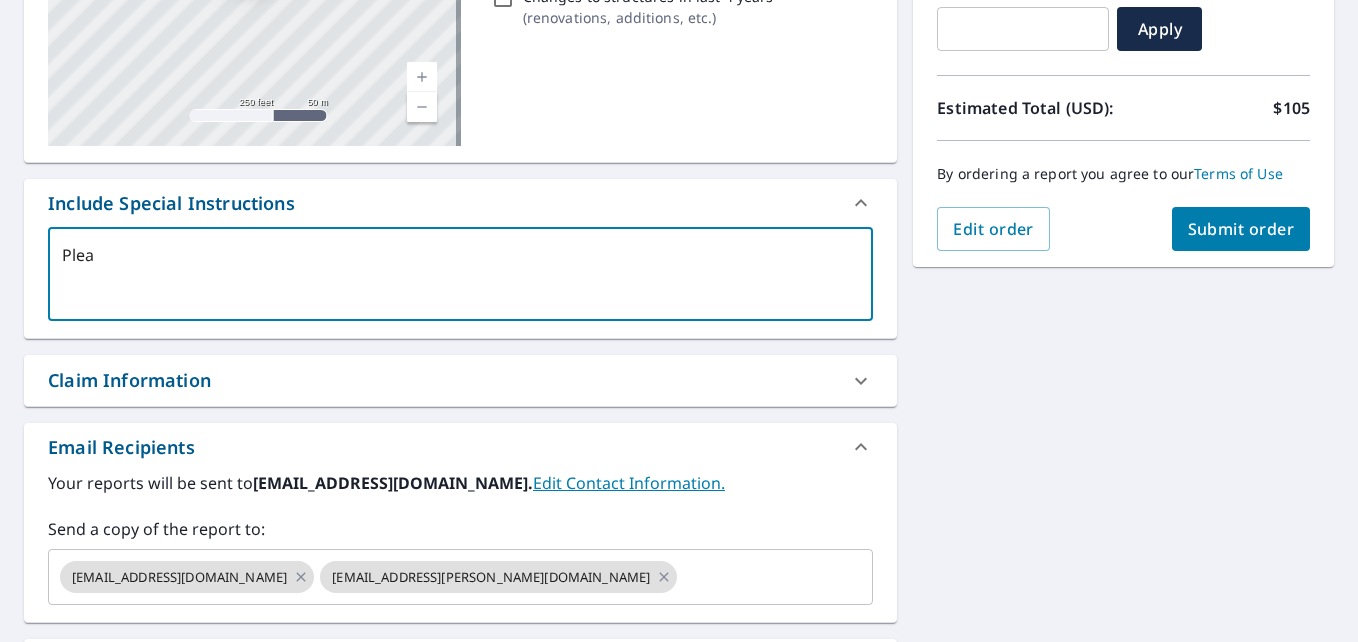 type on "Pleas" 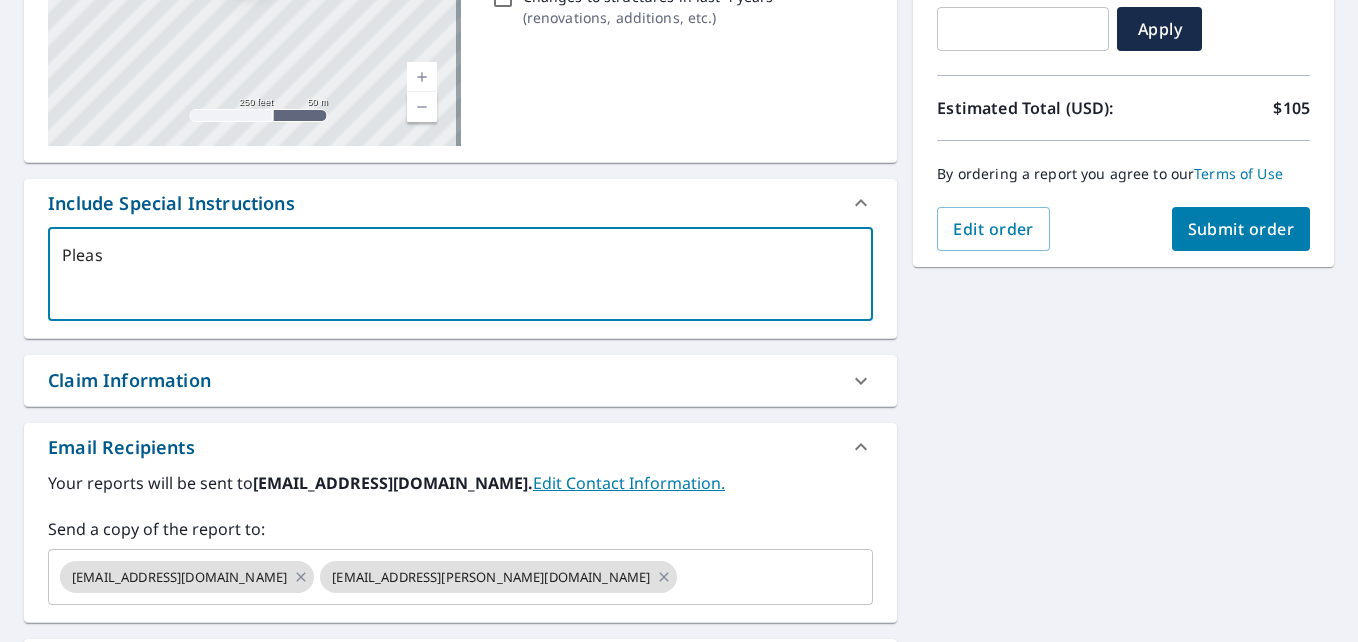 type on "x" 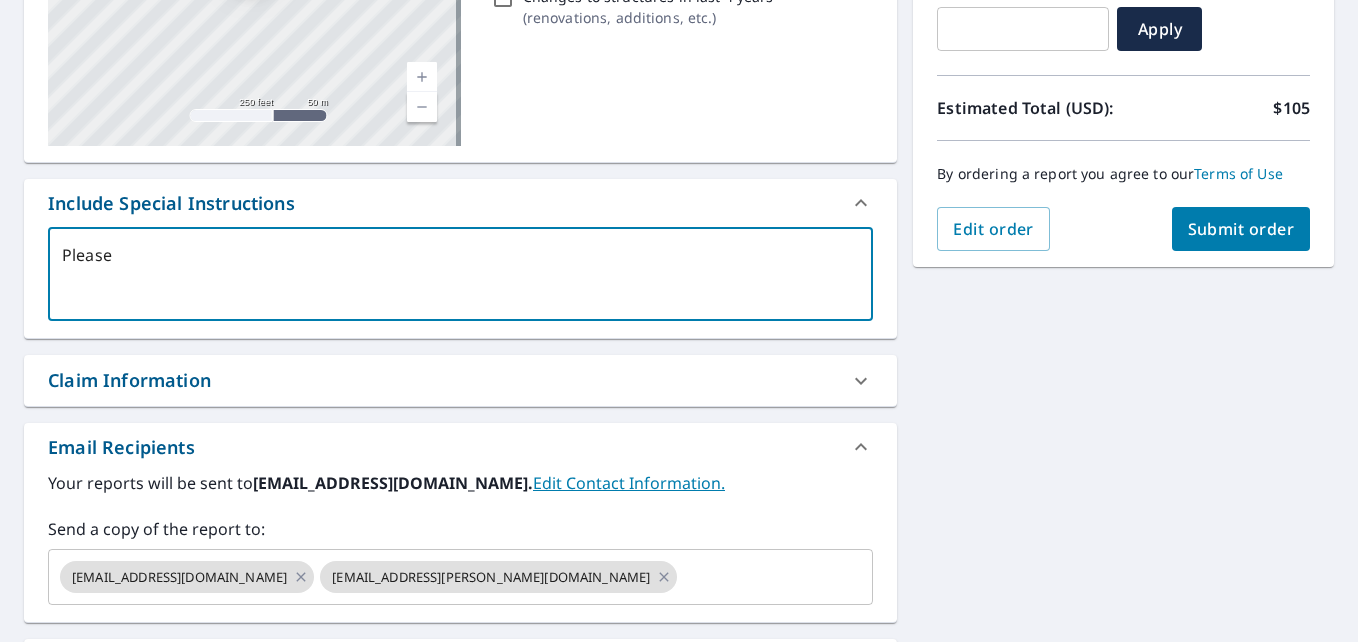 type on "Please" 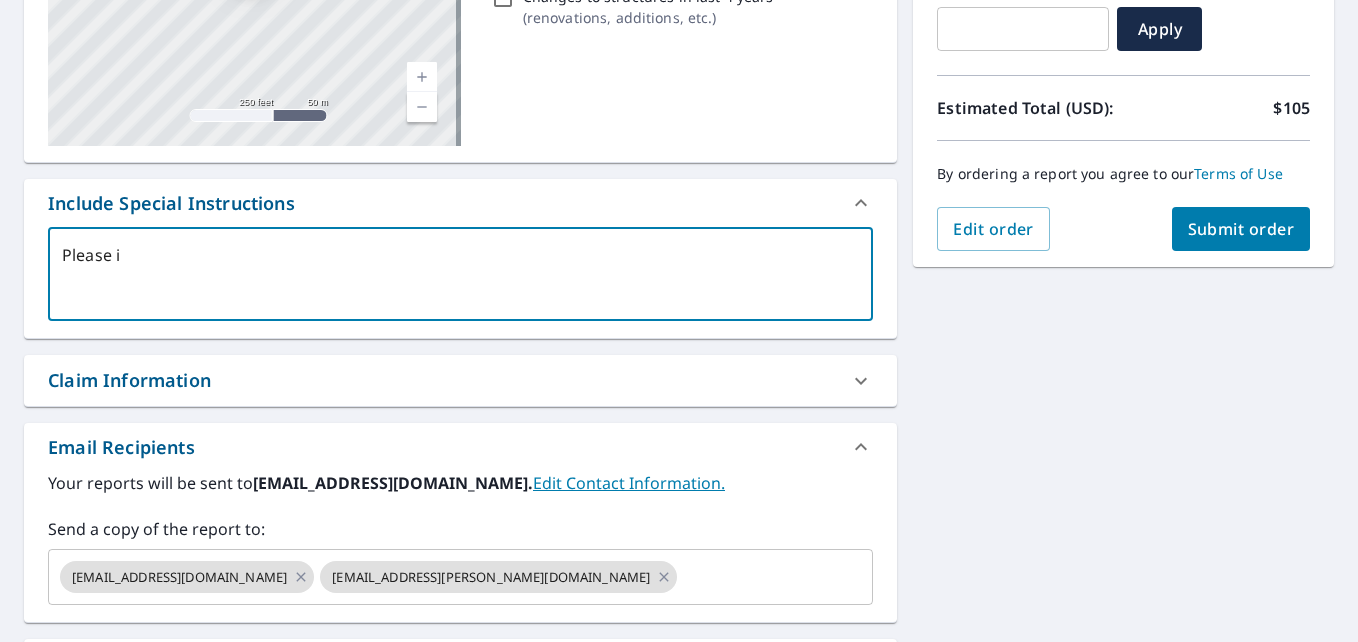 type on "Please in" 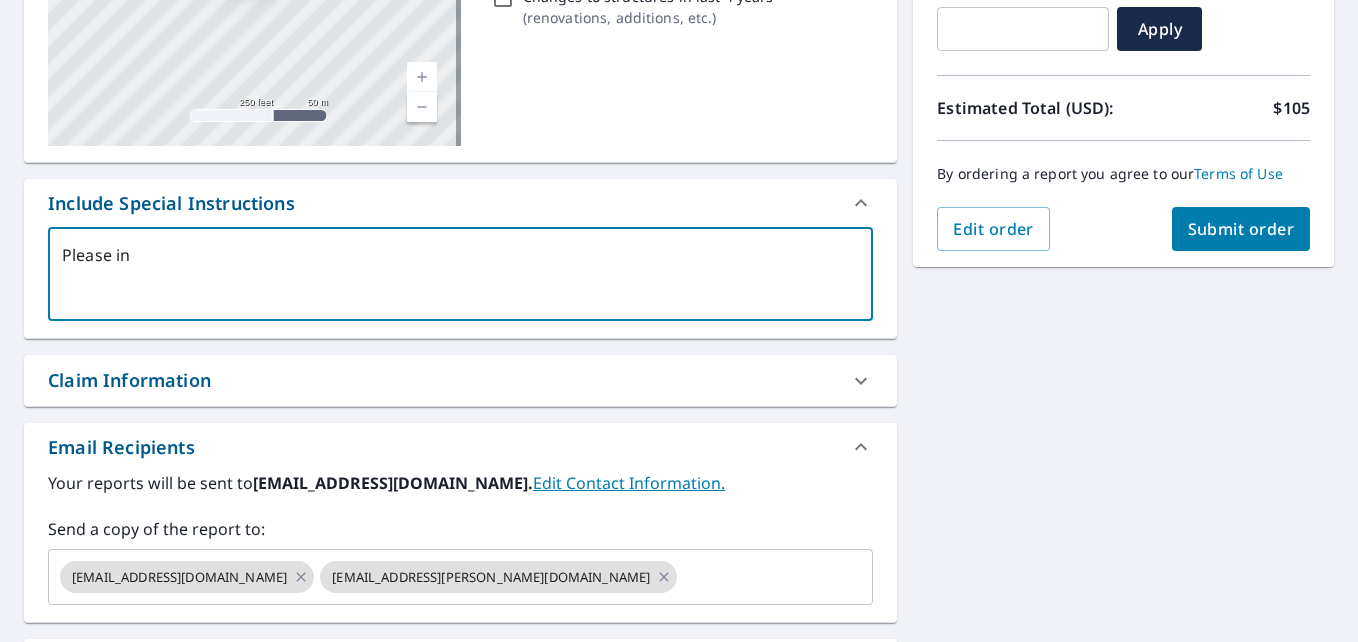 type on "Please inc" 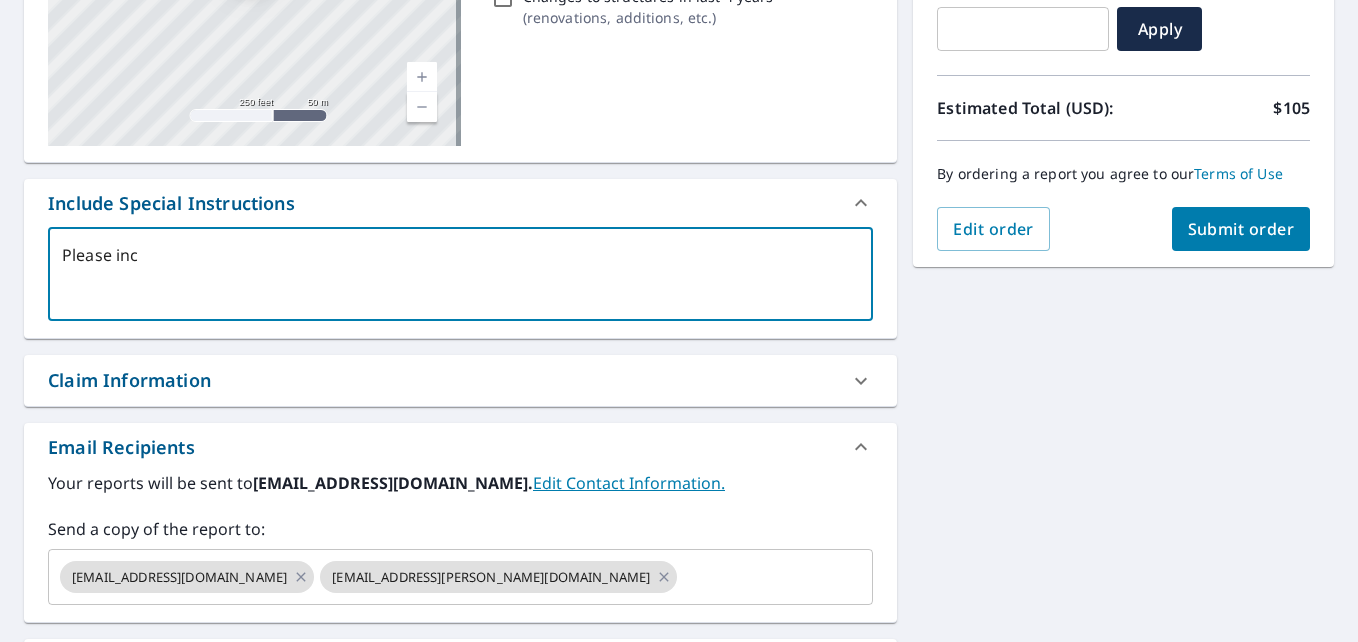 type on "Please incl" 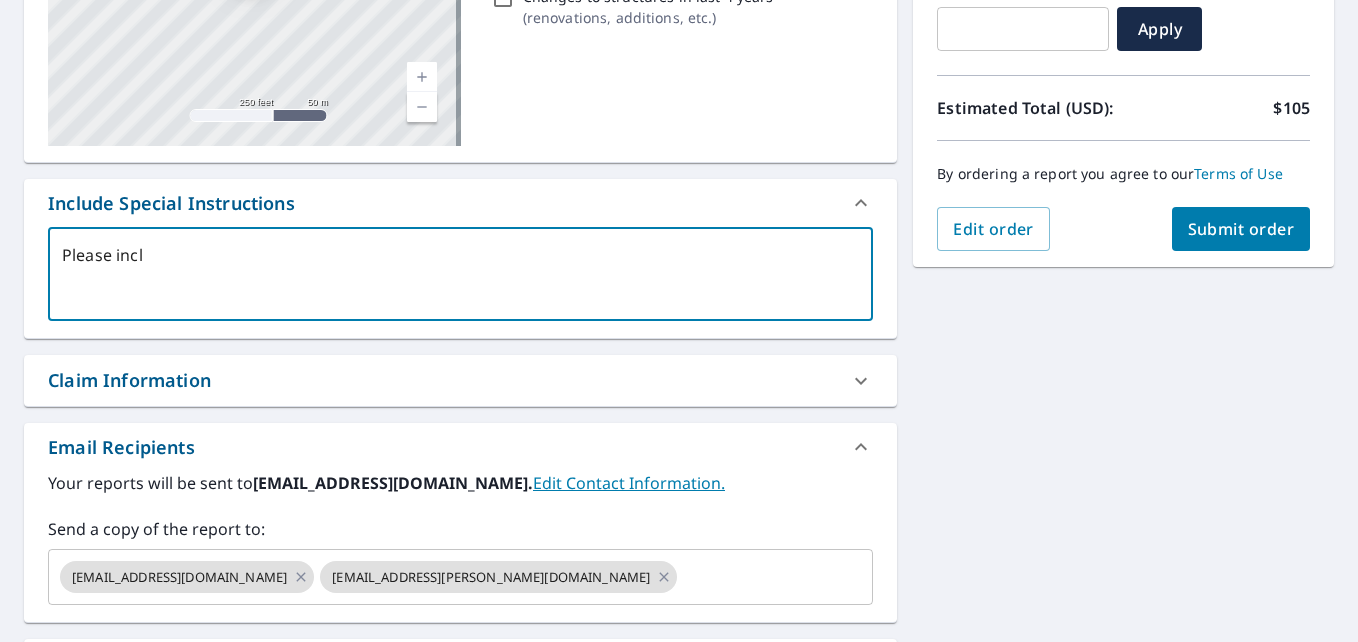 type on "Please incle" 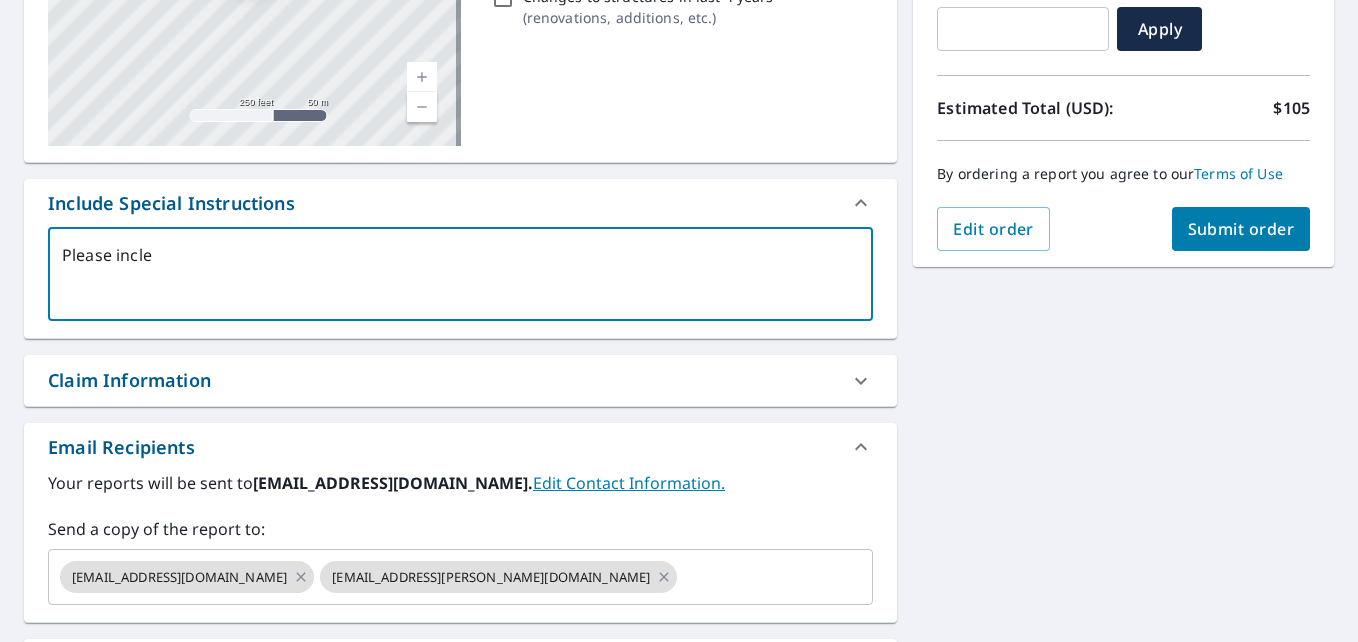 type on "Please incl" 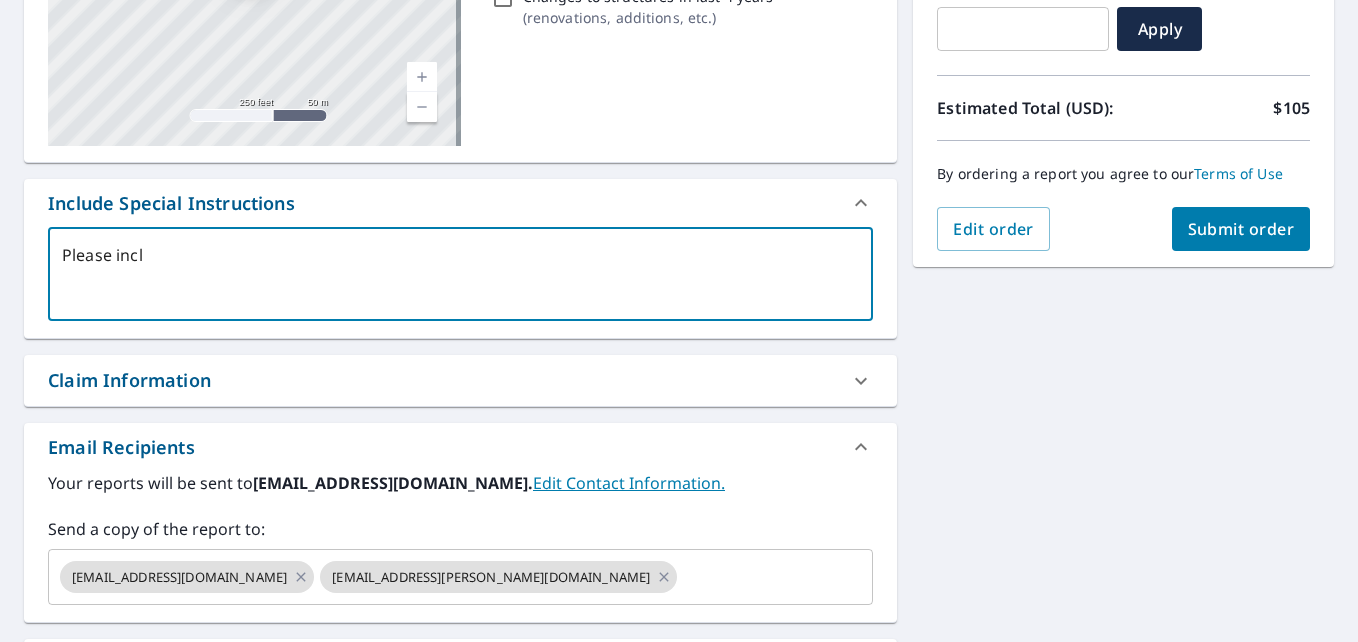 type on "Please inclu" 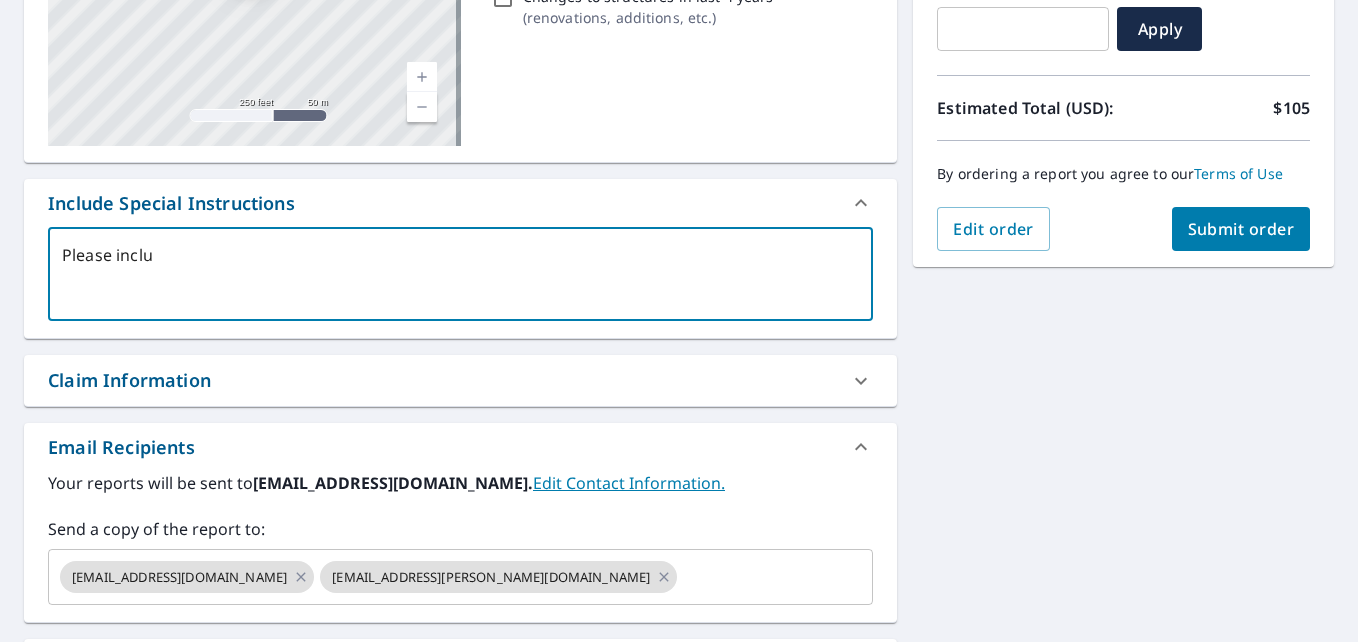 type on "Please includ" 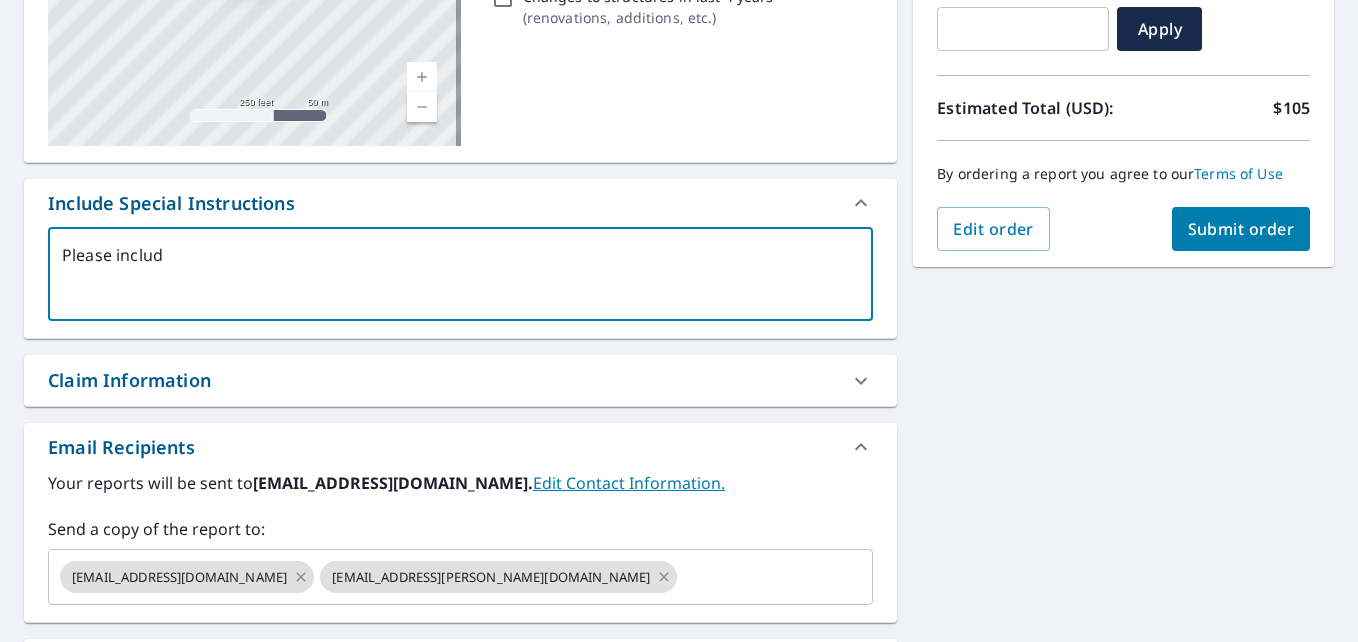 type on "Please include" 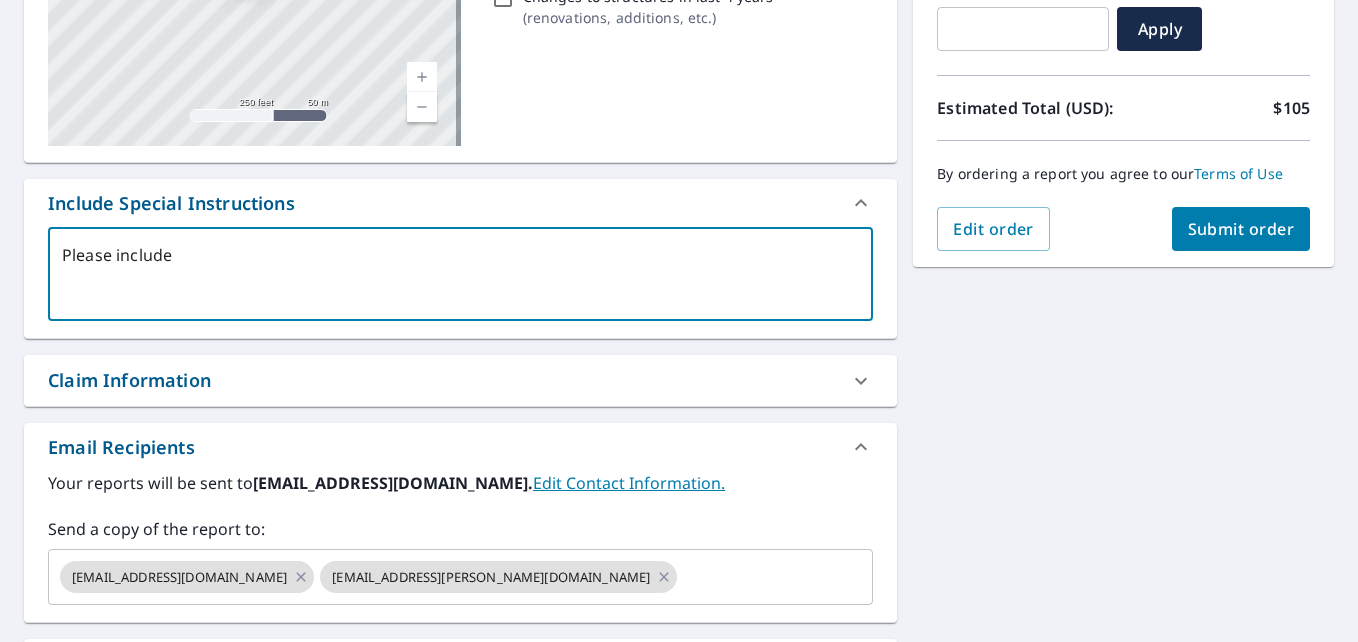 type on "Please include" 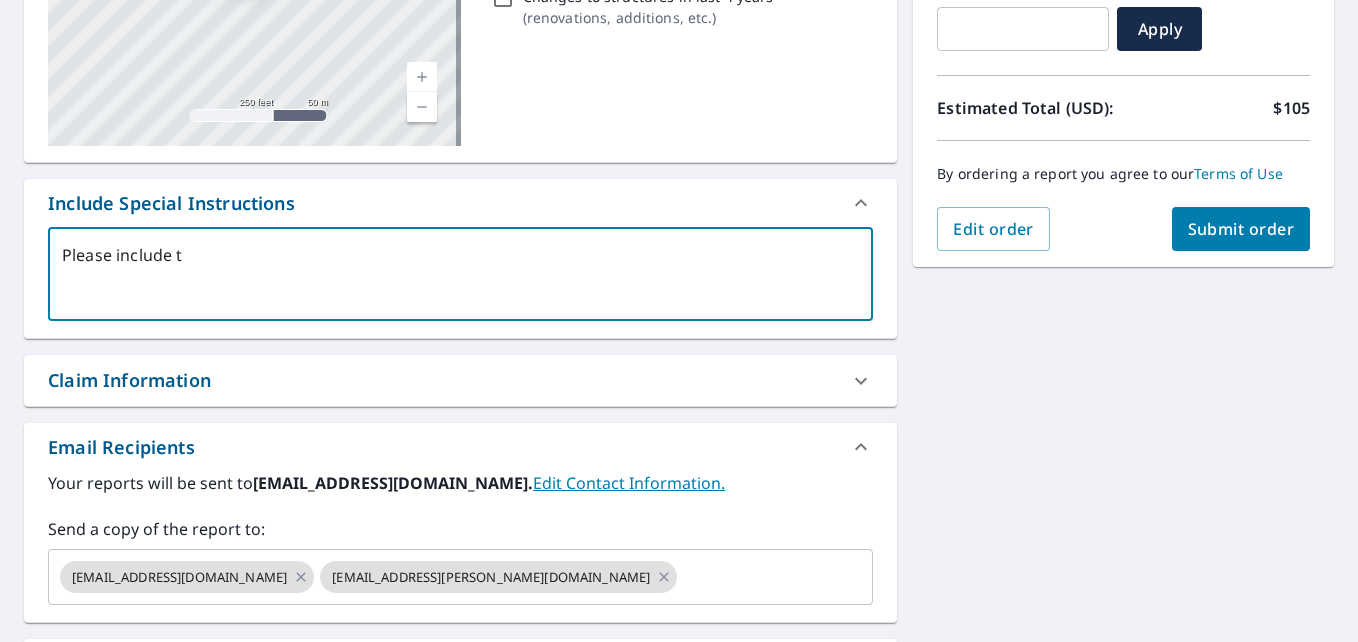 type on "x" 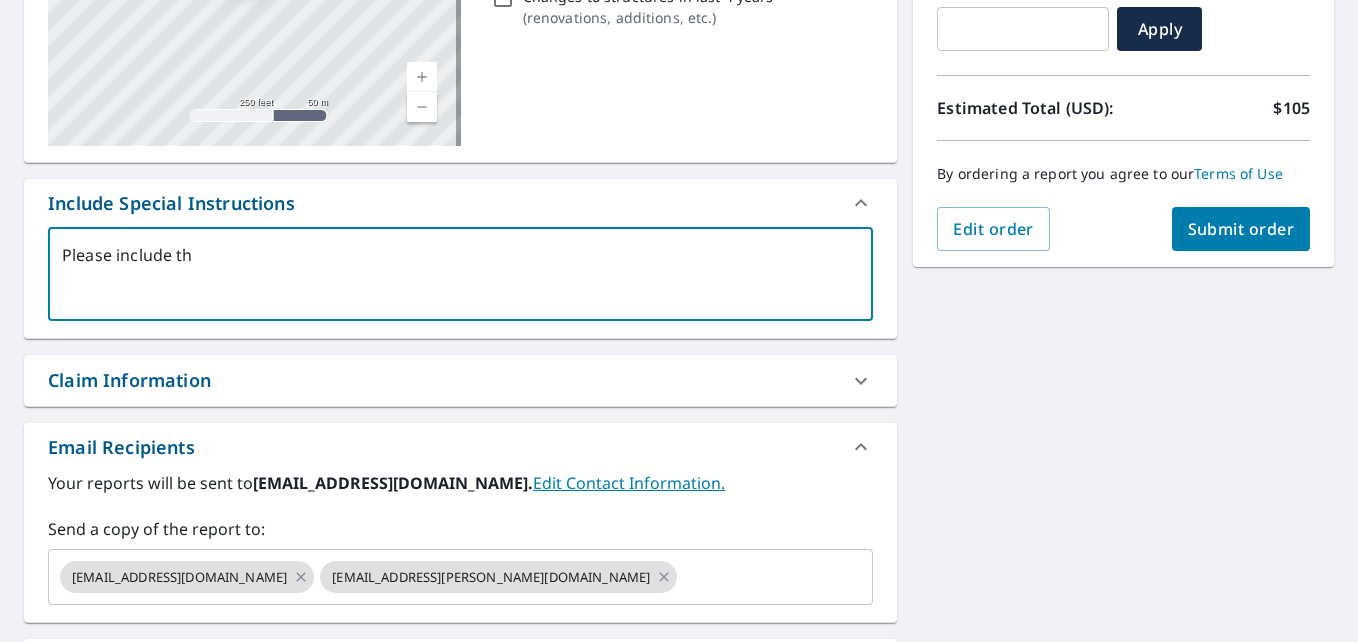 type on "x" 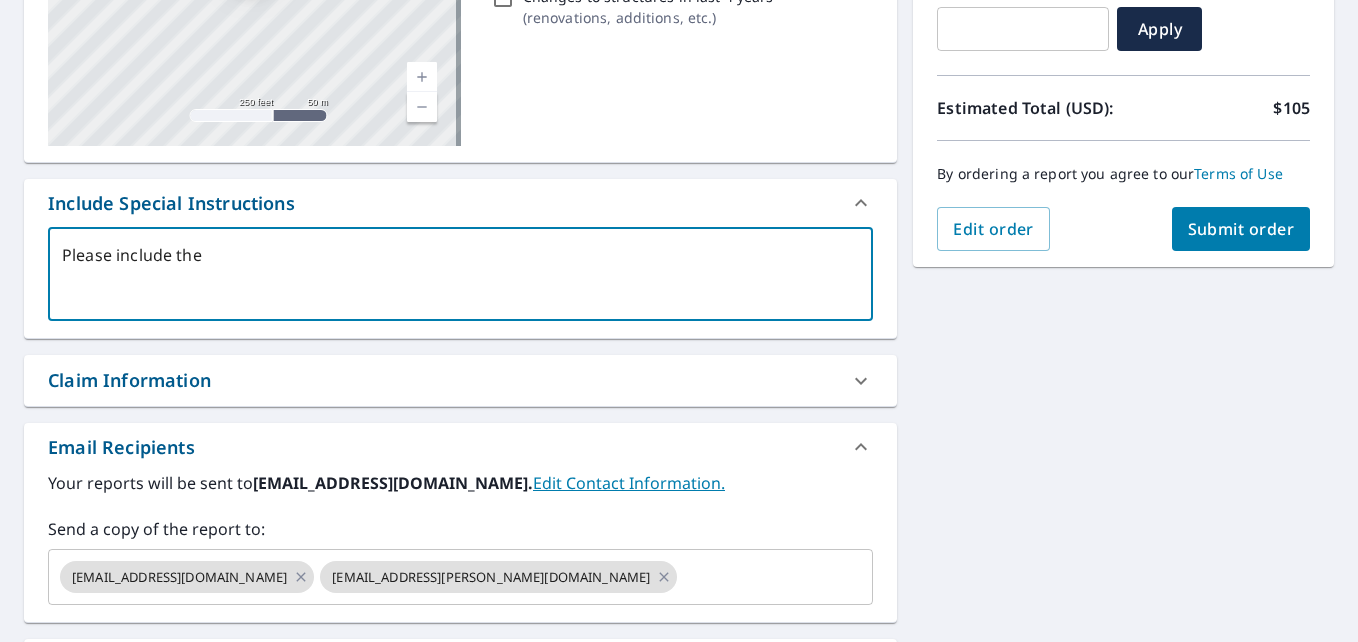 type on "Please include the" 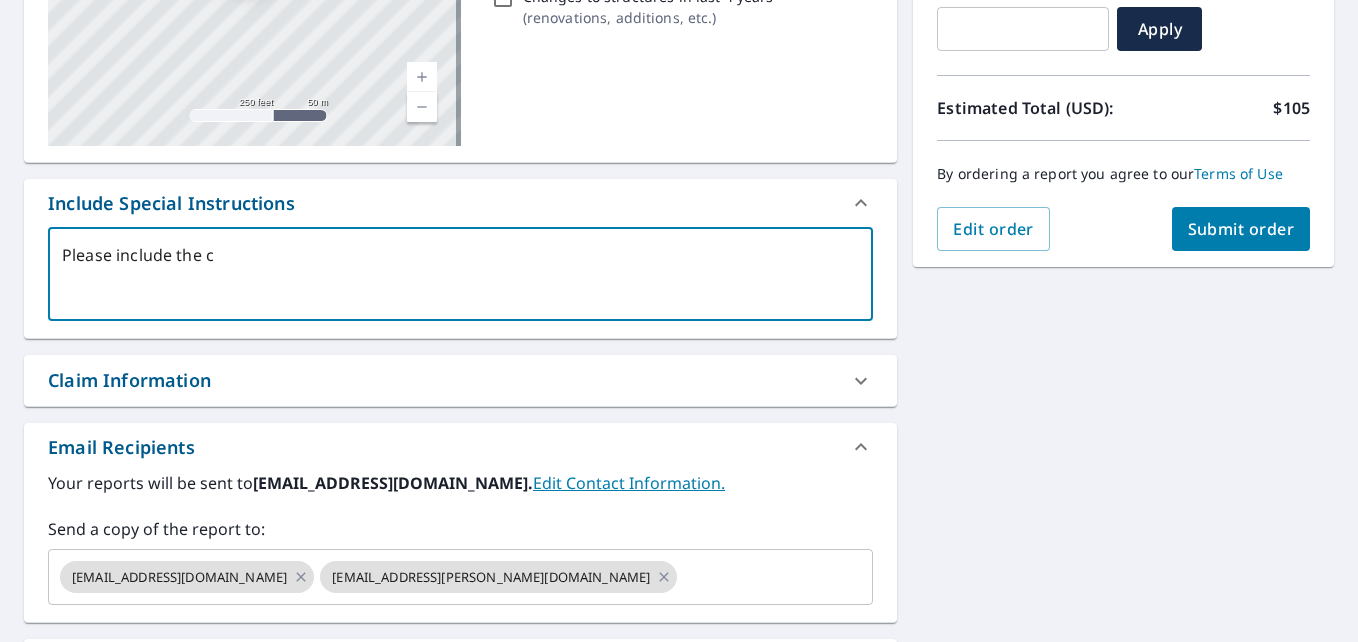type on "Please include the cl" 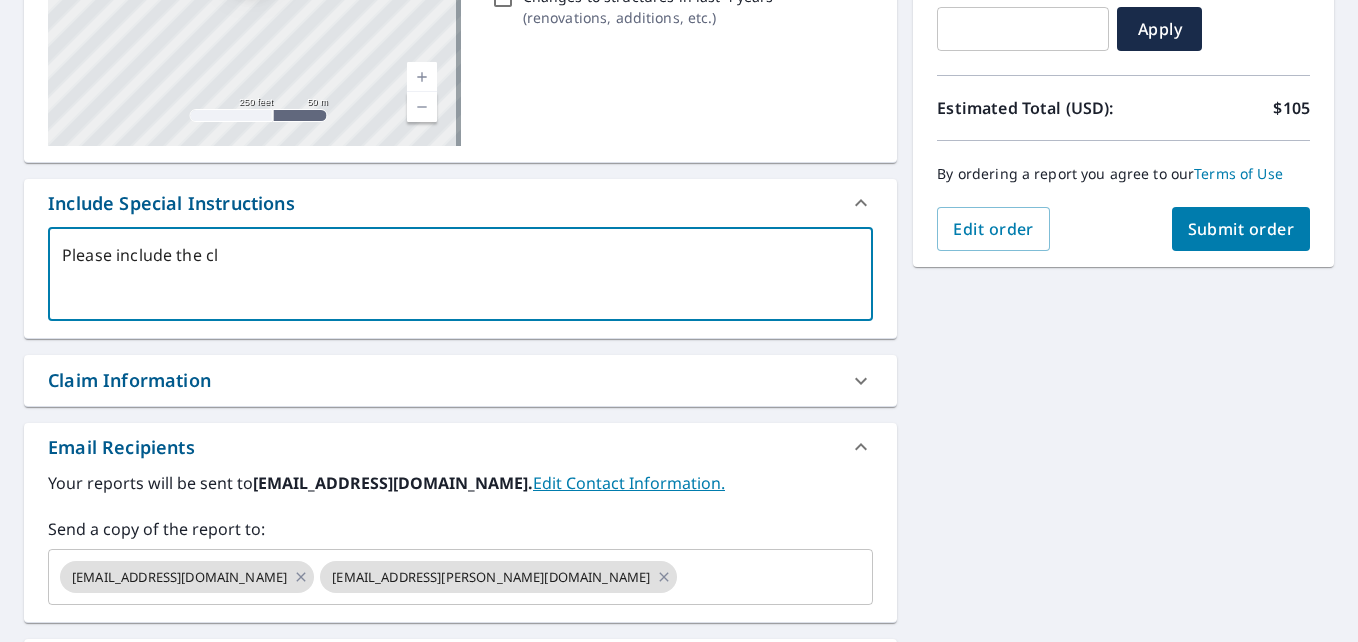 type on "x" 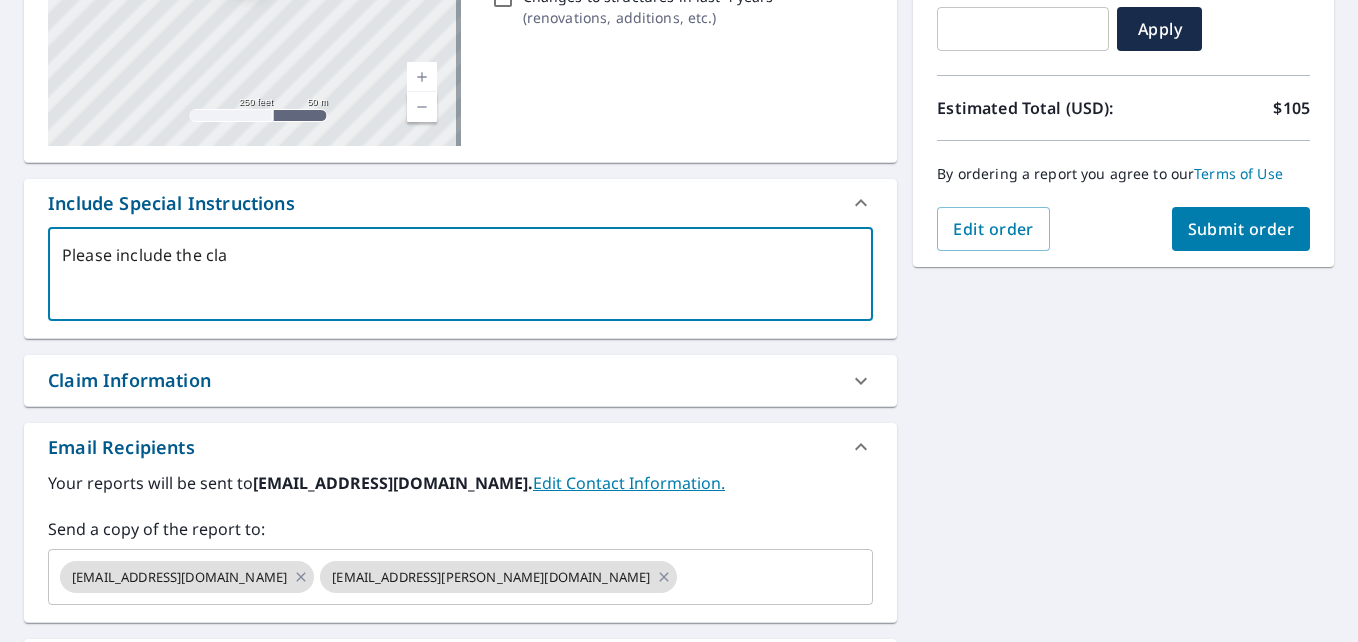 type on "x" 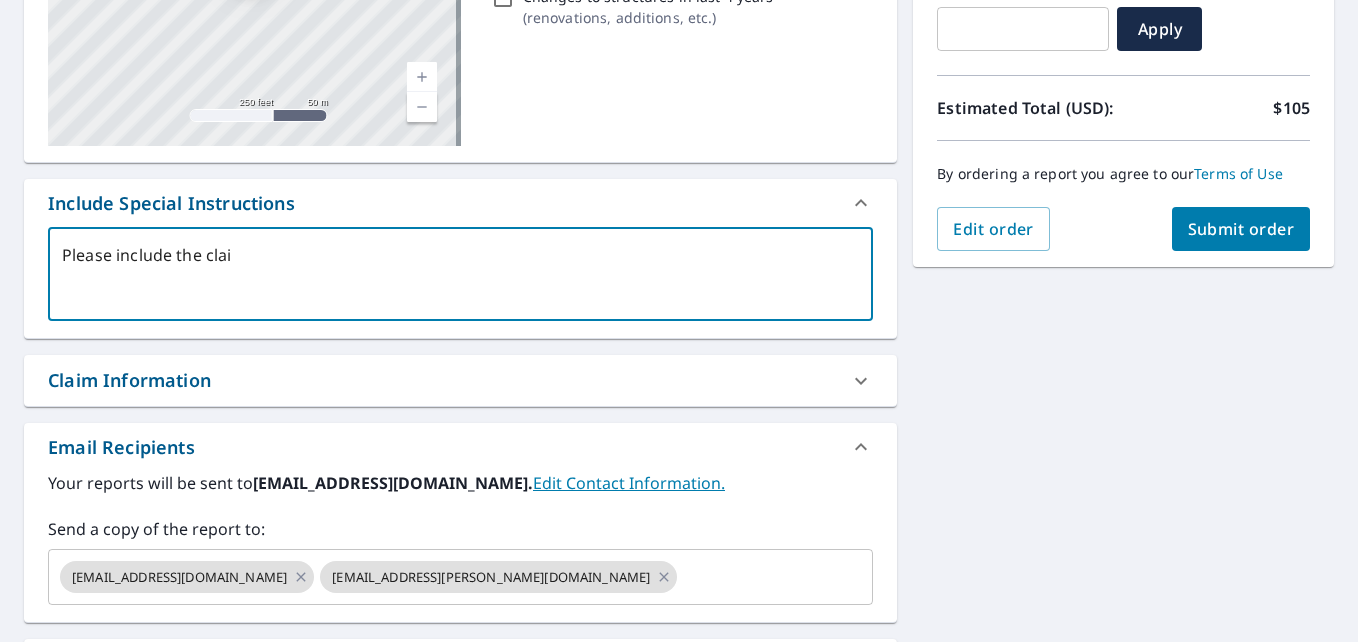 type on "x" 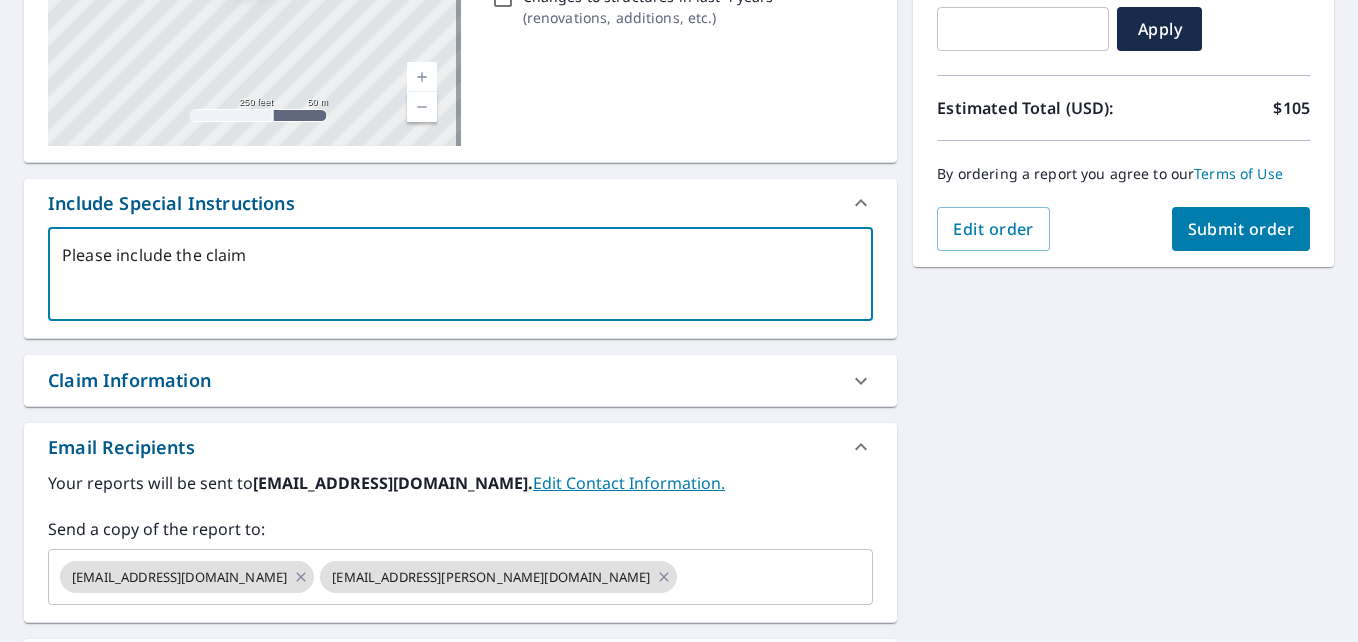 type on "x" 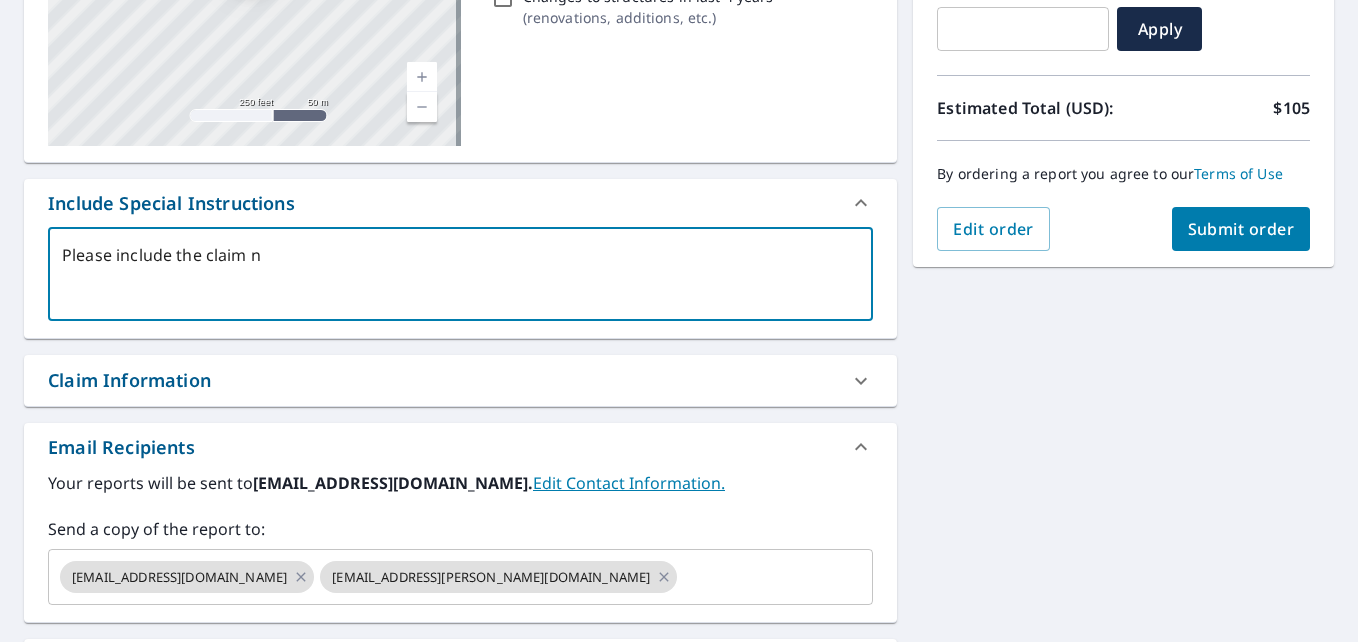 type on "Please include the claim nu" 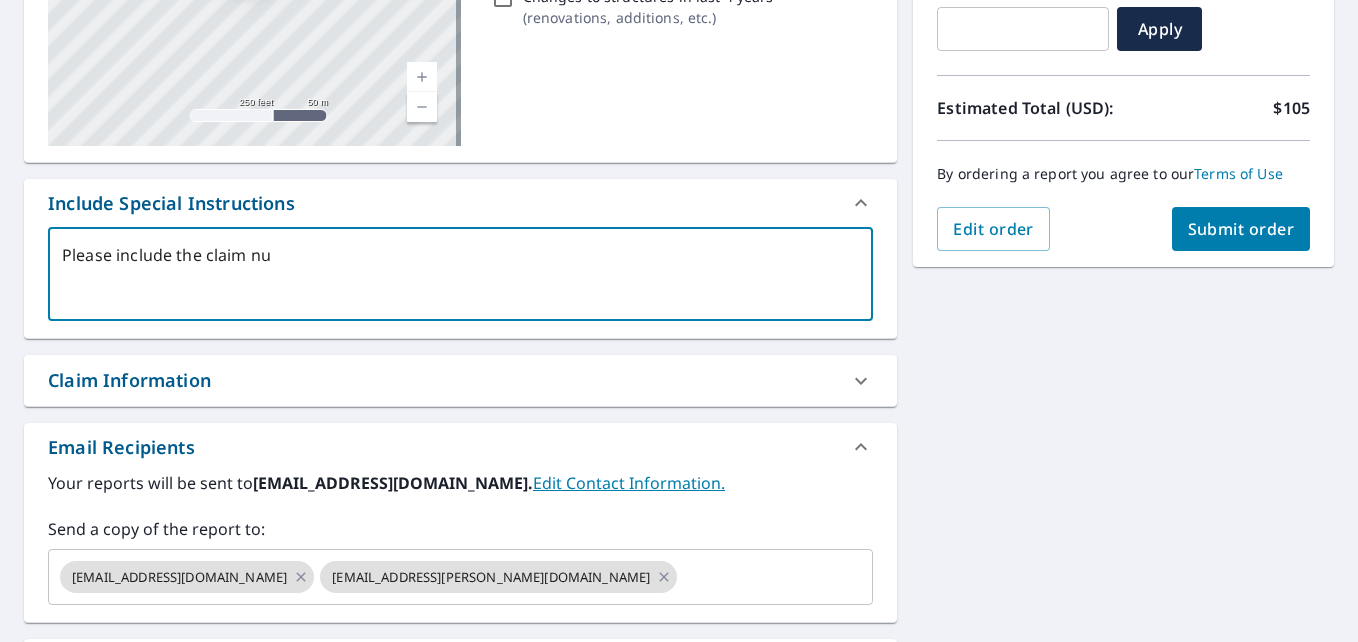 type on "x" 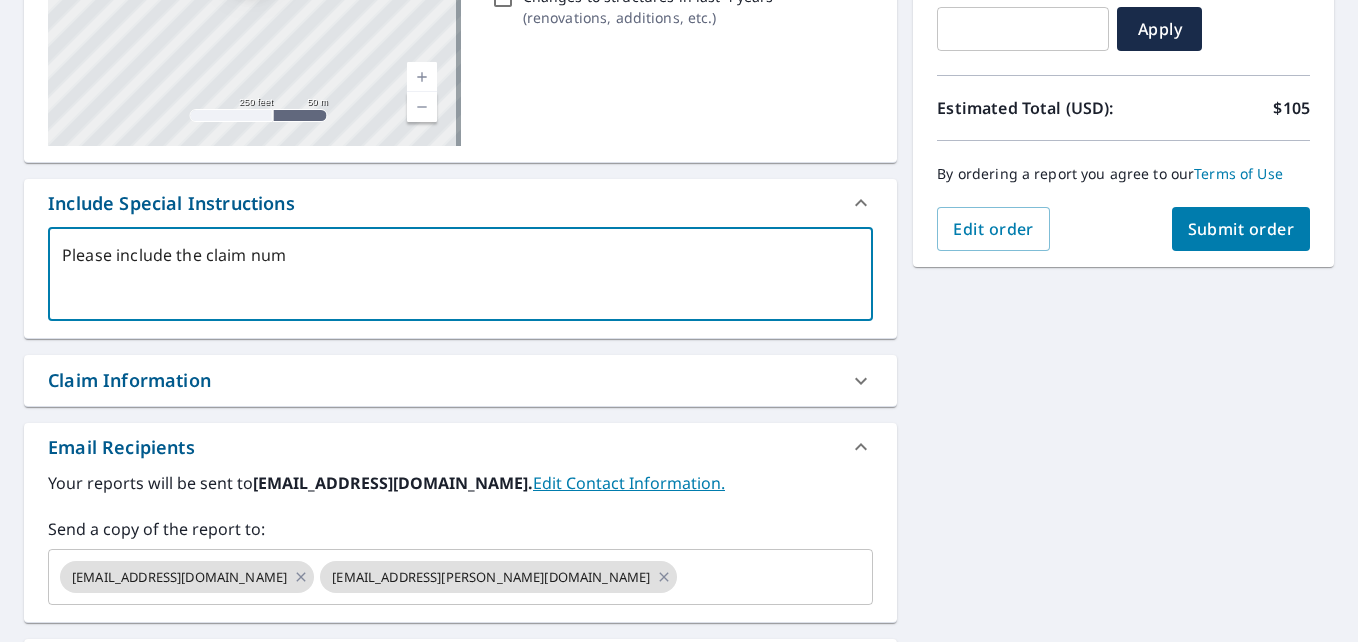 type on "x" 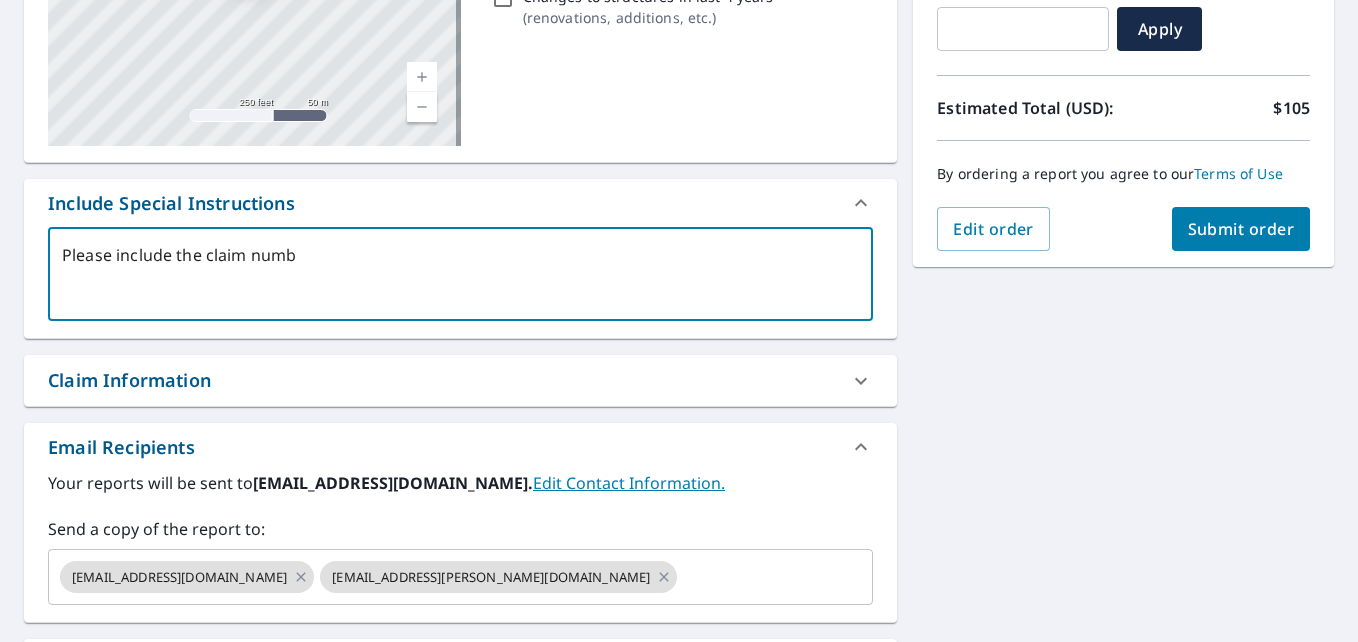 type on "Please include the claim numbe" 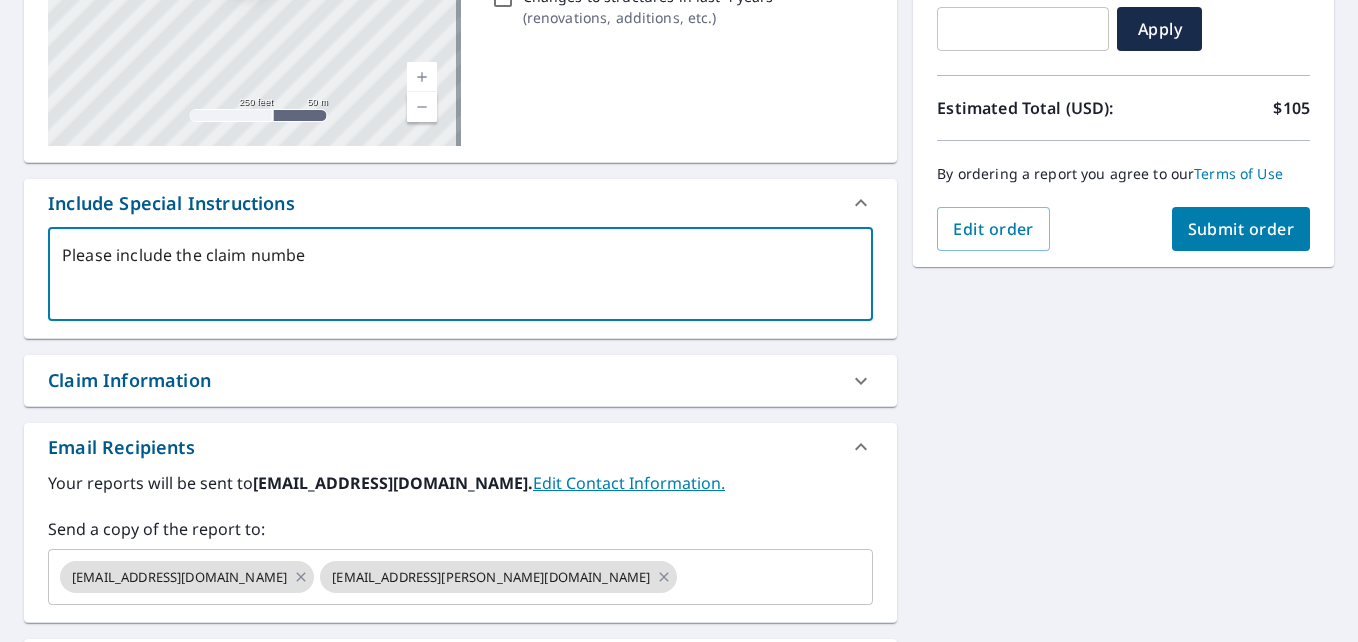 type on "Please include the claim number" 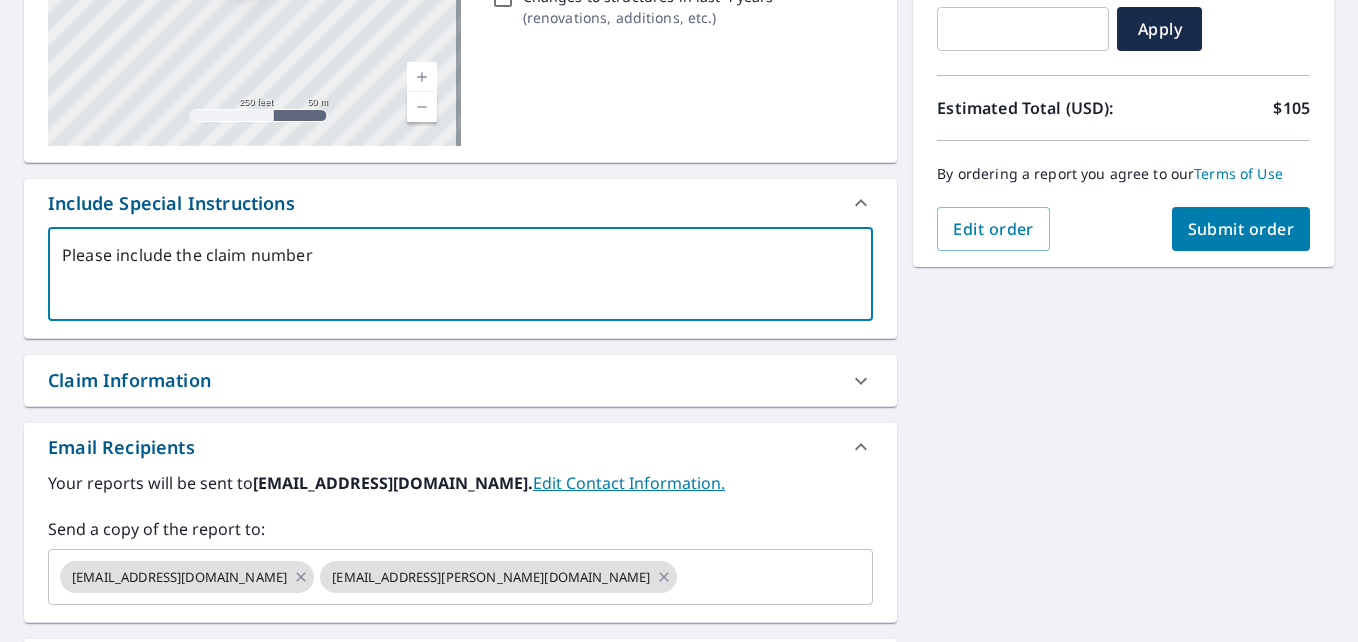 type on "x" 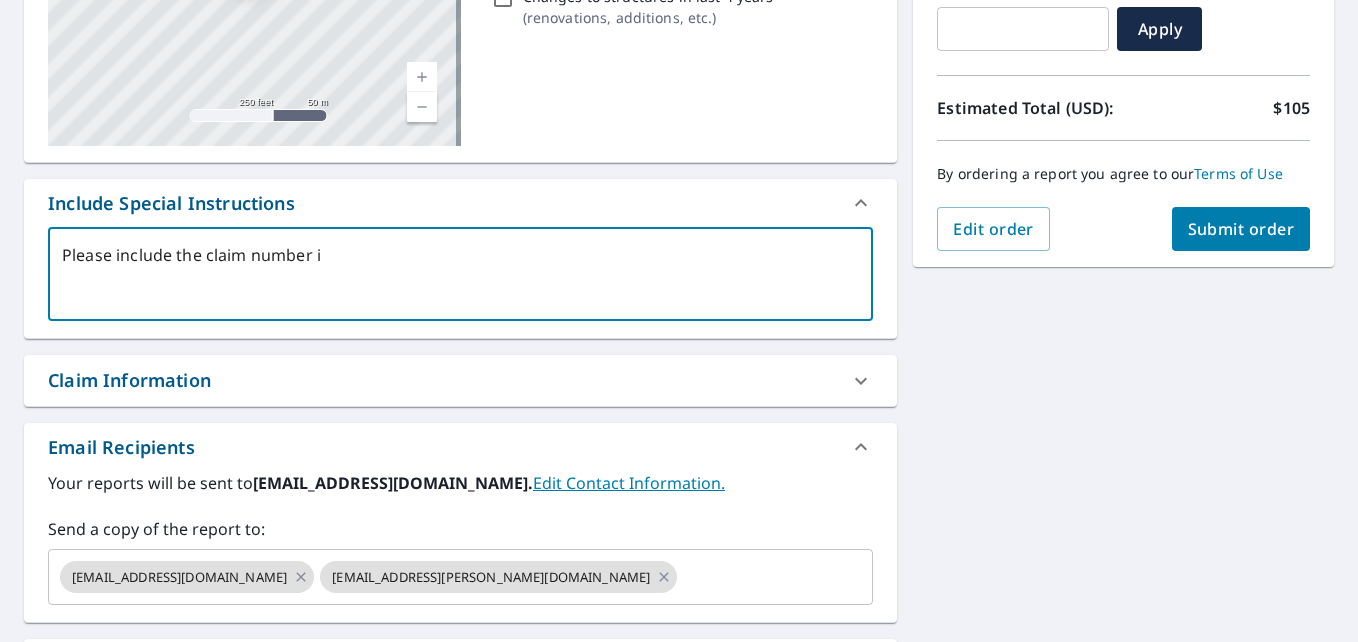 type on "Please include the claim number in" 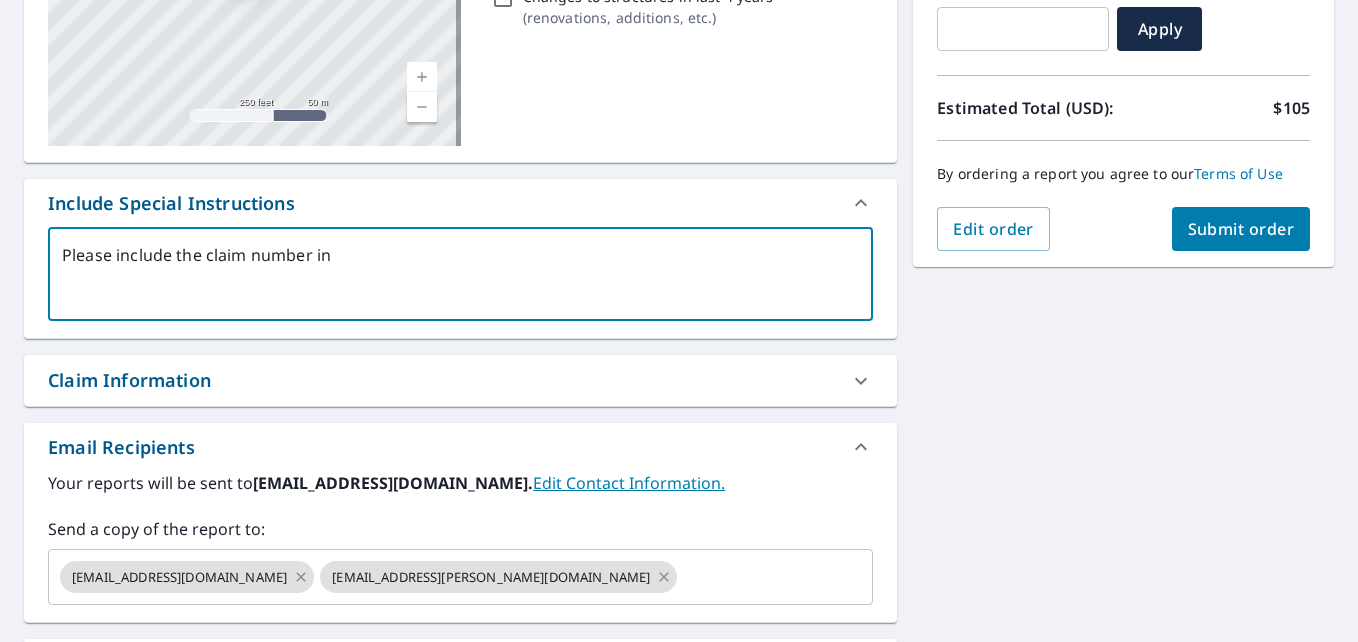 type on "Please include the claim number in" 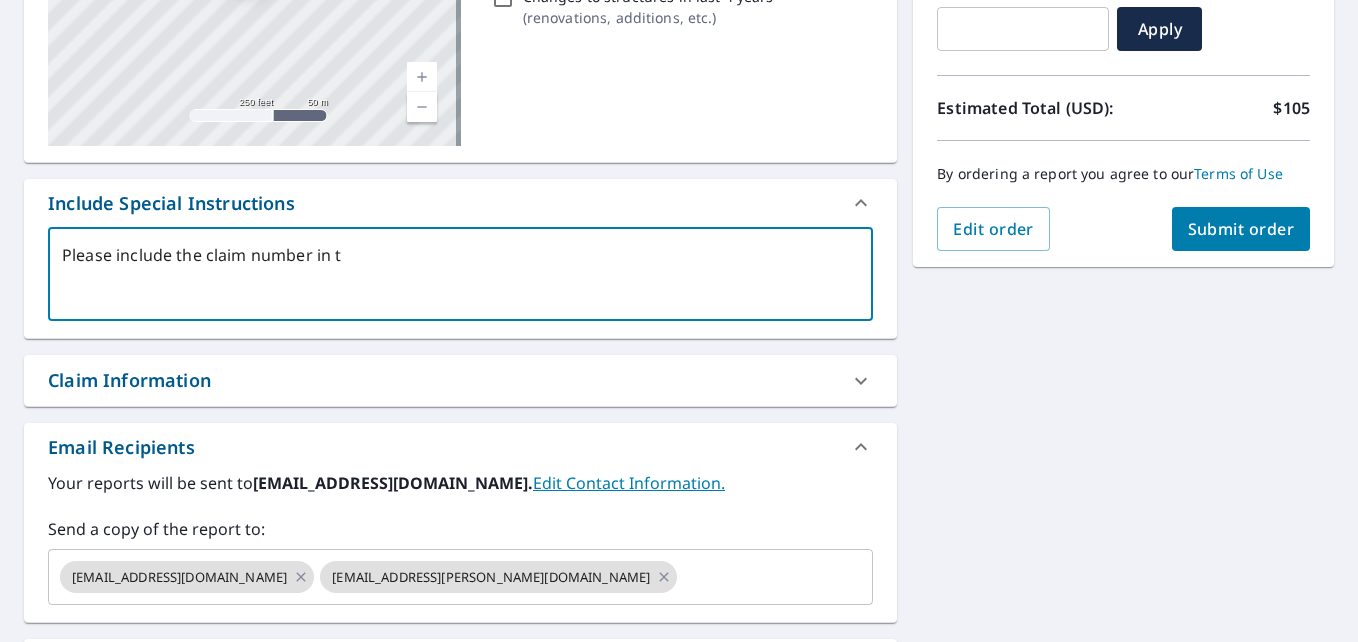 type on "Please include the claim number in th" 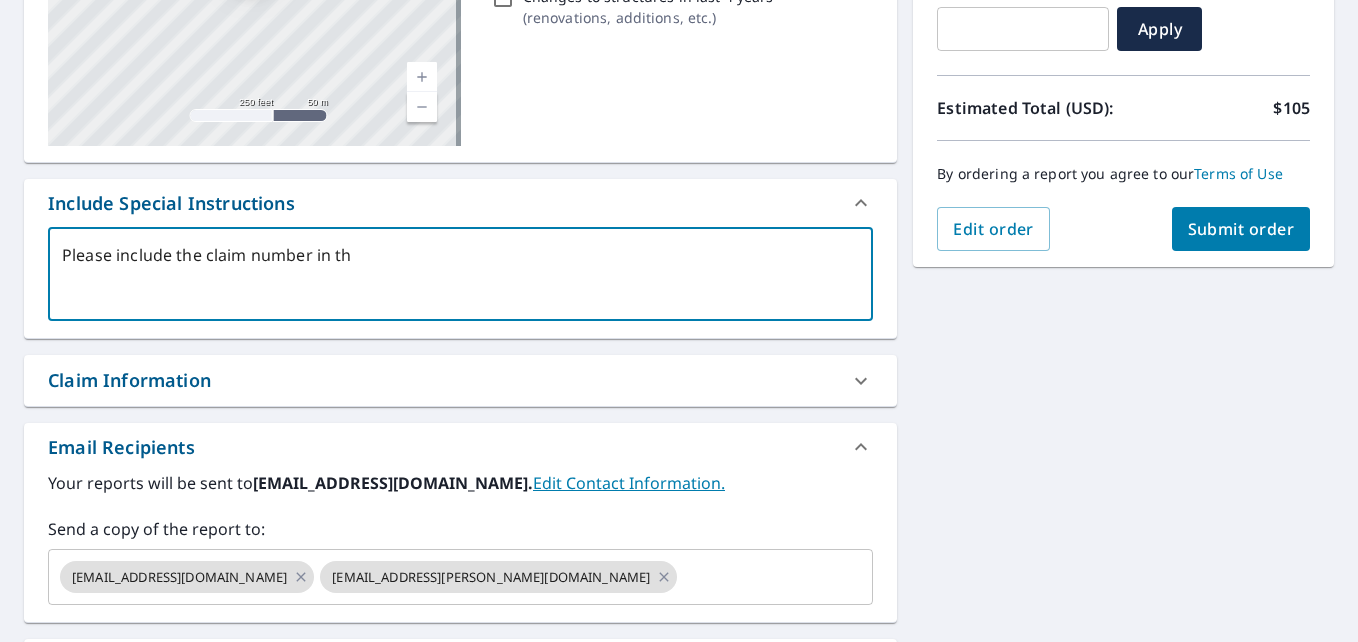 type on "x" 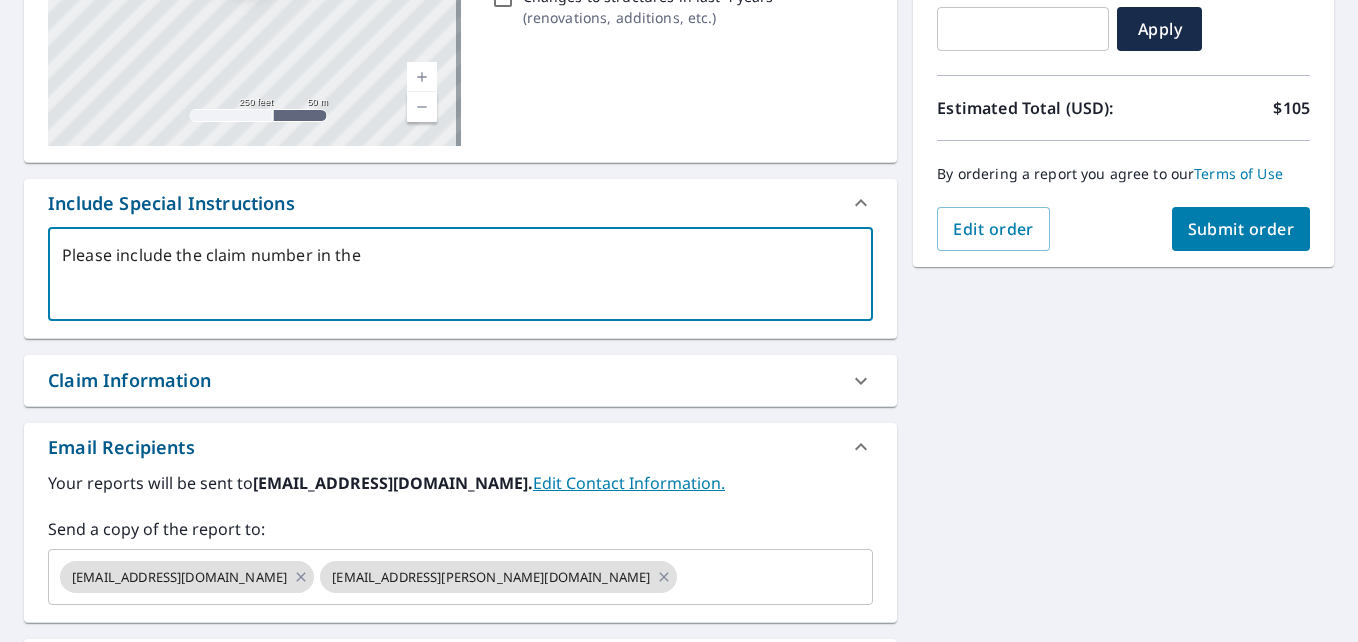type on "Please include the claim number in the" 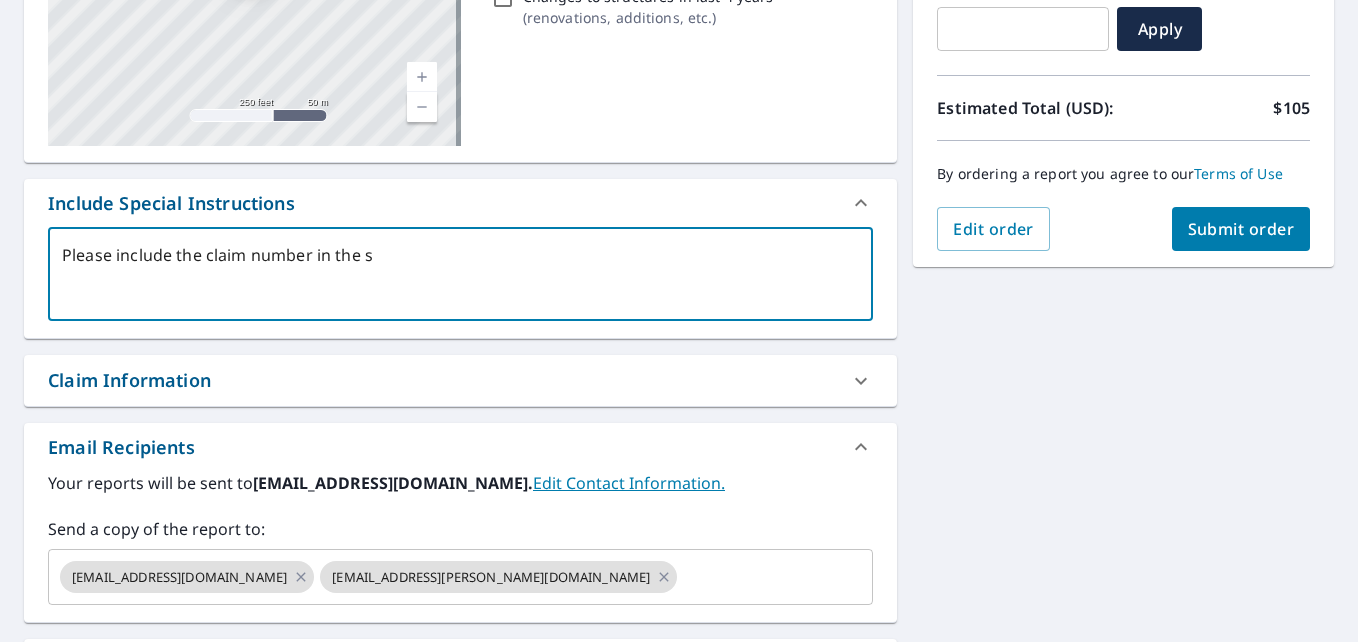 type on "Please include the claim number in the su" 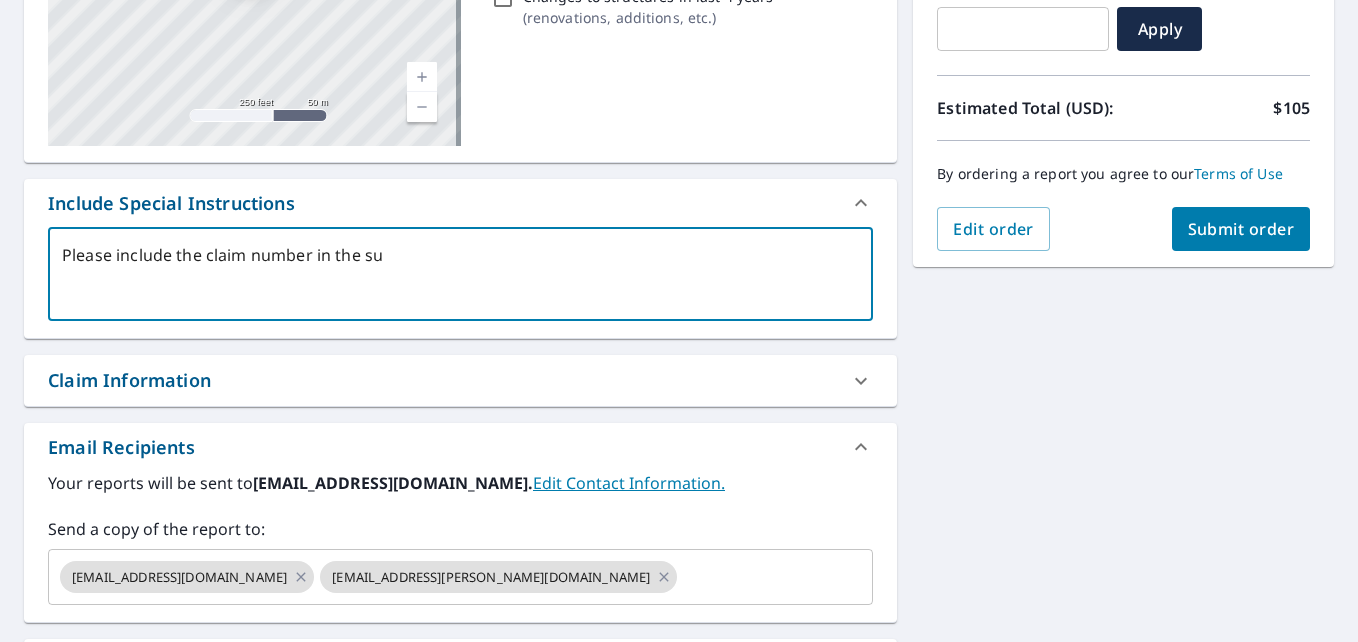 type on "x" 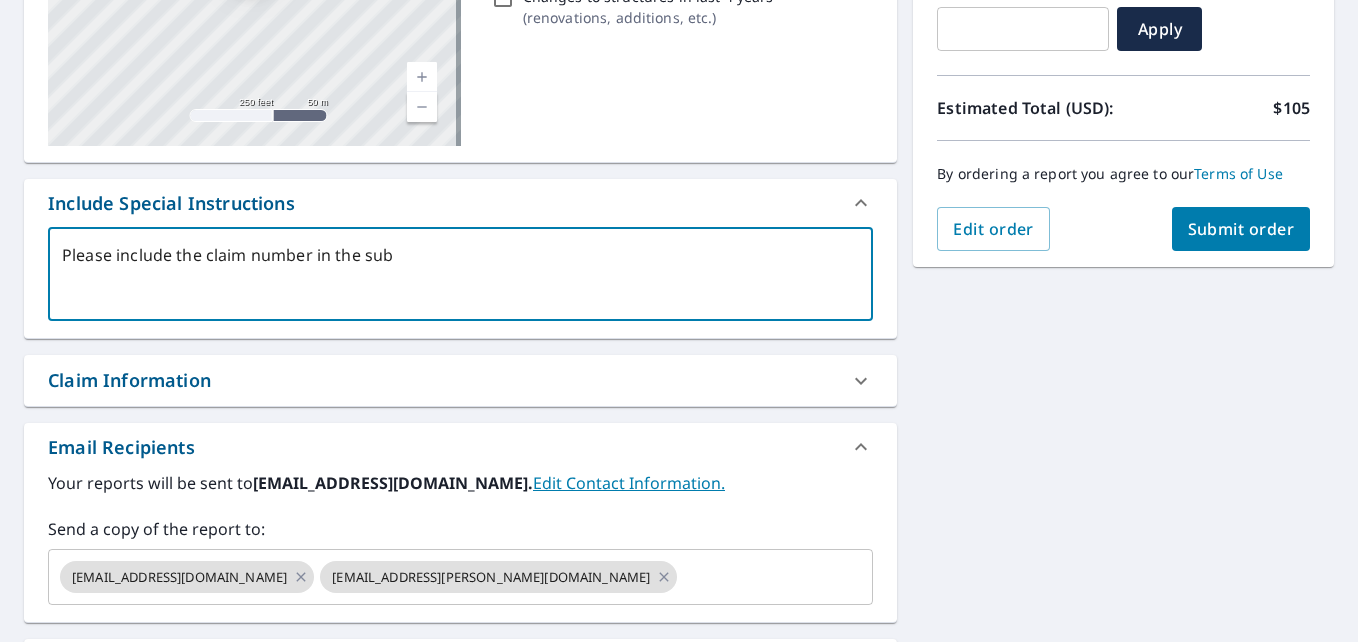 type on "x" 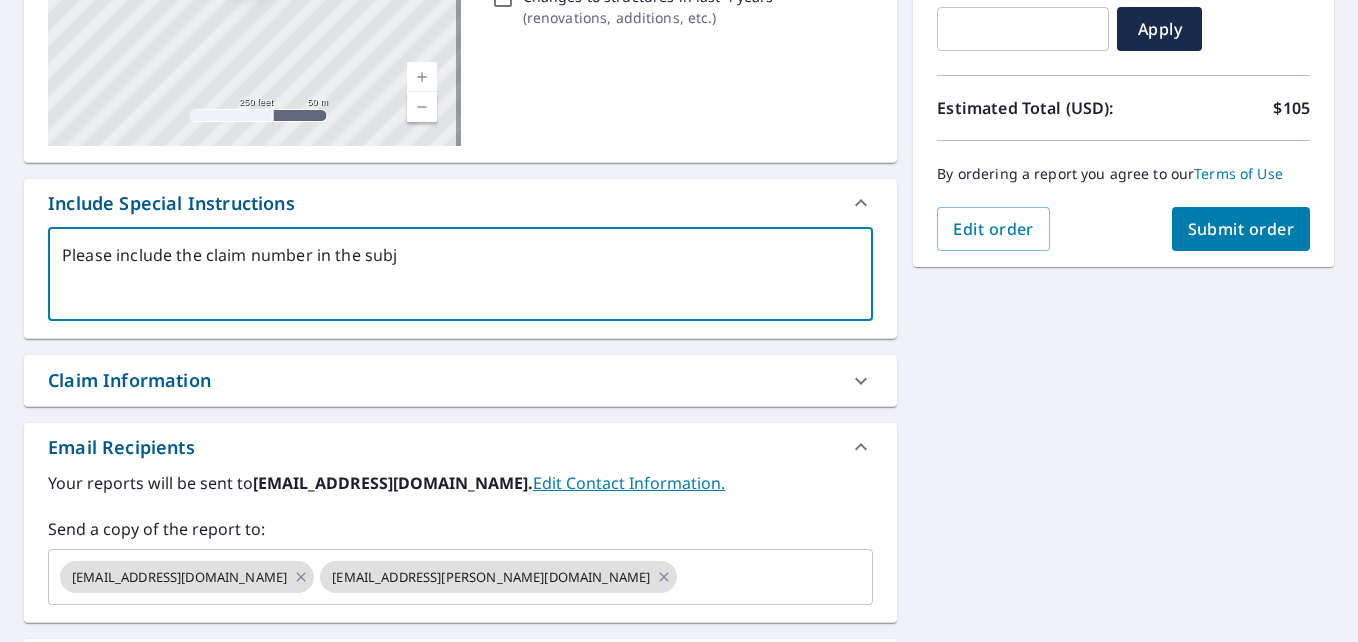 type on "Please include the claim number in the subje" 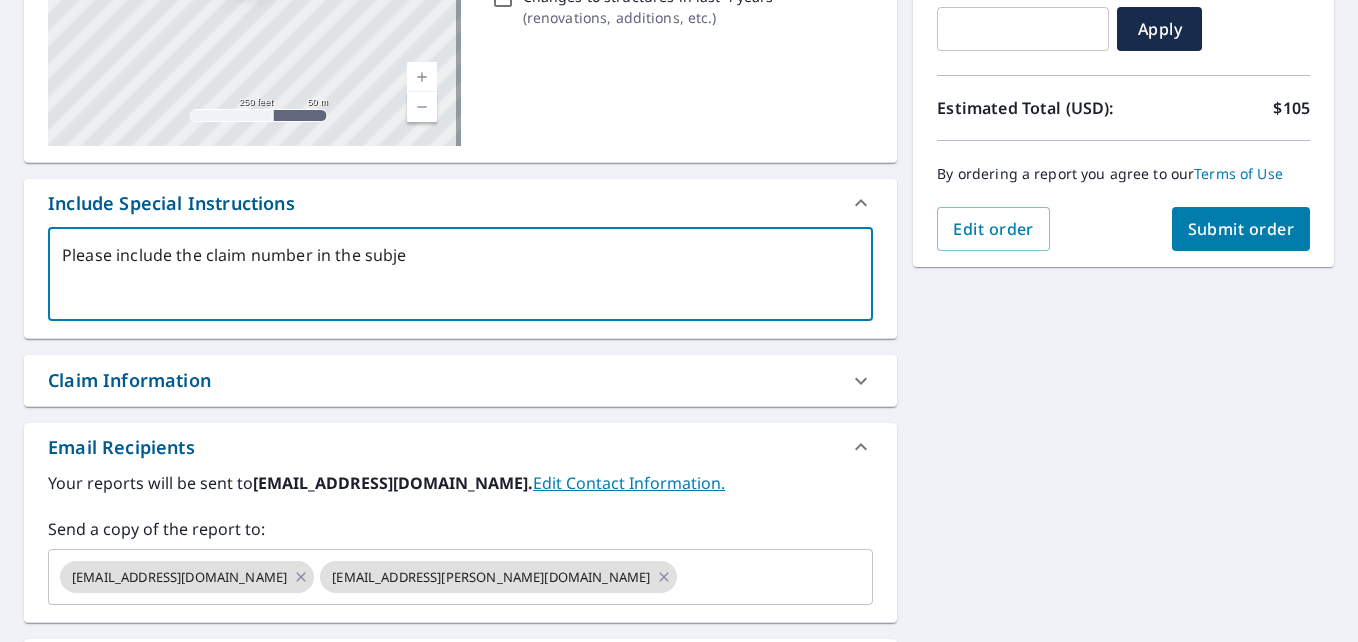 type on "Please include the claim number in the subjec" 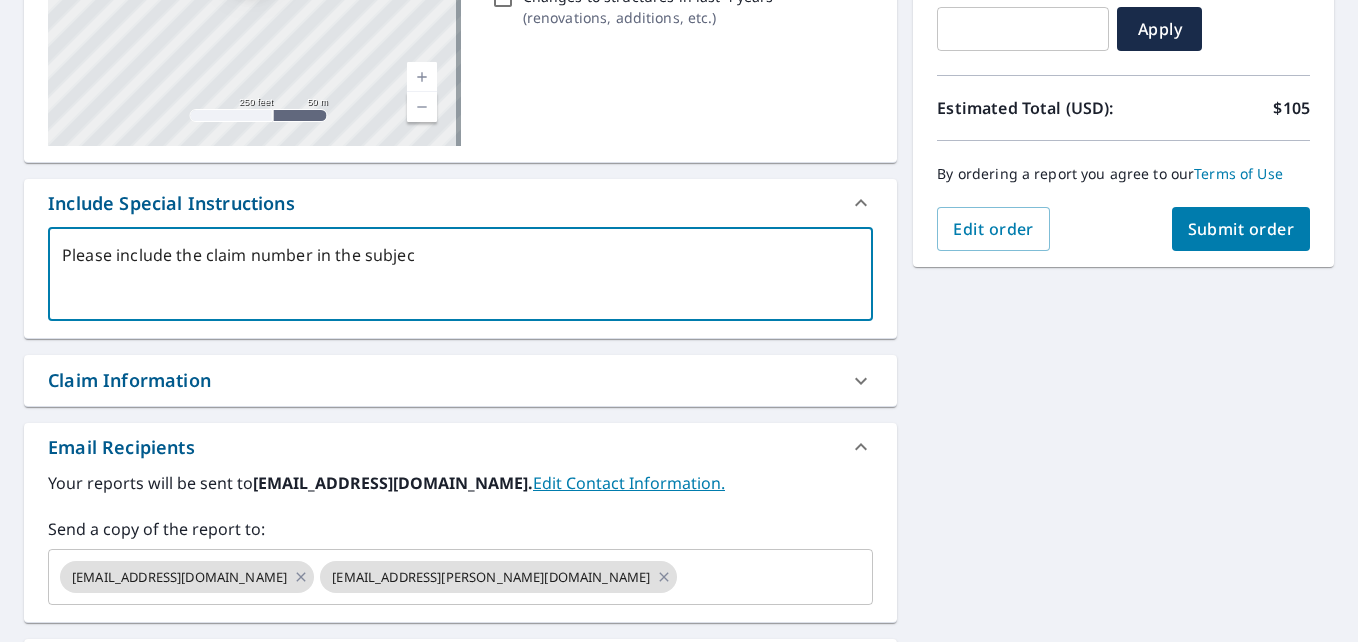 type on "x" 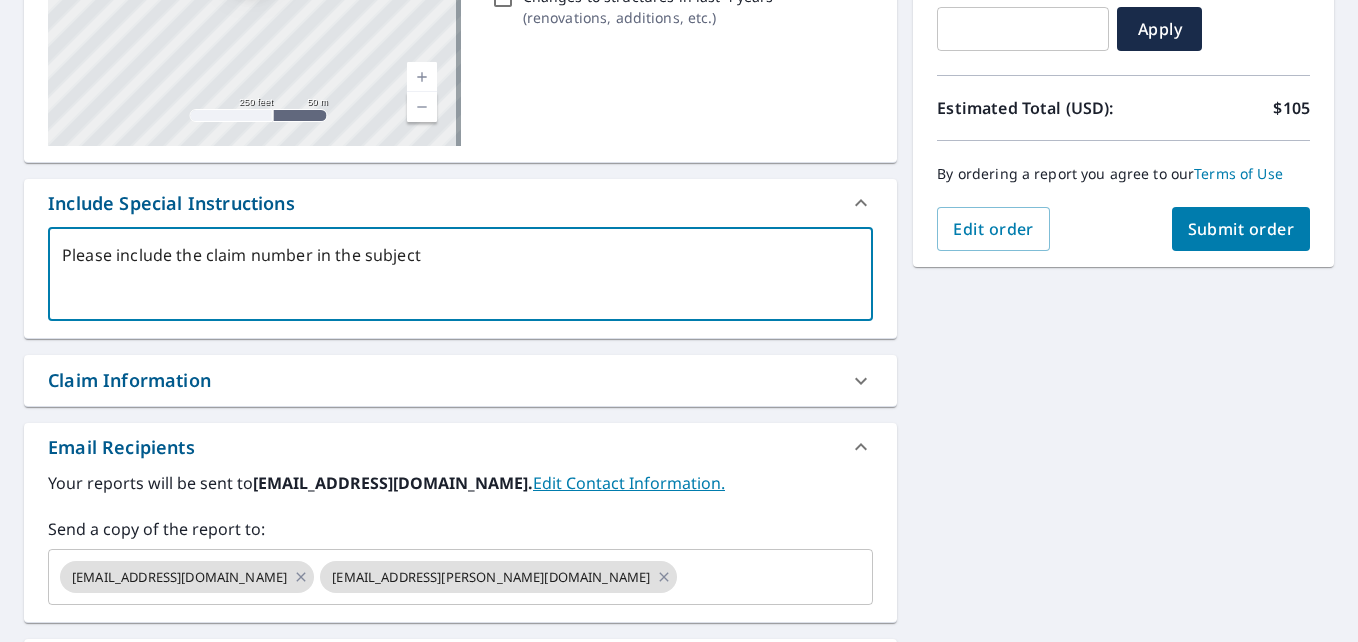 type on "Please include the claim number in the subject" 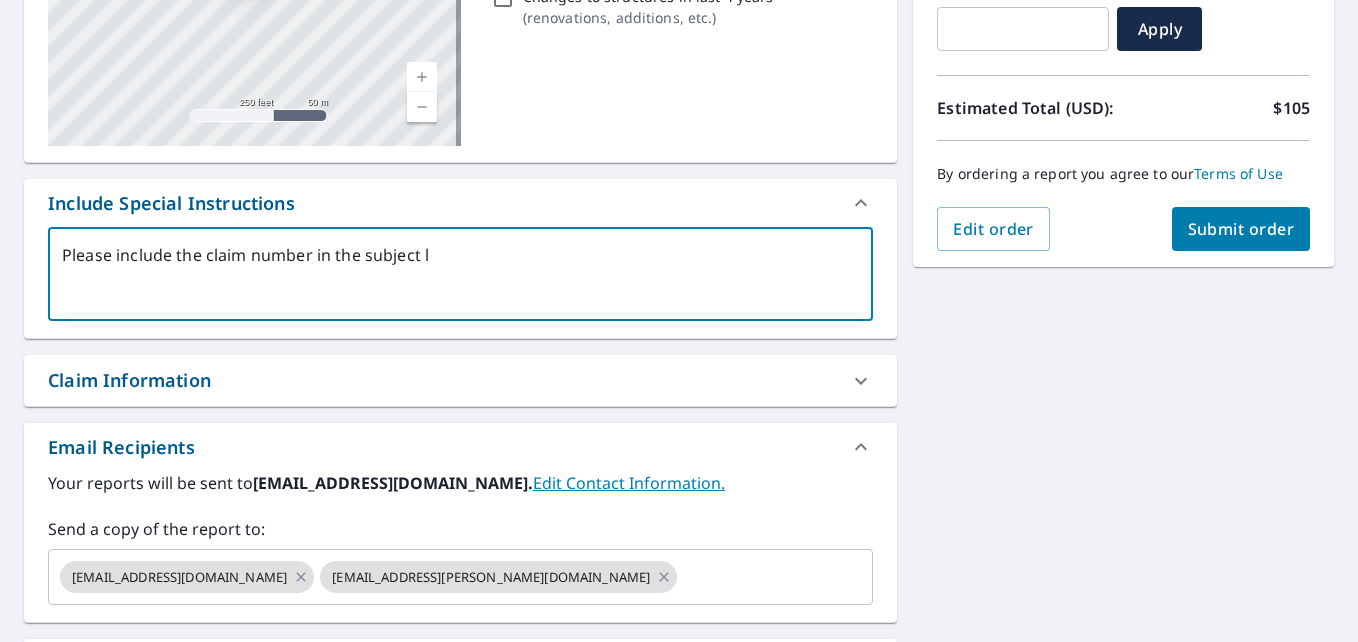 type on "x" 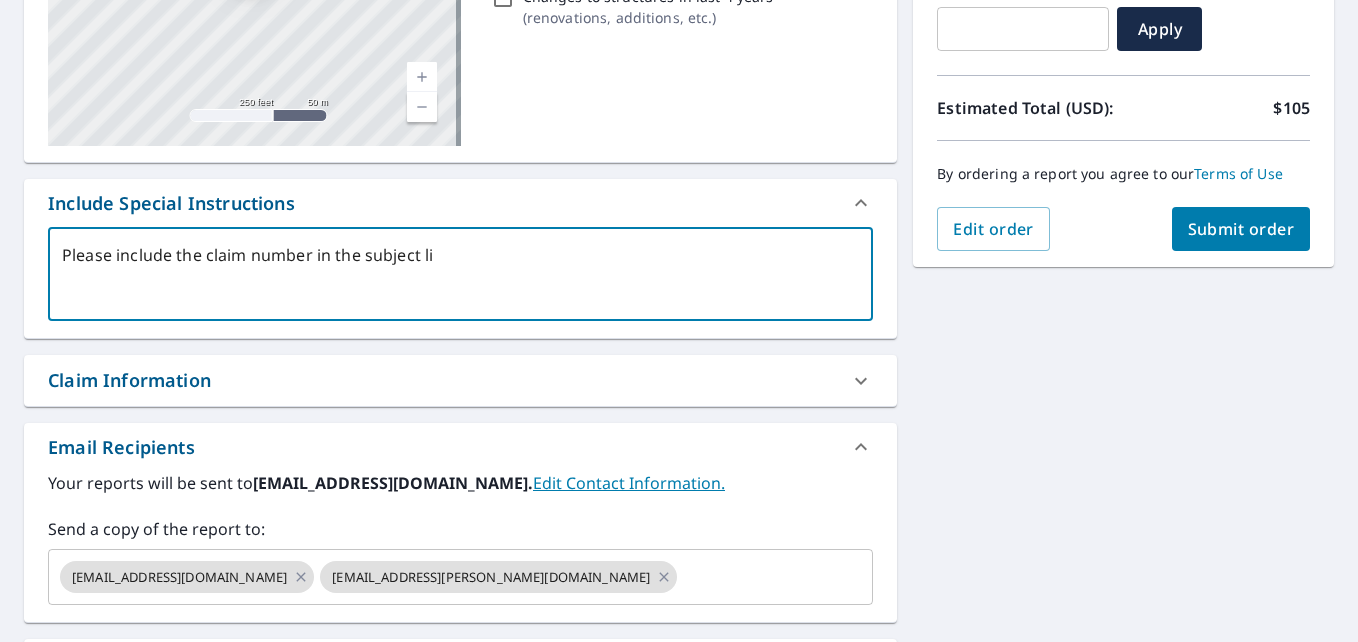 type on "Please include the claim number in the subject lin" 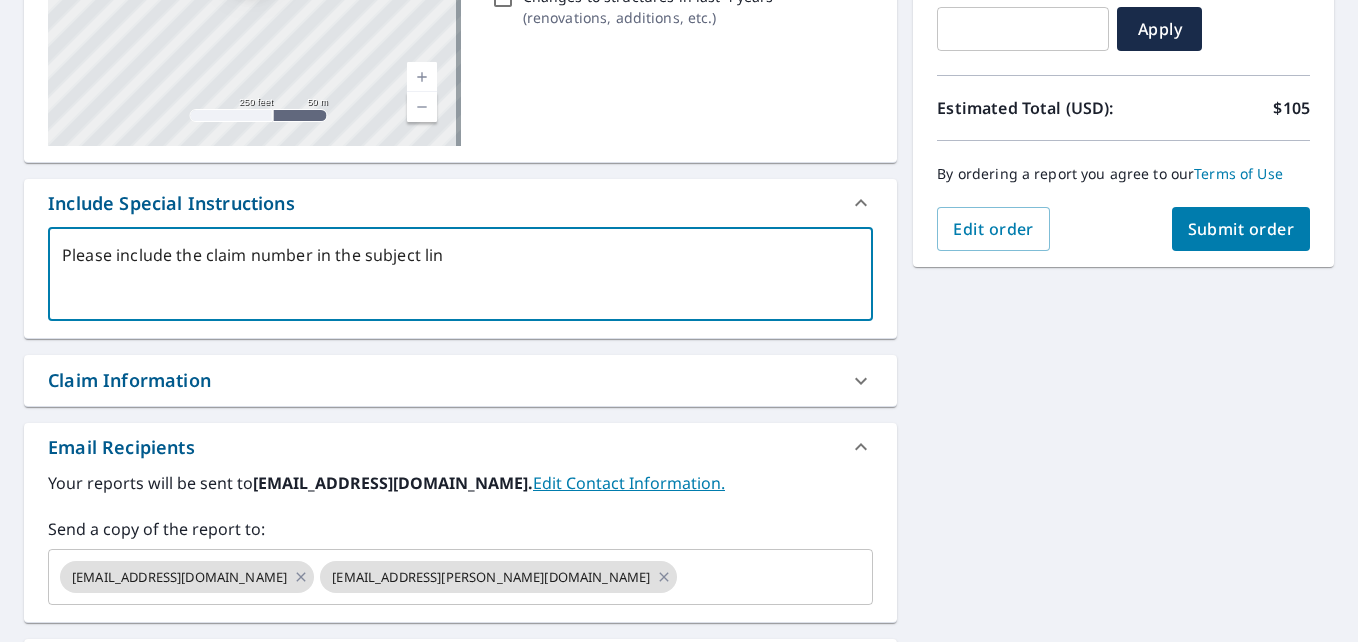 type on "Please include the claim number in the subject line" 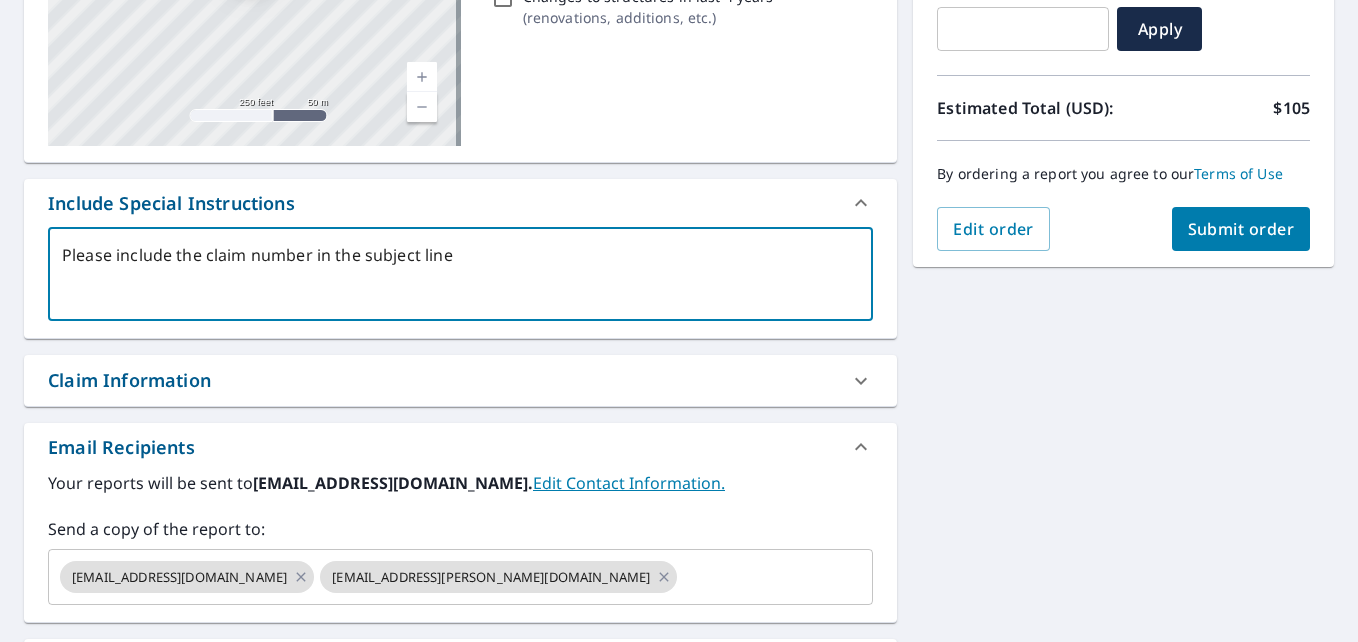 type on "Please include the claim number in the subject line" 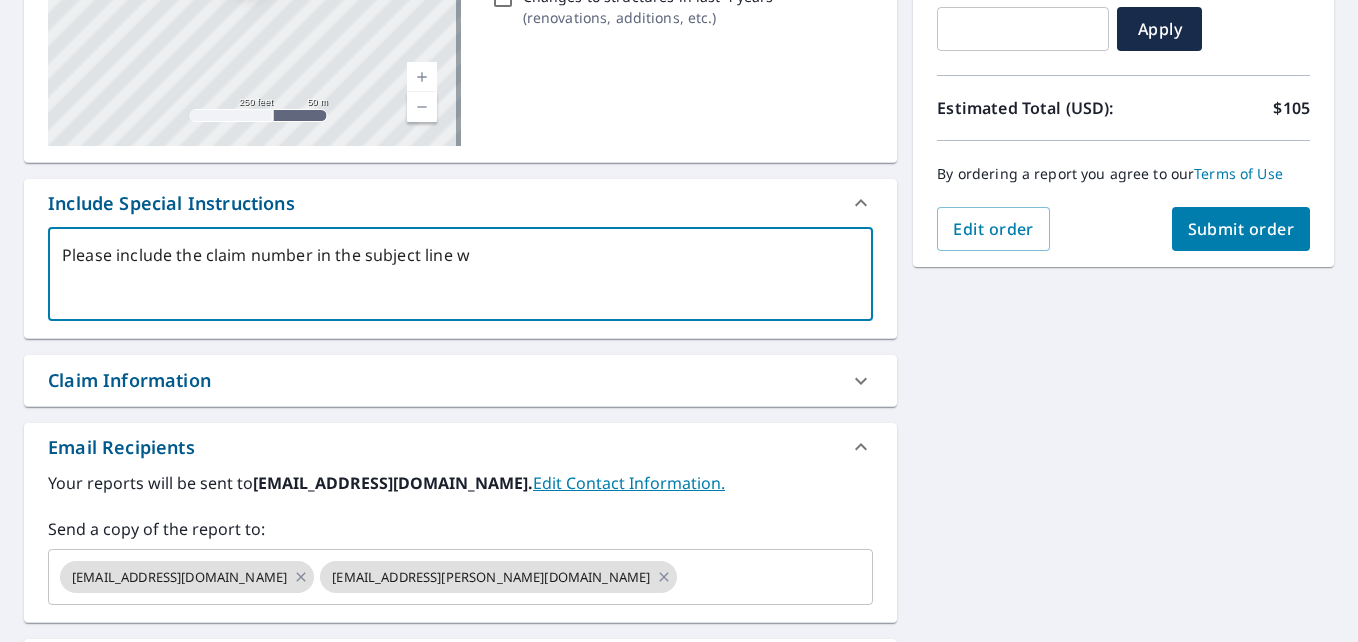 type on "Please include the claim number in the subject line wh" 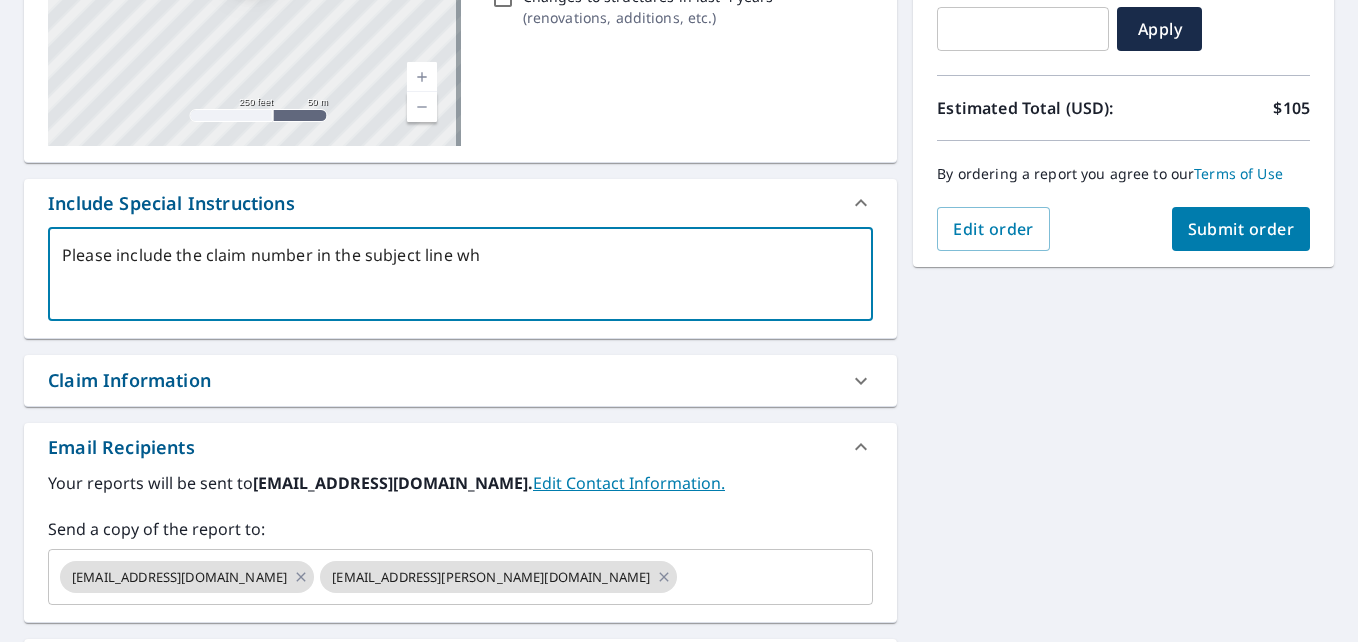 type on "x" 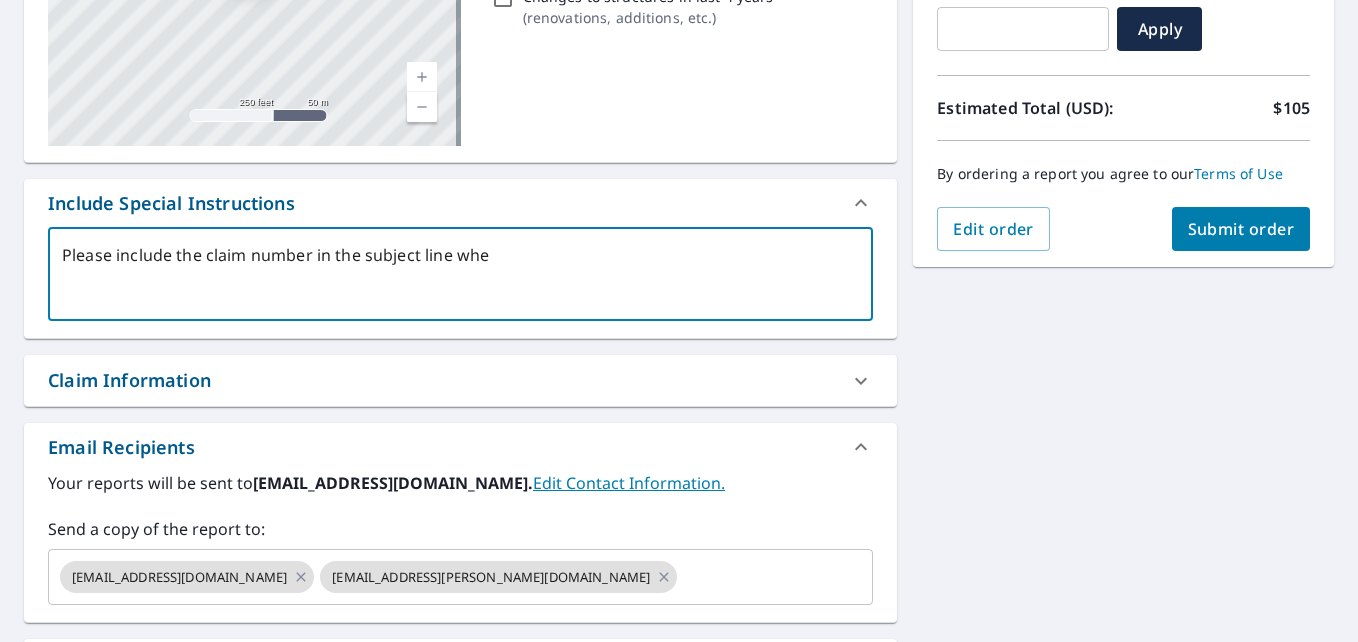 type on "Please include the claim number in the subject line when" 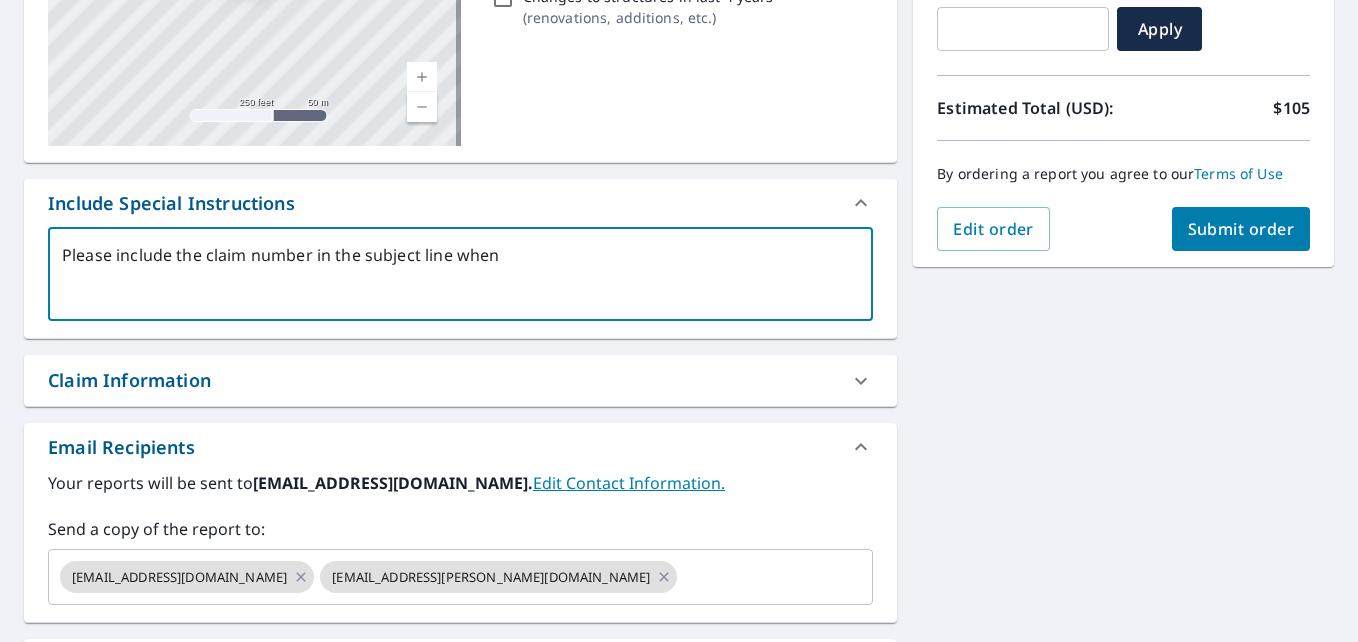 type on "Please include the claim number in the subject line when" 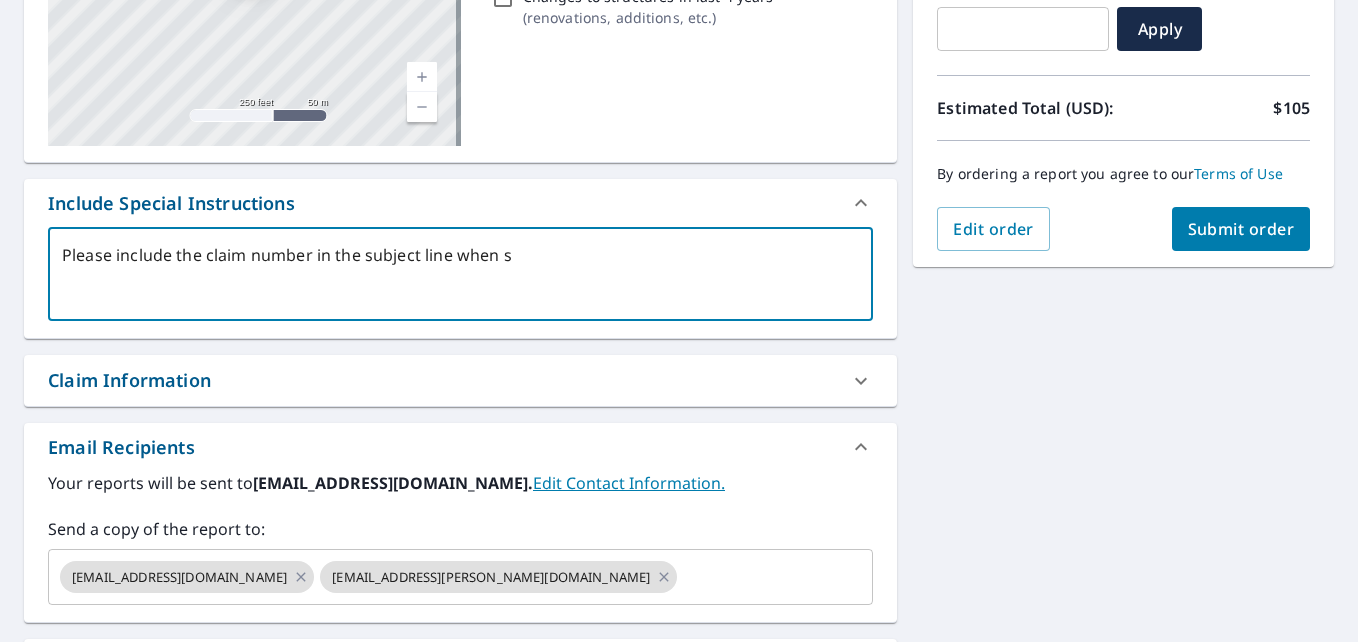 type on "Please include the claim number in the subject line when se" 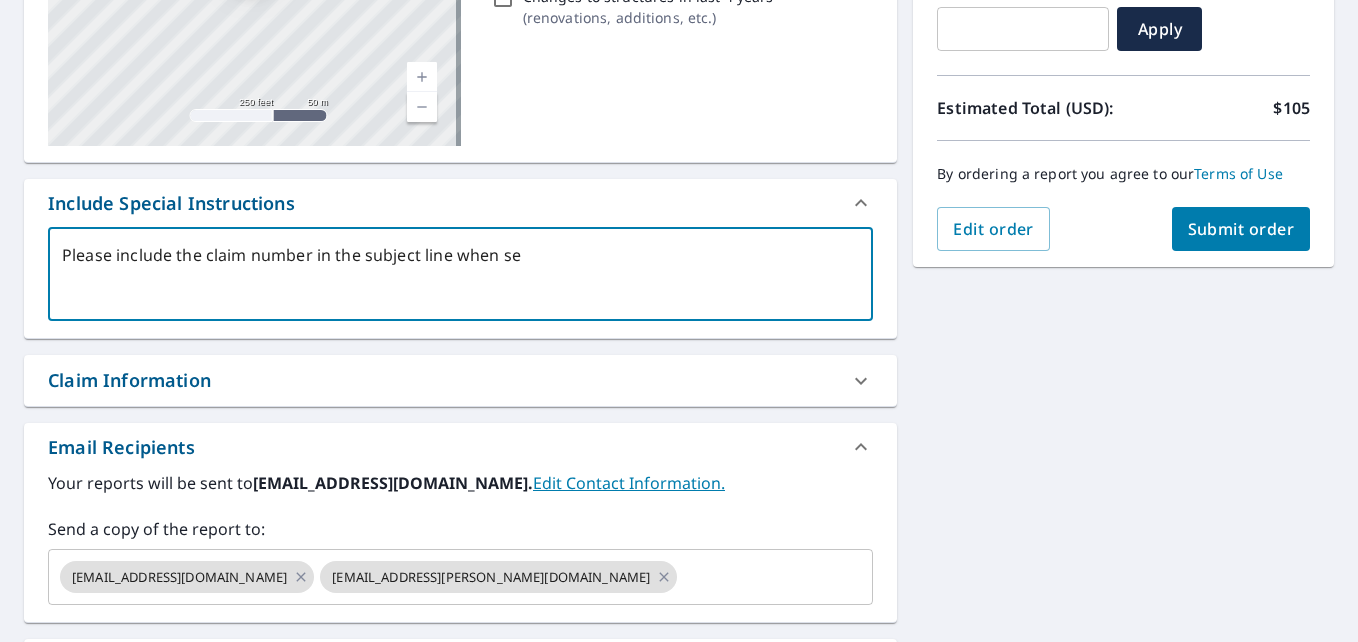 type on "Please include the claim number in the subject line when sen" 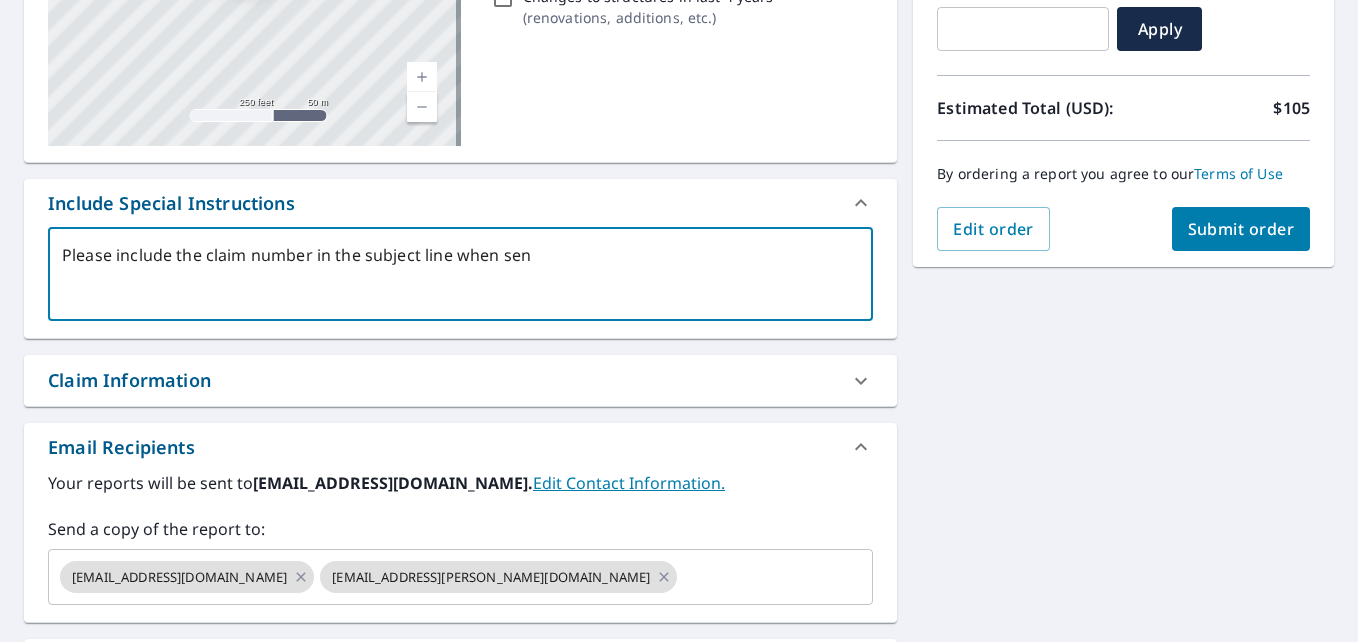 type on "x" 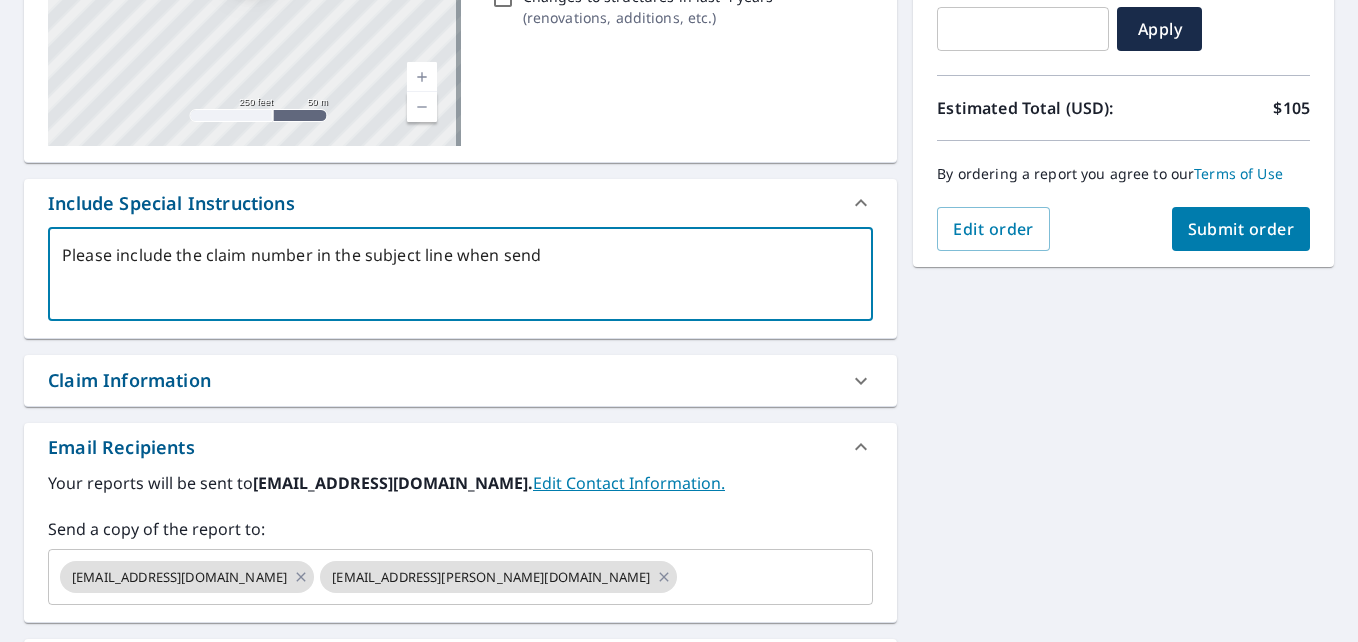 type on "Please include the claim number in the subject line when sendi" 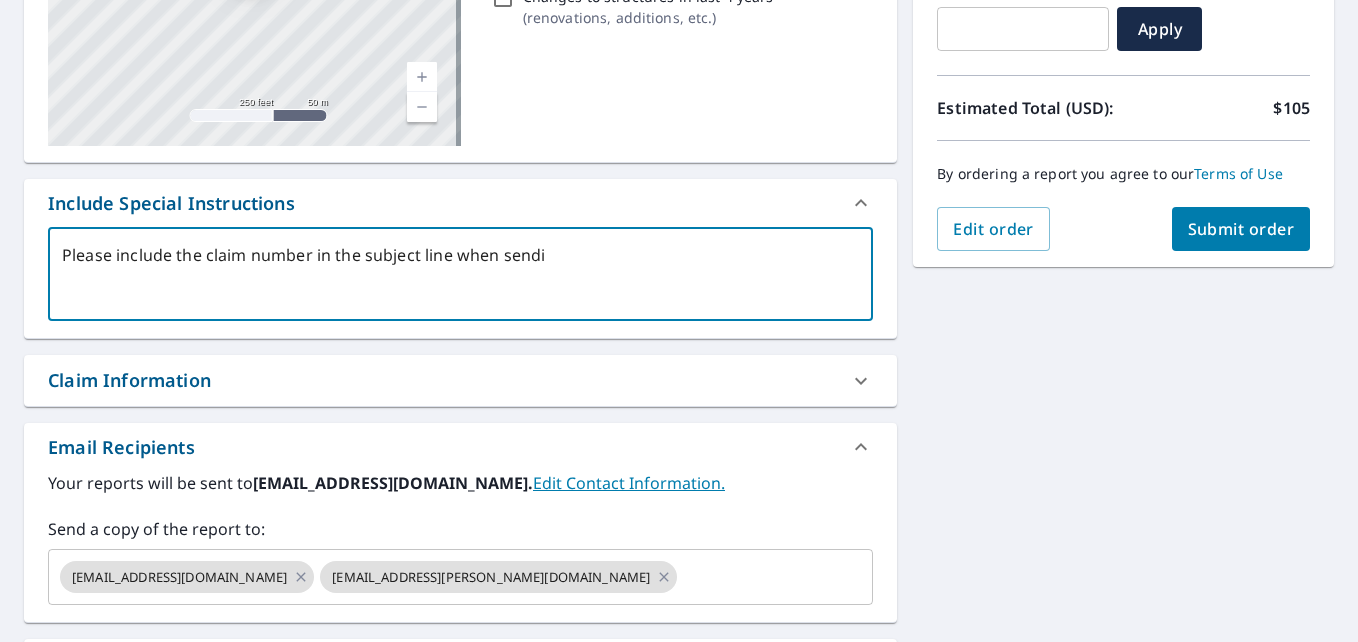 type on "x" 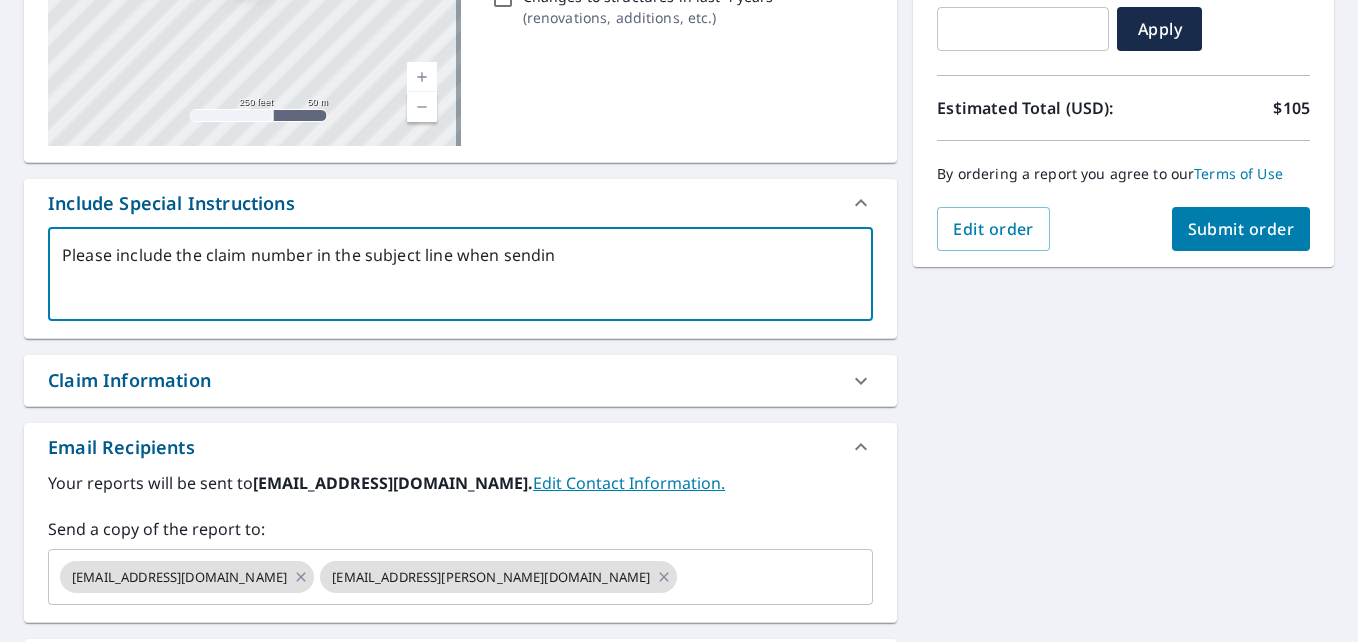 type on "Please include the claim number in the subject line when sending" 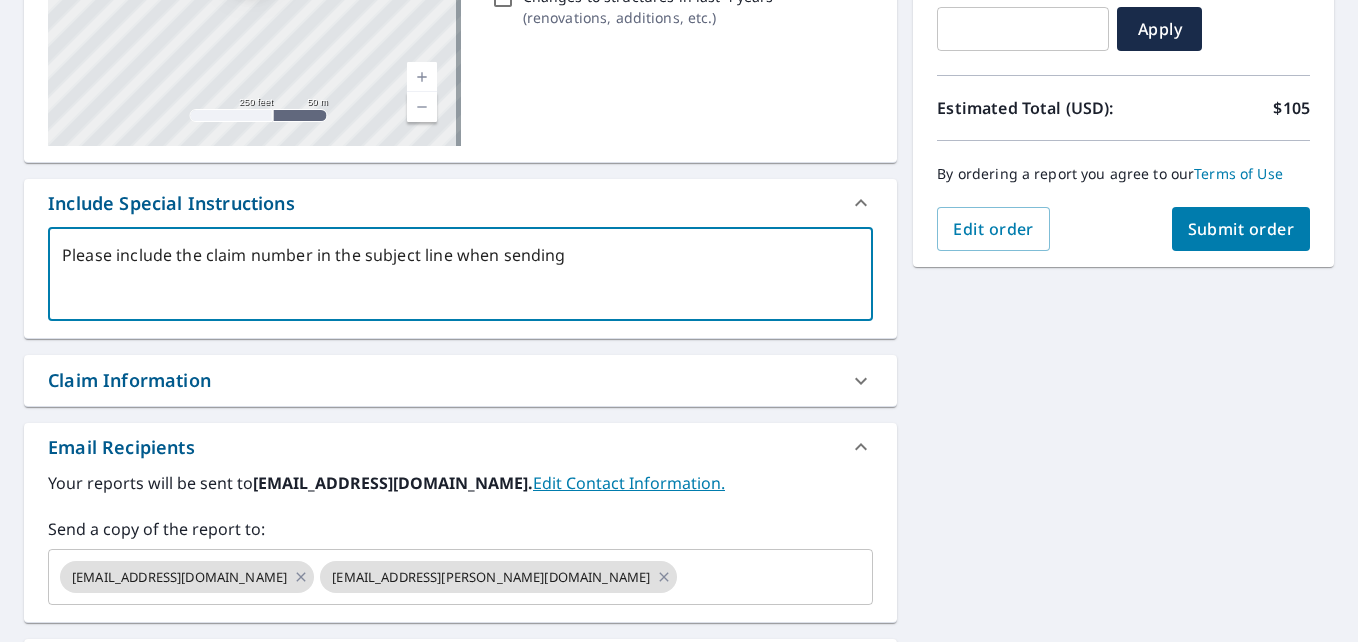 type on "Please include the claim number in the subject line when sending" 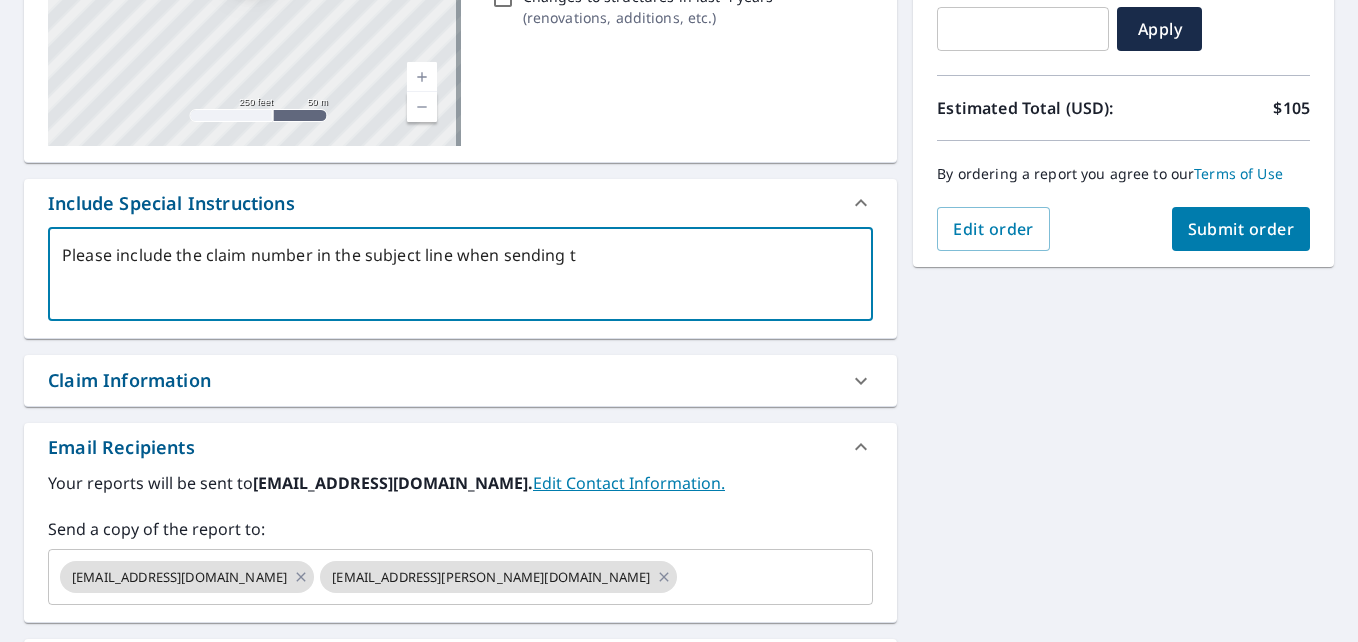 type on "Please include the claim number in the subject line when sending th" 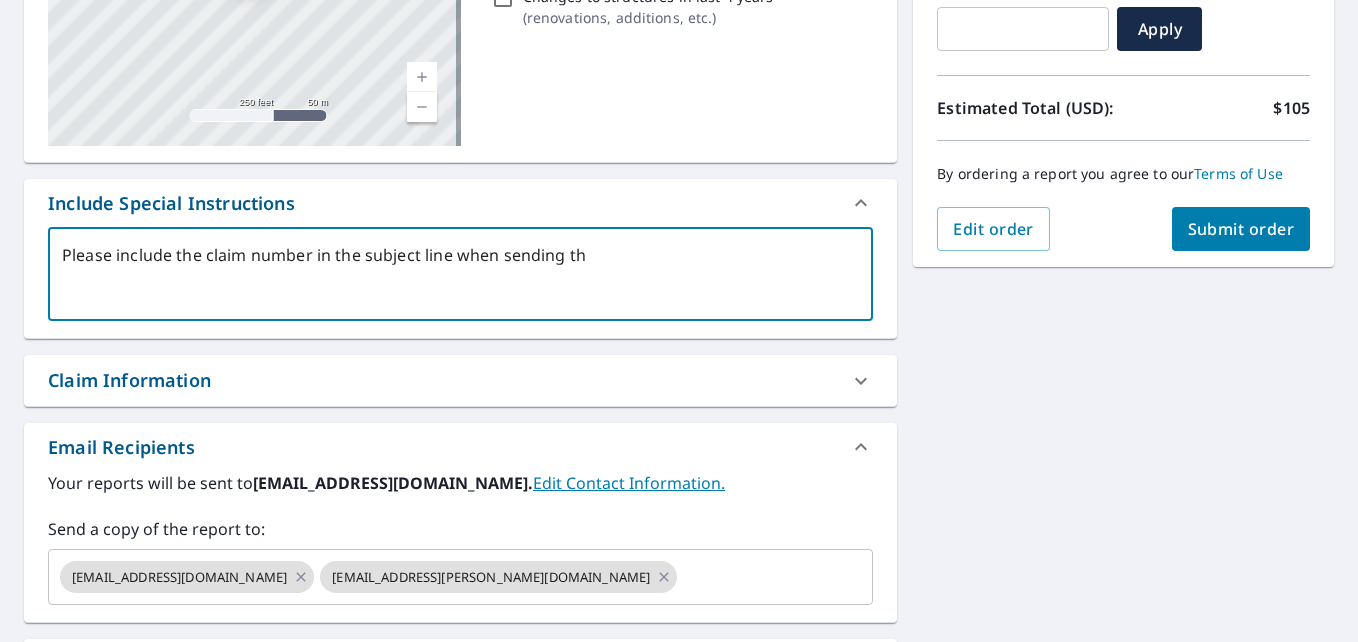 type on "x" 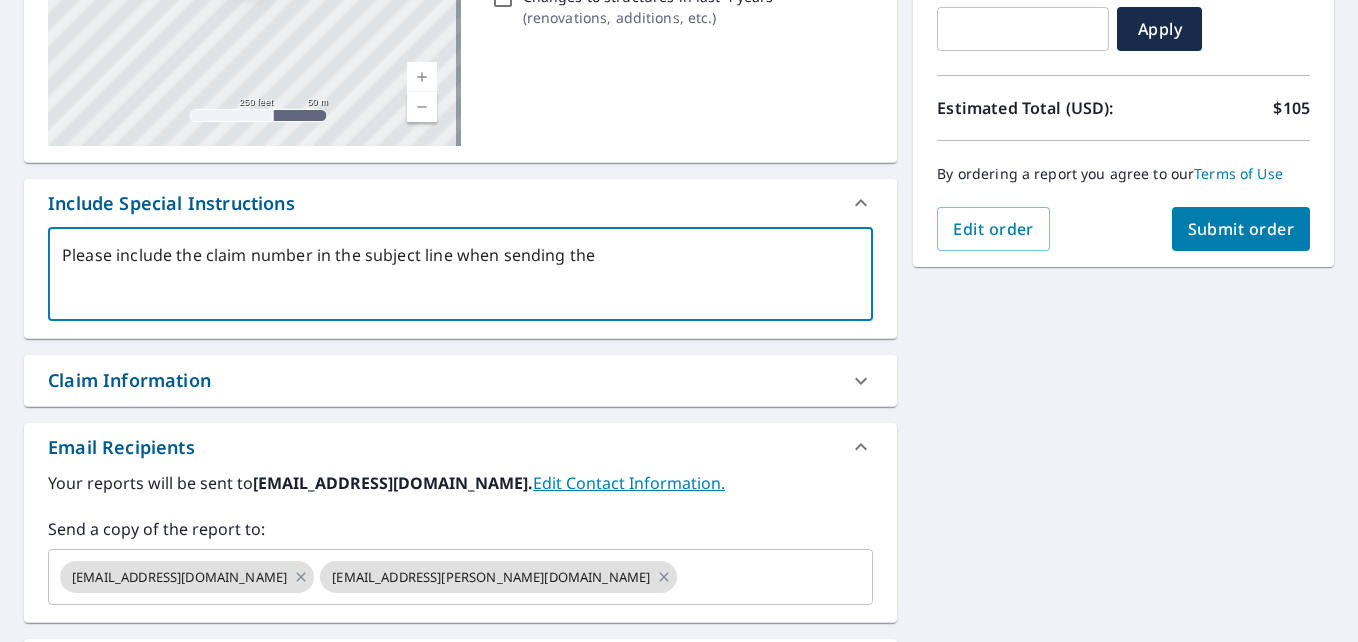type on "x" 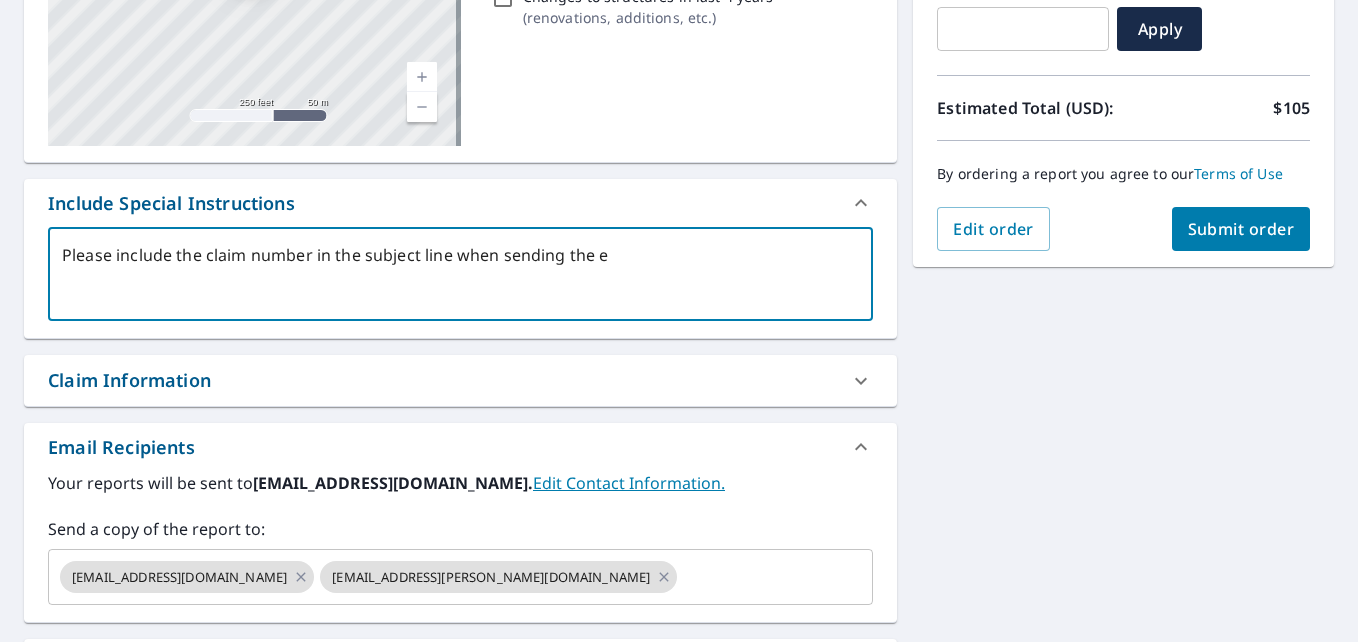 type on "Please include the claim number in the subject line when sending the em" 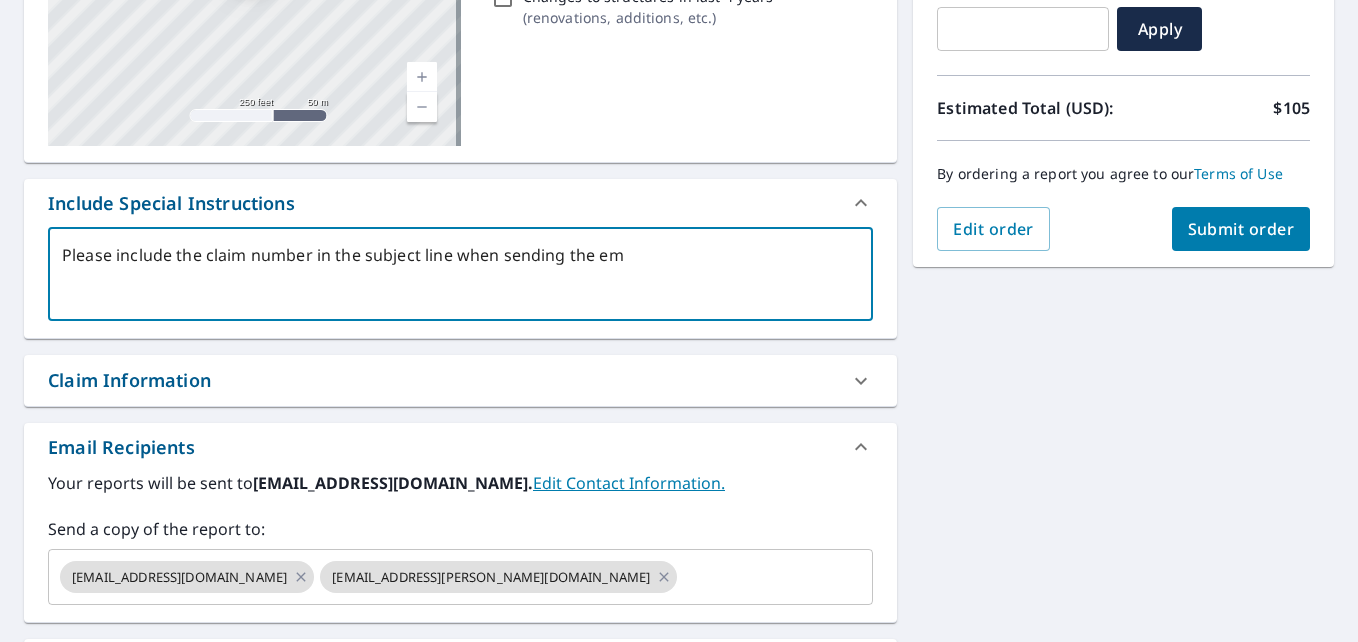 type on "x" 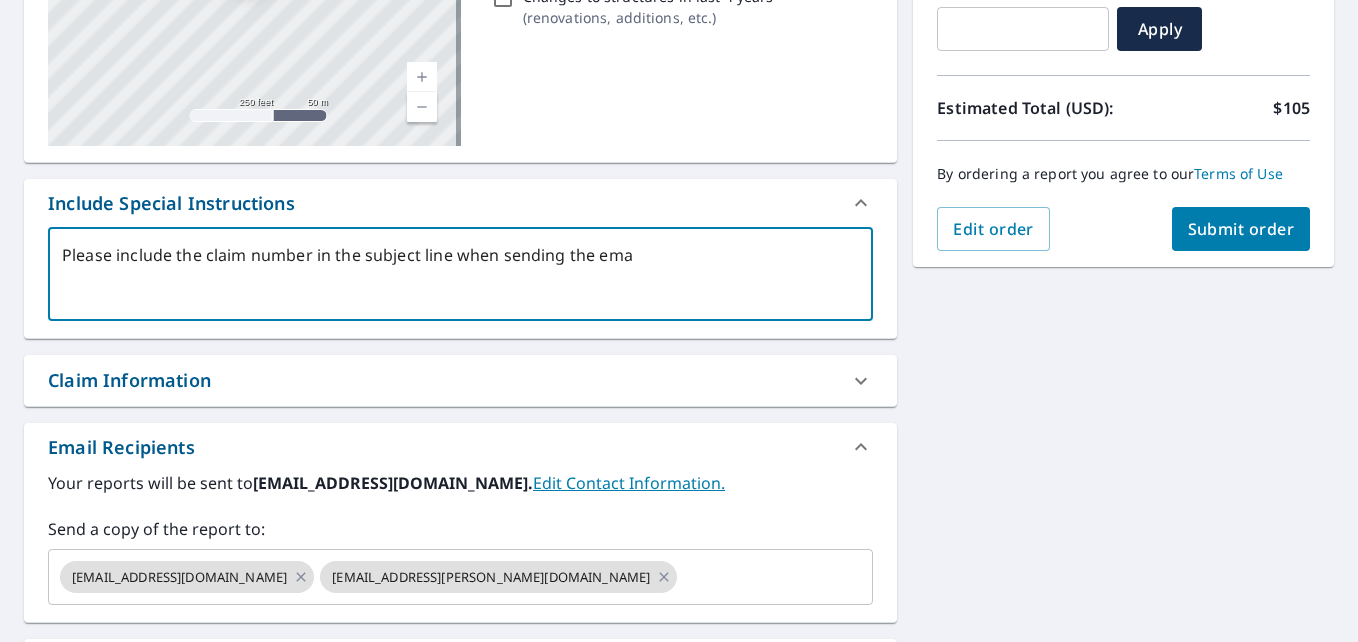 type on "Please include the claim number in the subject line when sending the emai" 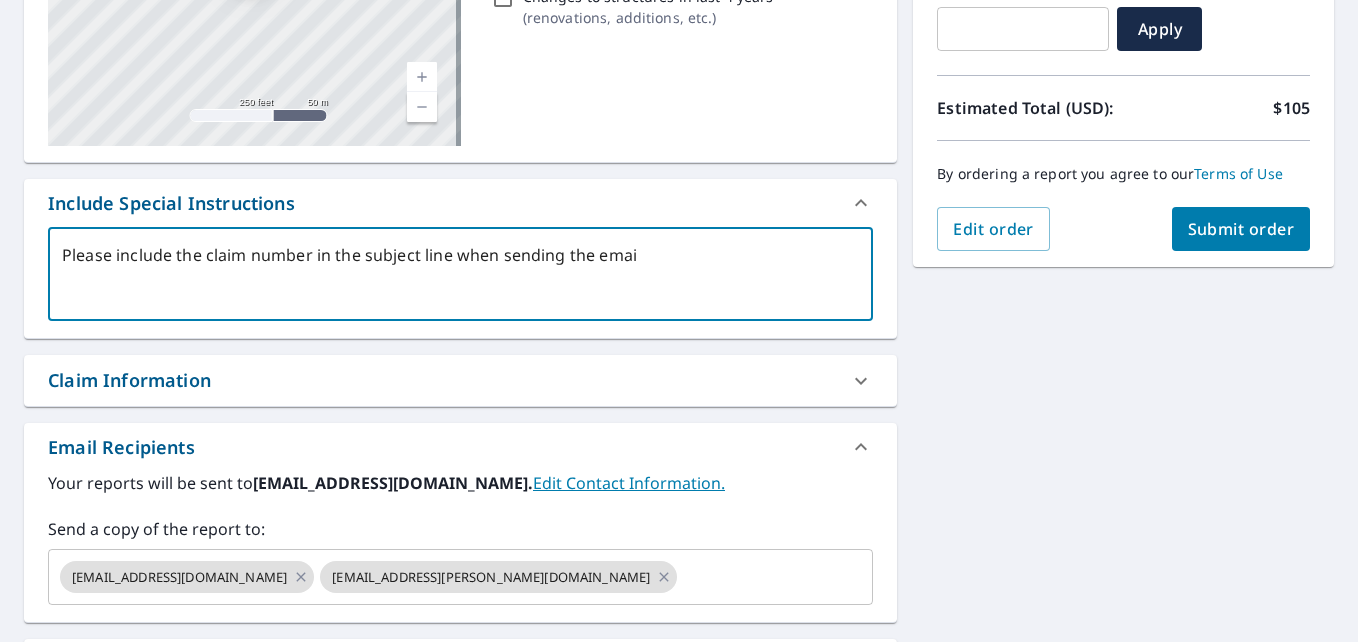 type on "x" 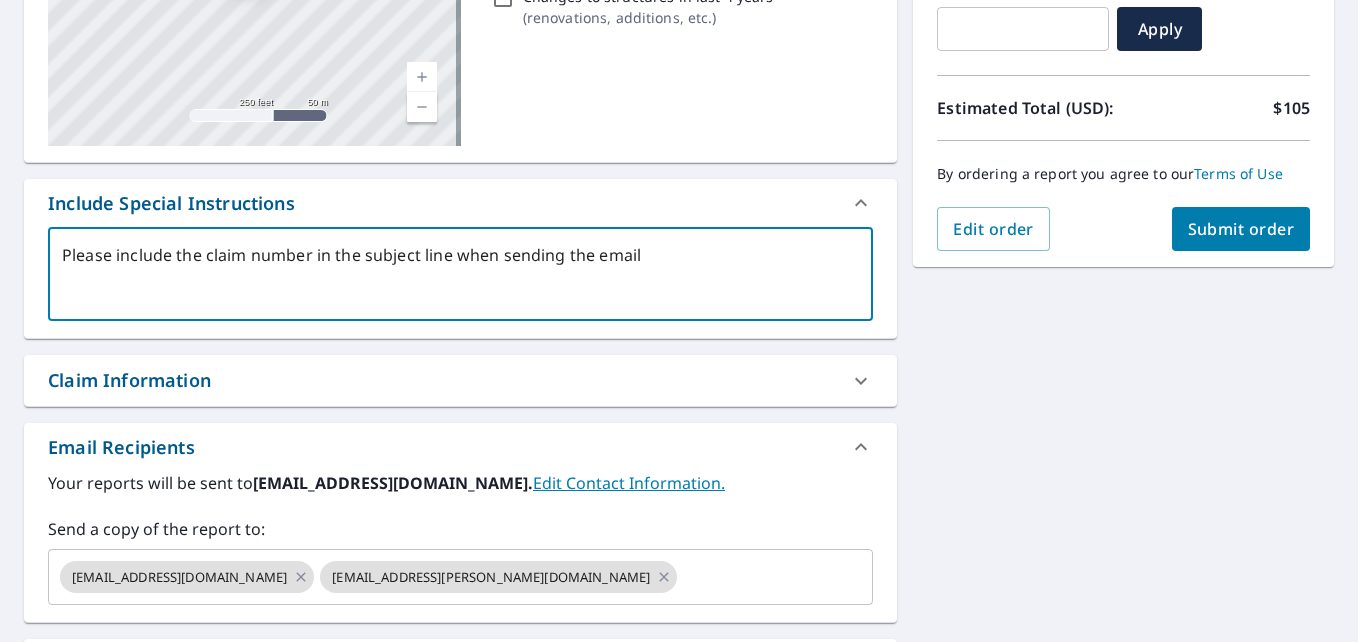 type on "Please include the claim number in the subject line when sending the emai" 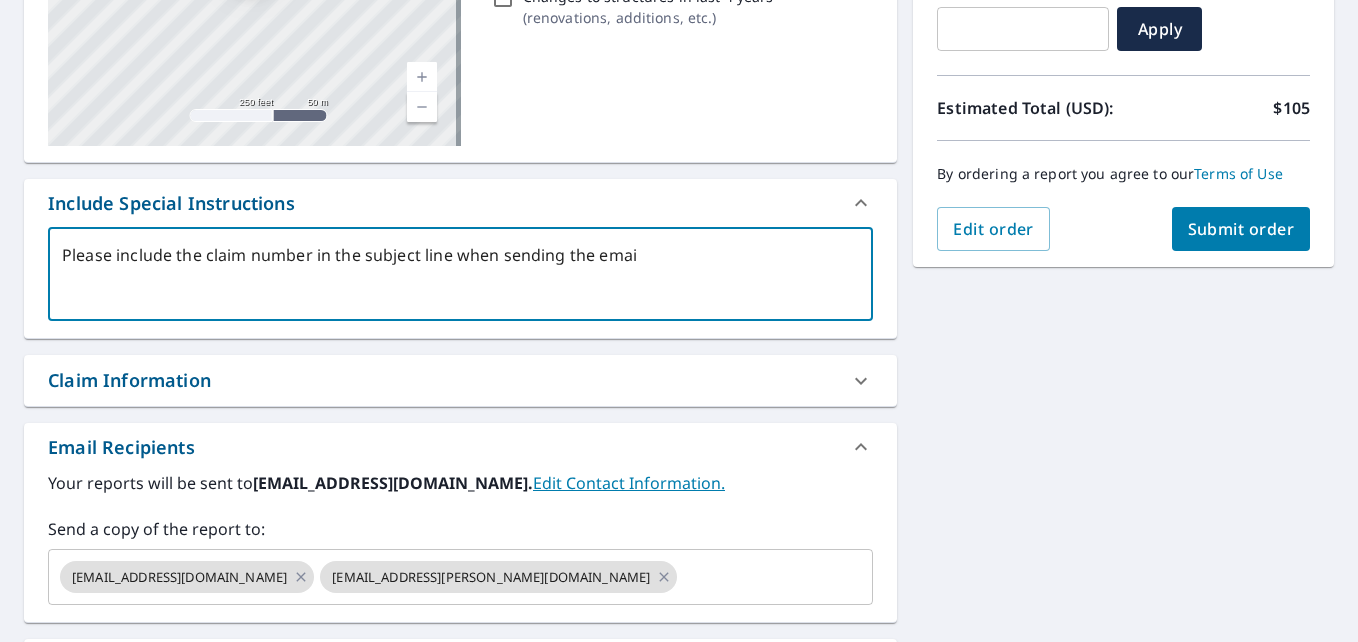 type on "Please include the claim number in the subject line when sending the ema" 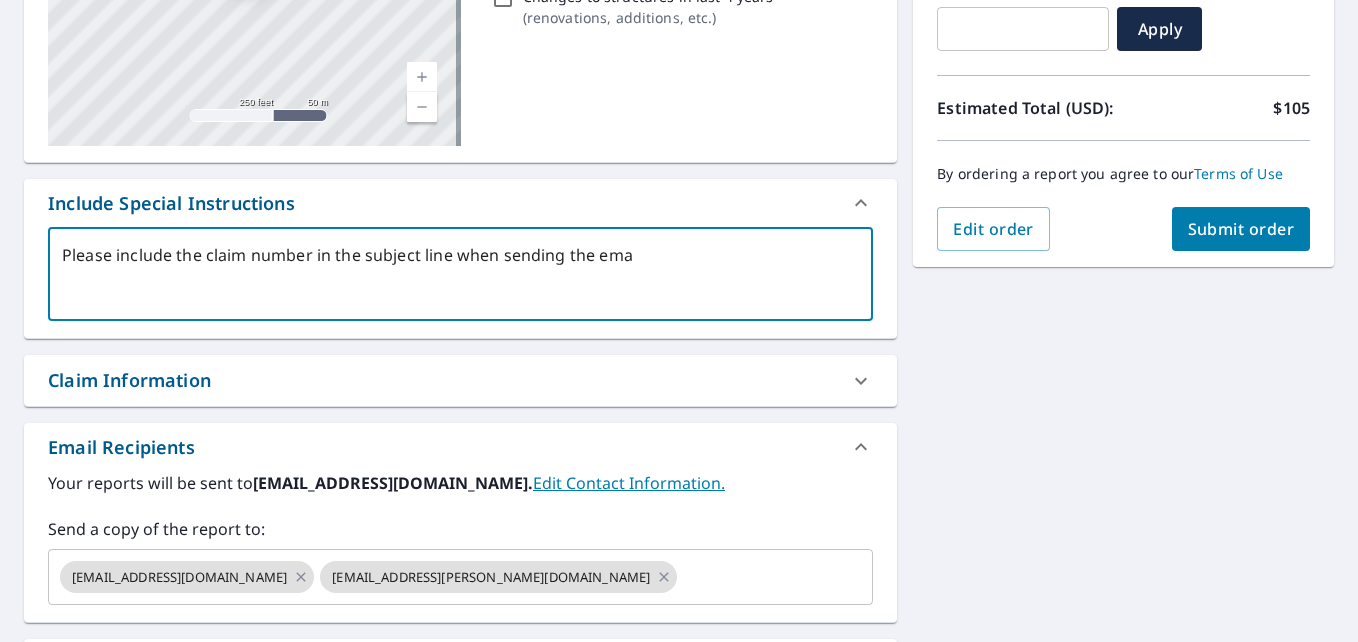 type on "x" 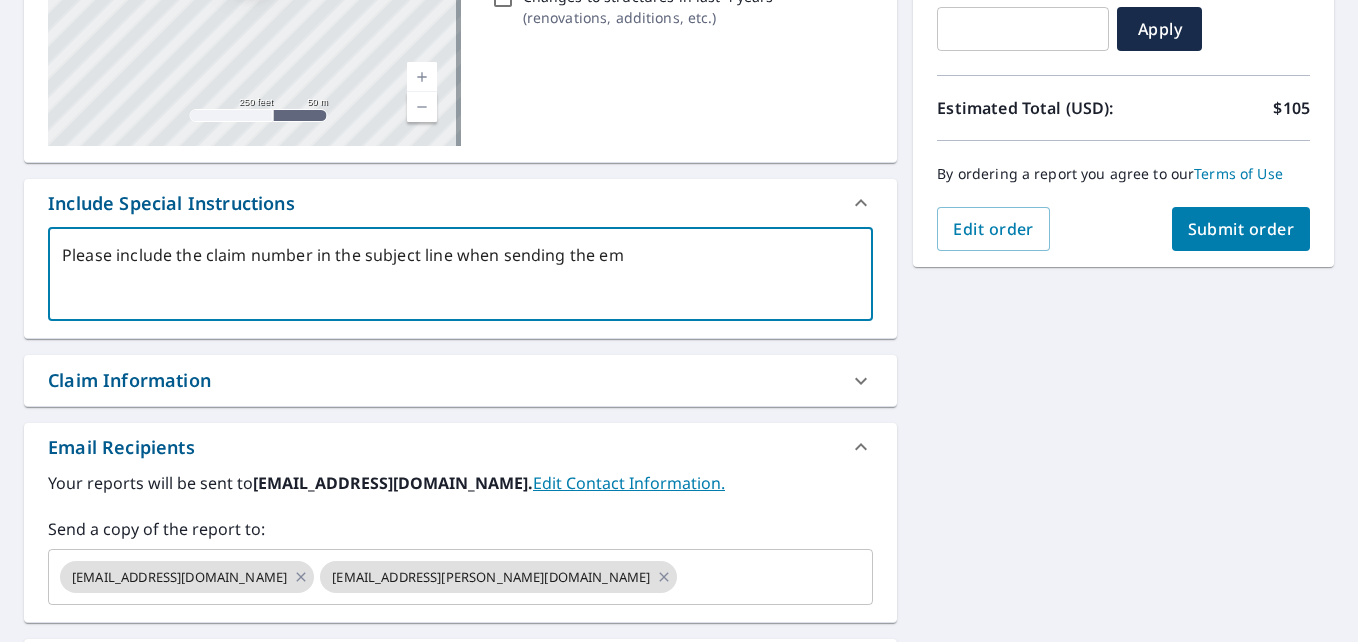 type on "x" 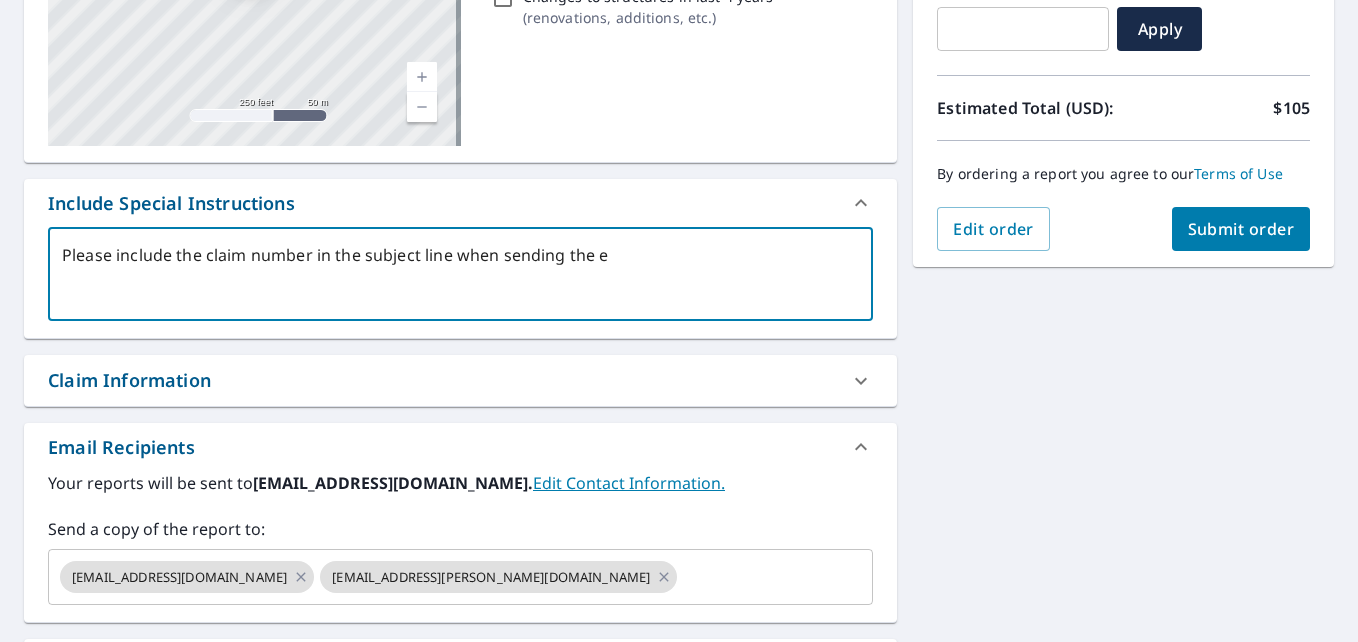 type on "Please include the claim number in the subject line when sending the" 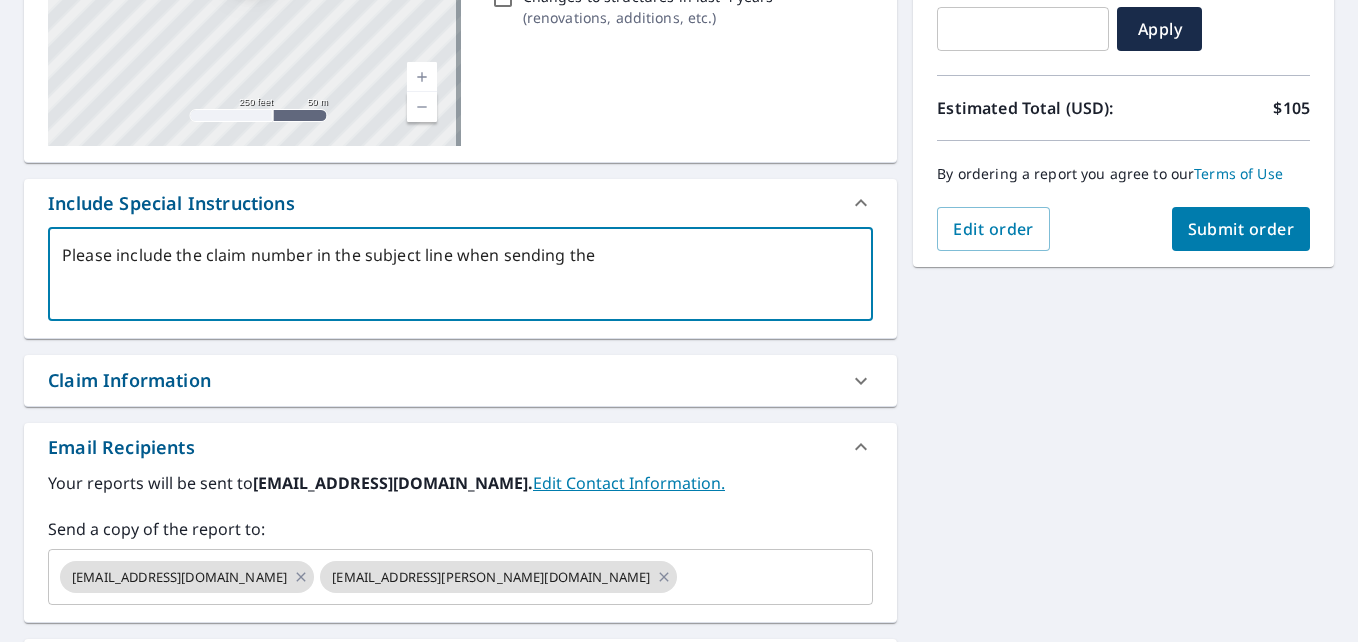 type on "Please include the claim number in the subject line when sending the c" 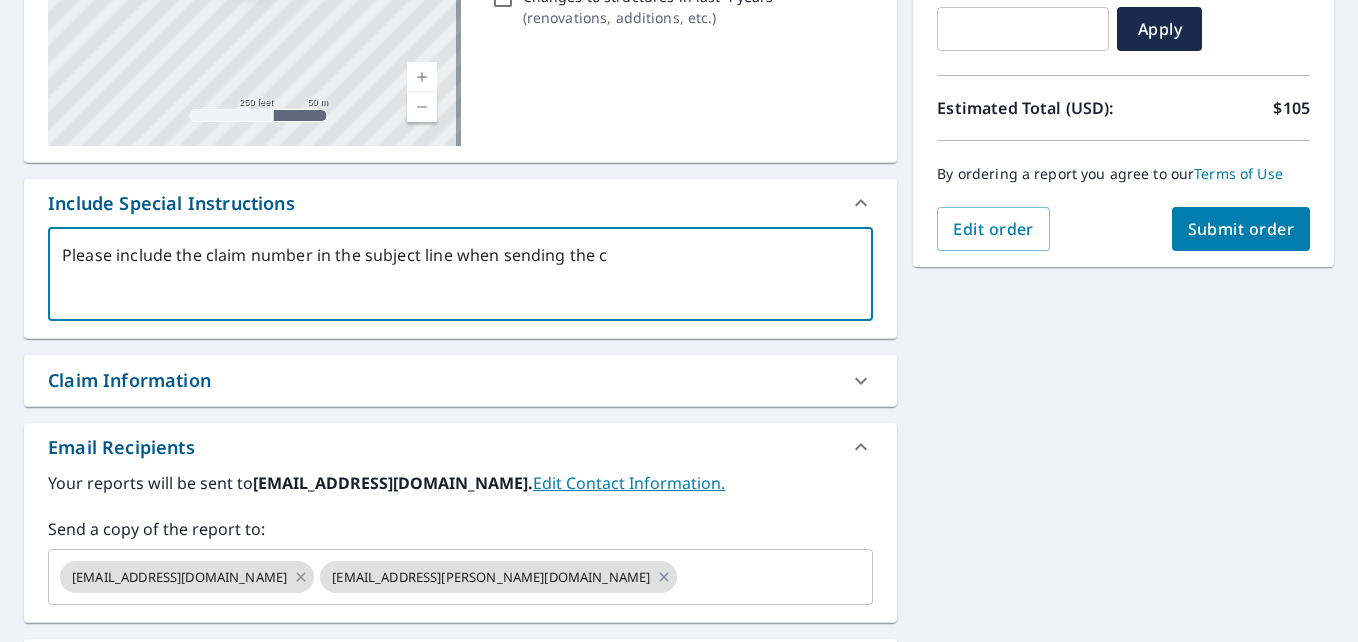 type on "x" 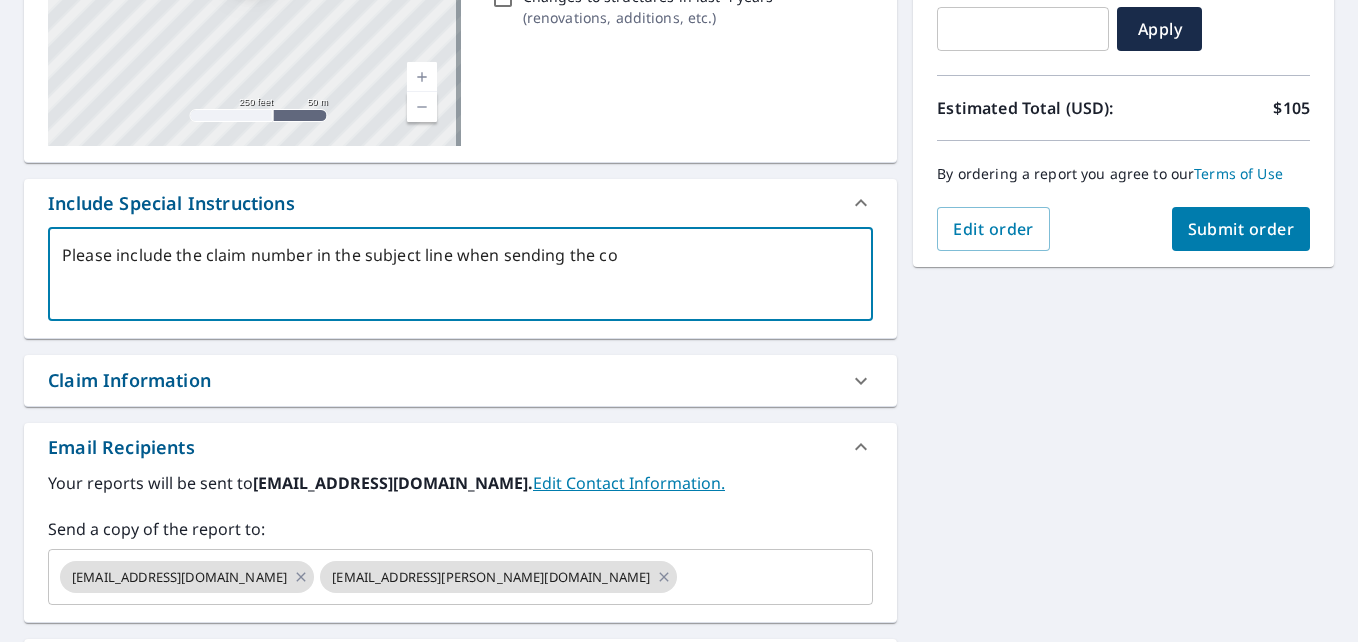 type on "x" 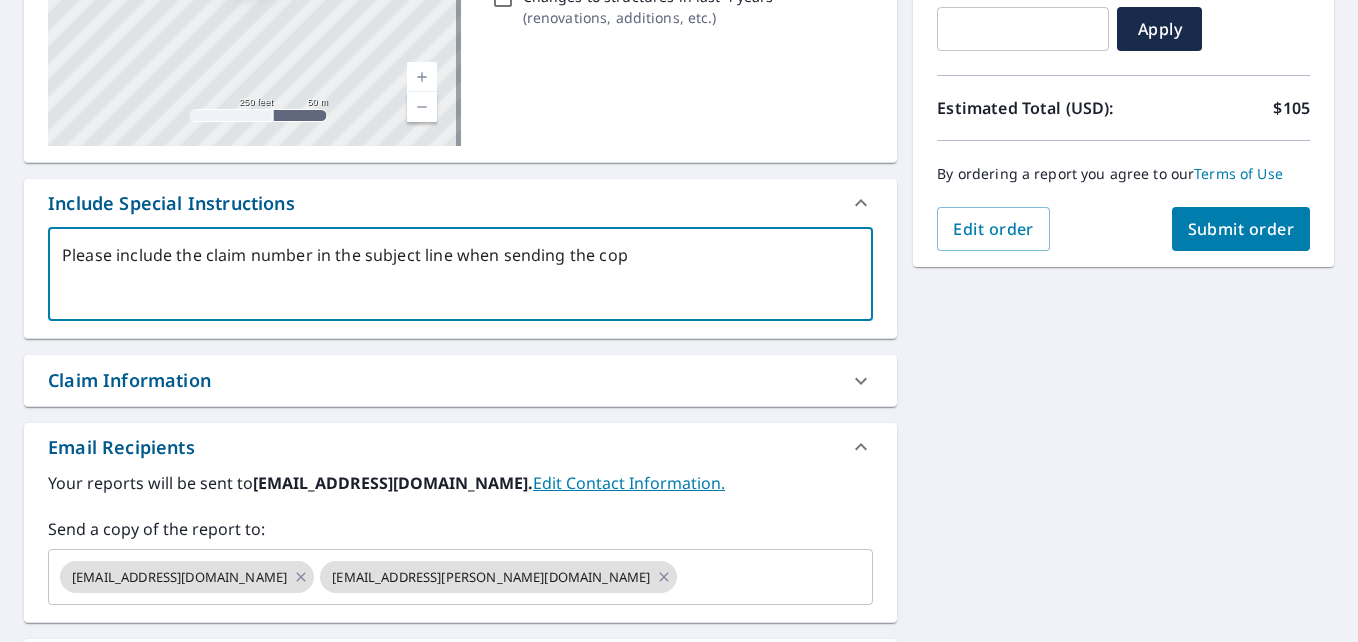 type on "x" 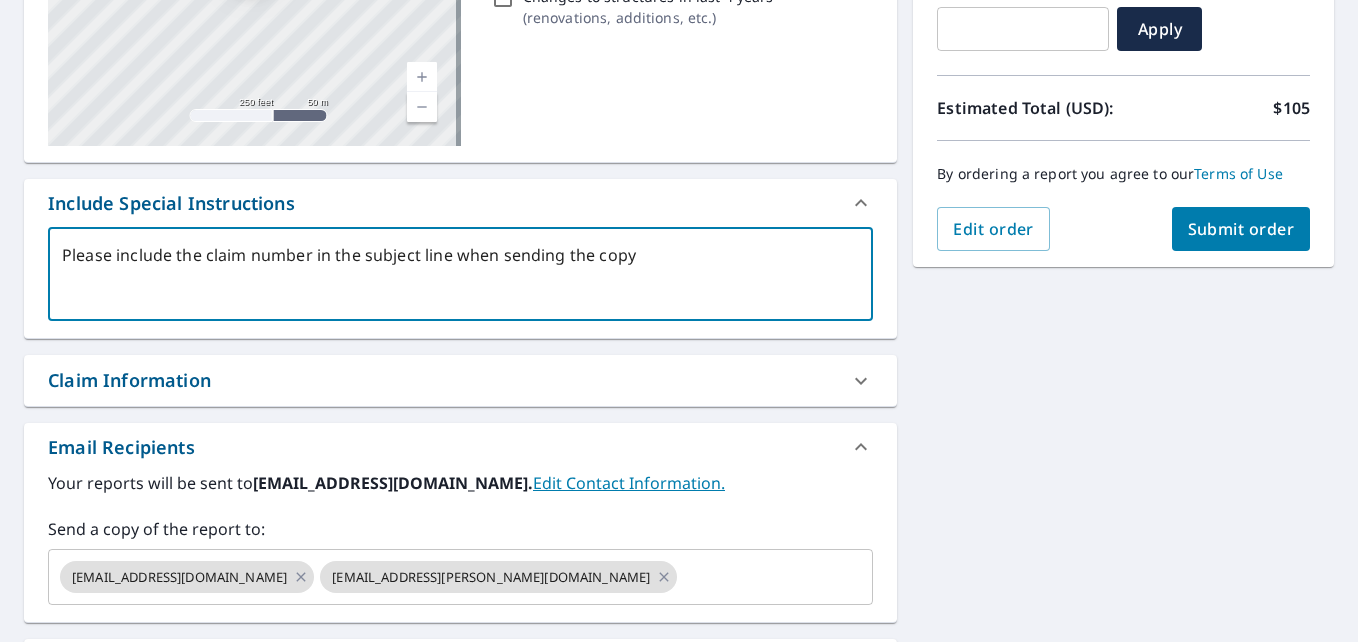 type on "x" 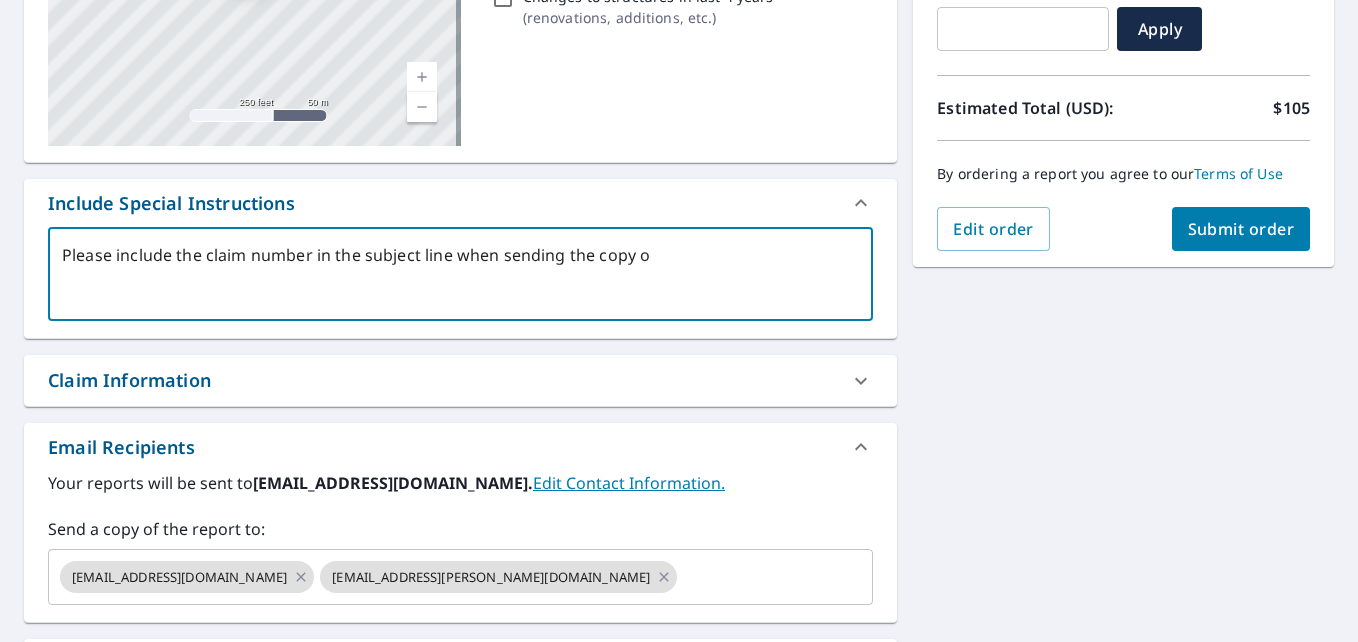 type on "Please include the claim number in the subject line when sending the copy of" 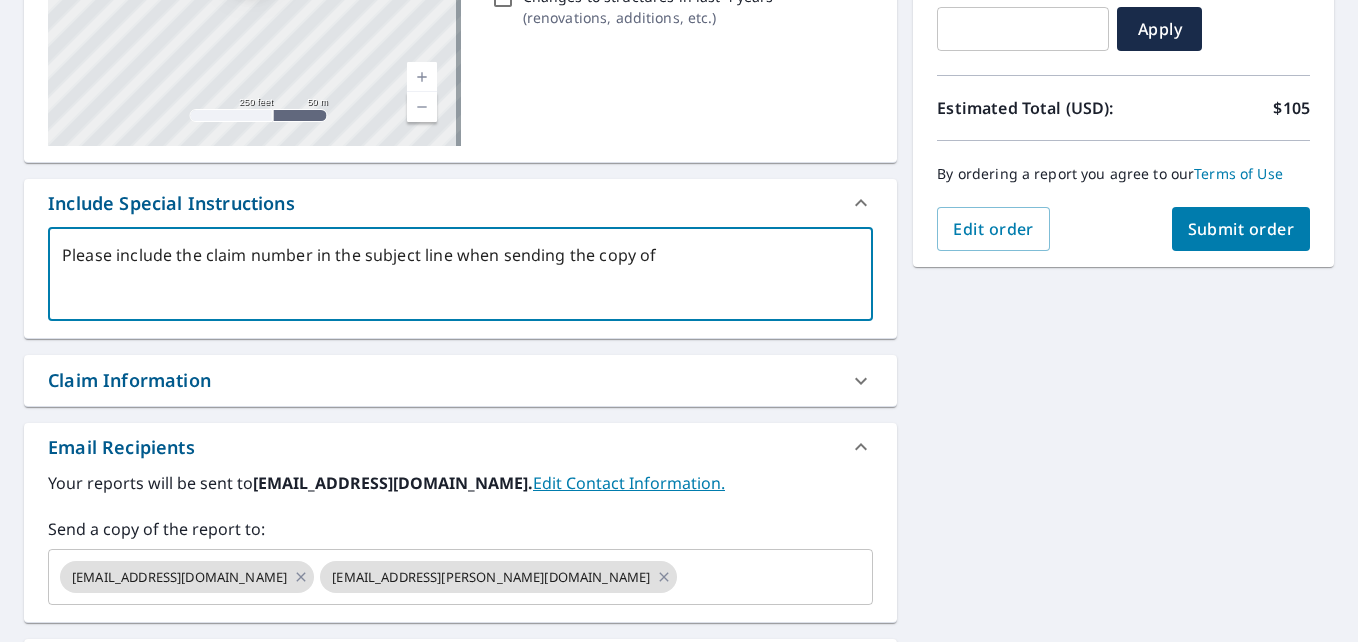 type on "Please include the claim number in the subject line when sending the copy of" 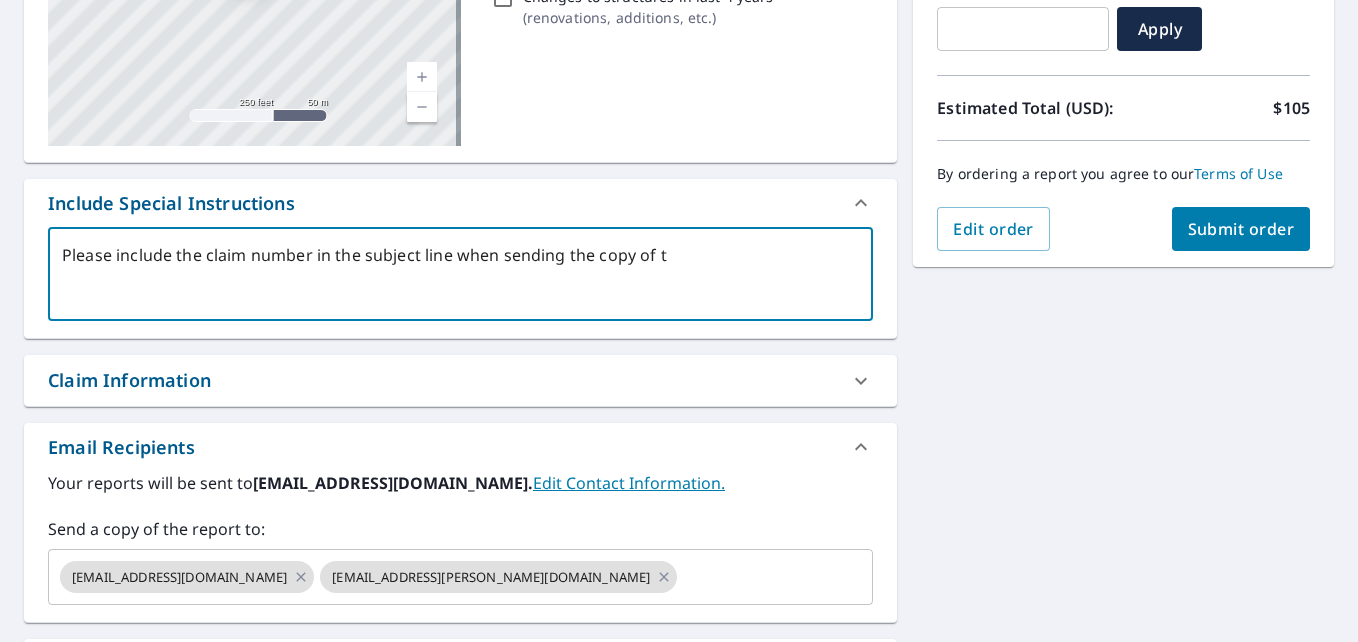 type on "Please include the claim number in the subject line when sending the copy of th" 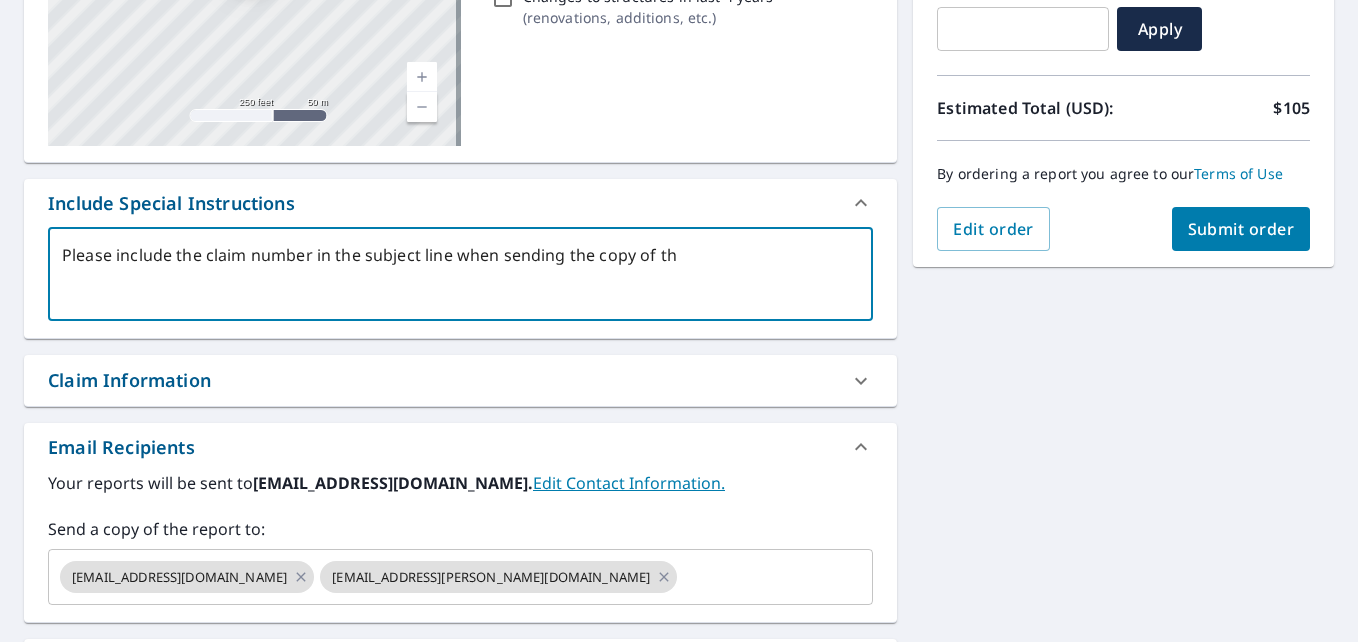 type on "x" 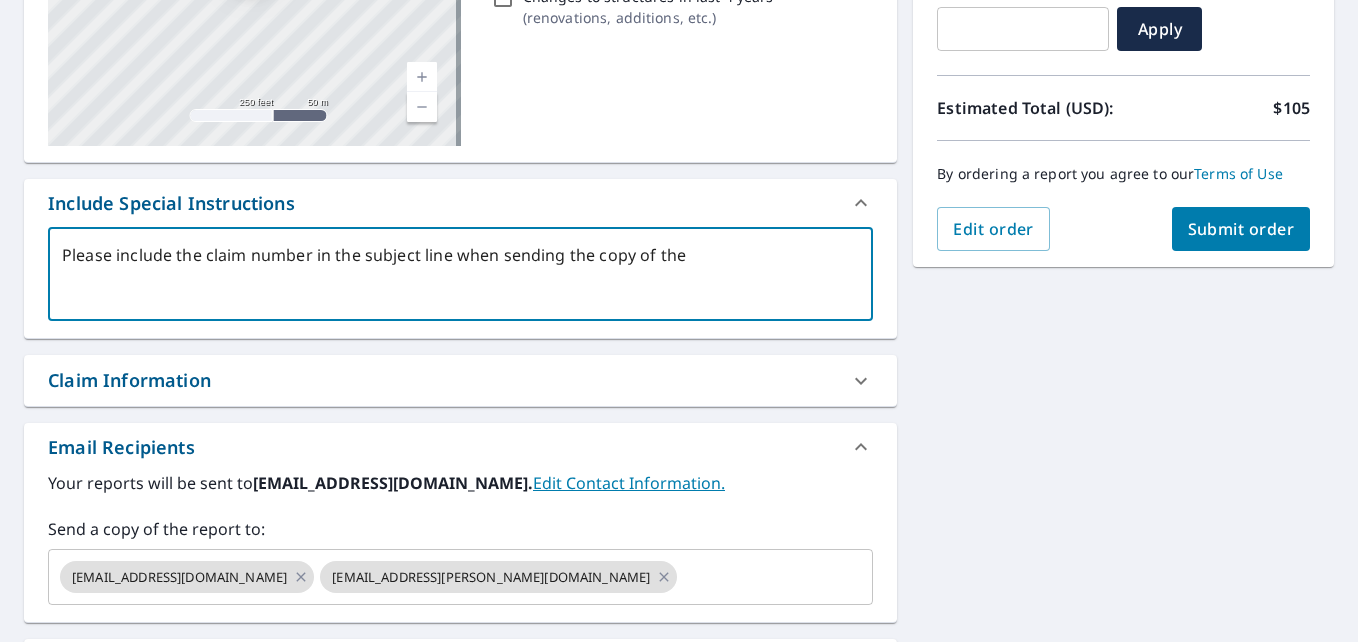 type on "Please include the claim number in the subject line when sending the copy of the" 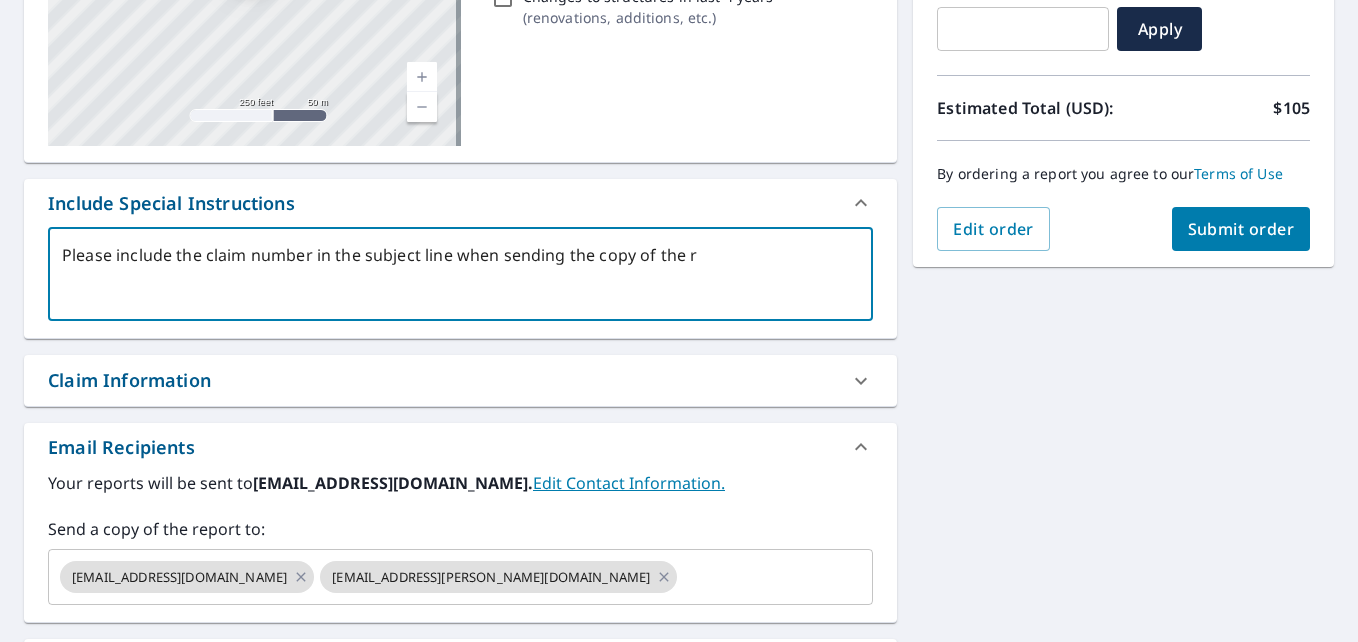 type on "x" 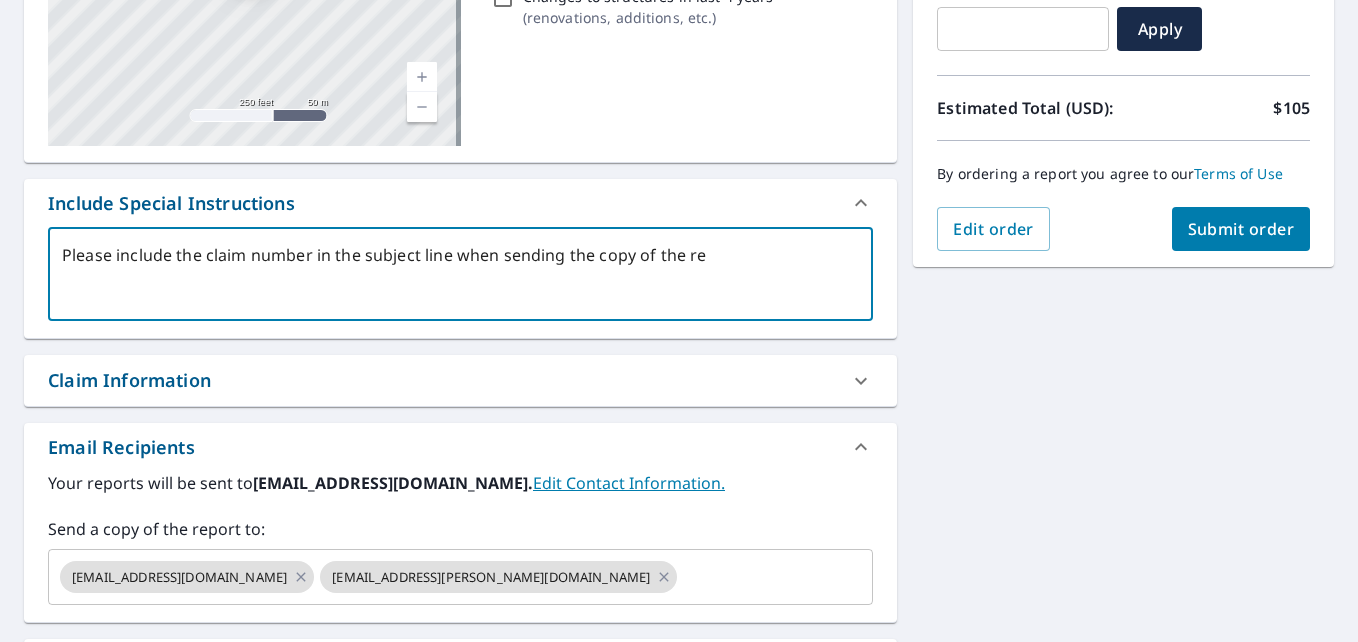 type on "x" 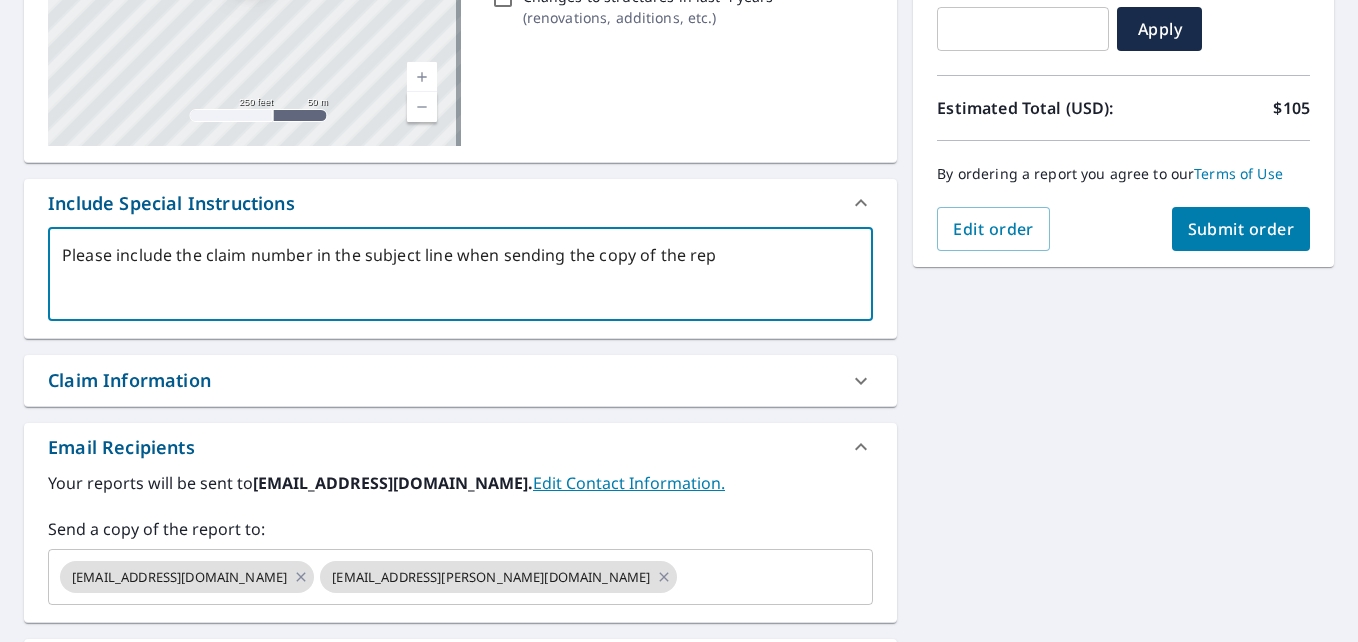 type on "Please include the claim number in the subject line when sending the copy of the repo" 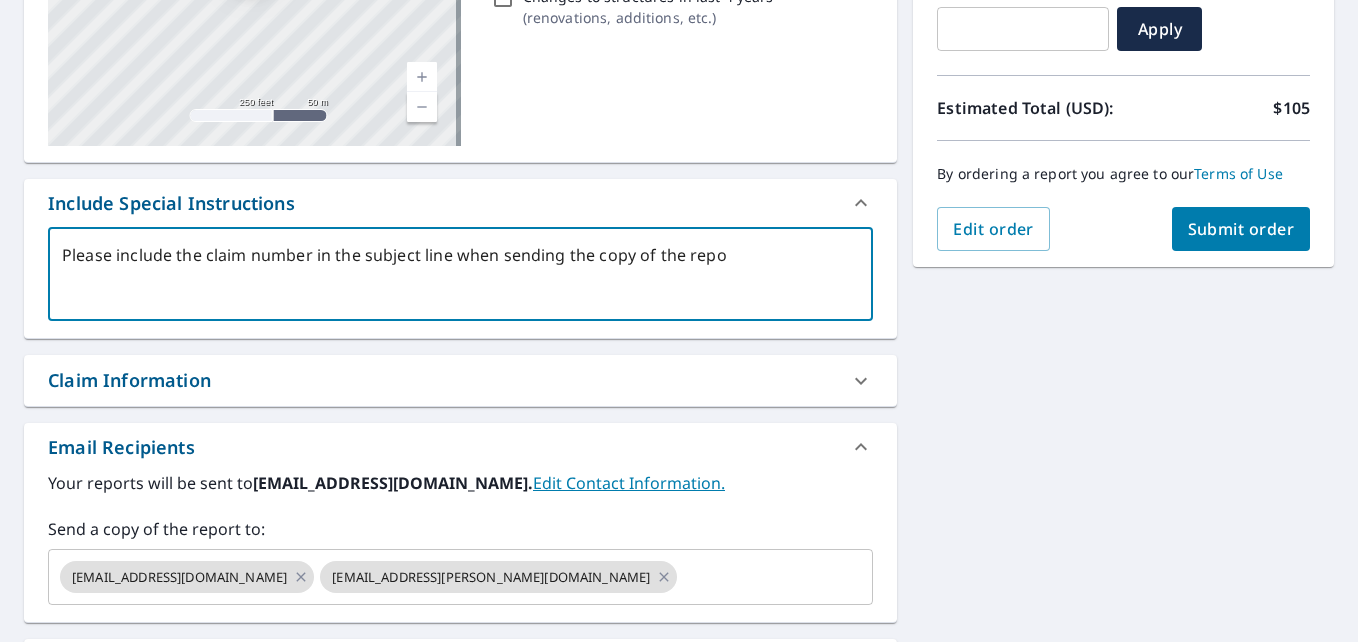 type on "x" 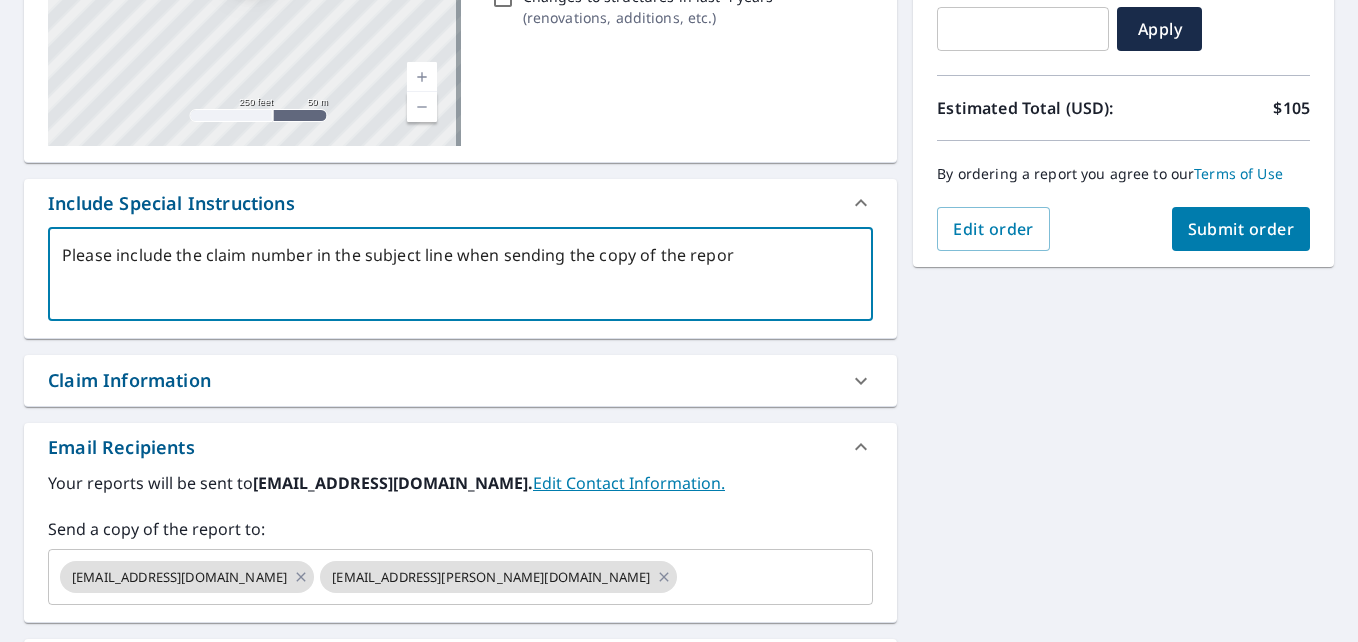 type on "x" 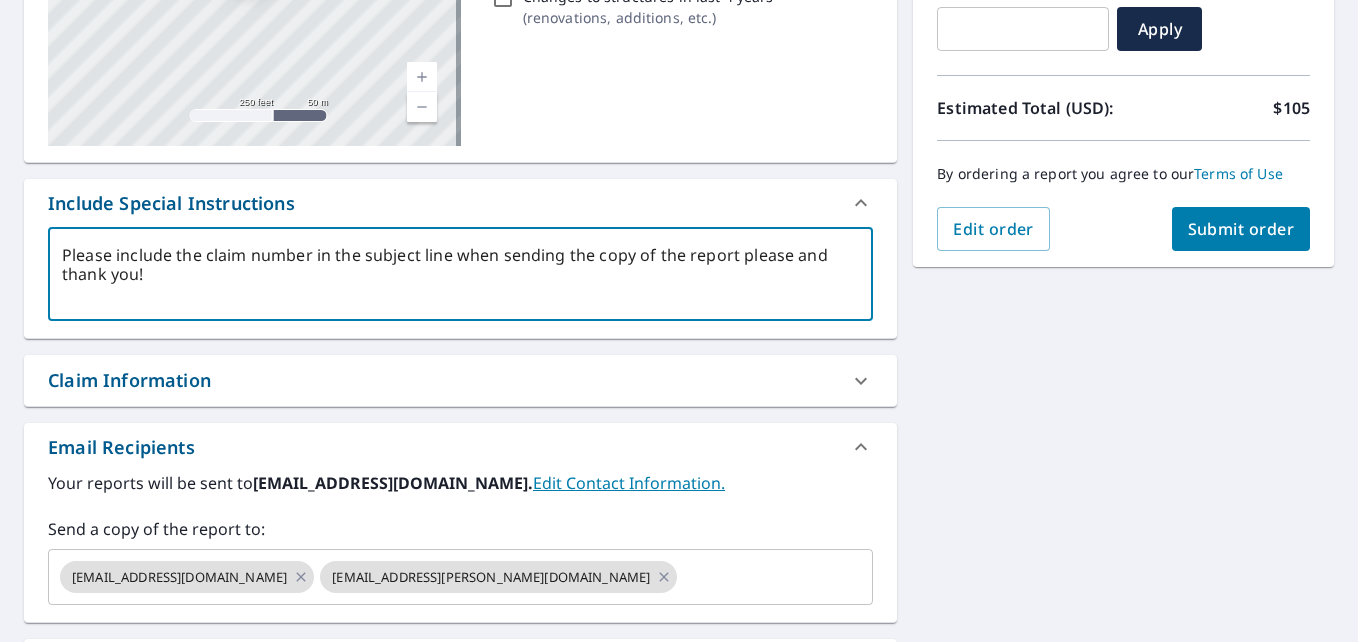 click on "Please include the claim number in the subject line when sending the copy of the report please and thank you!" at bounding box center (460, 274) 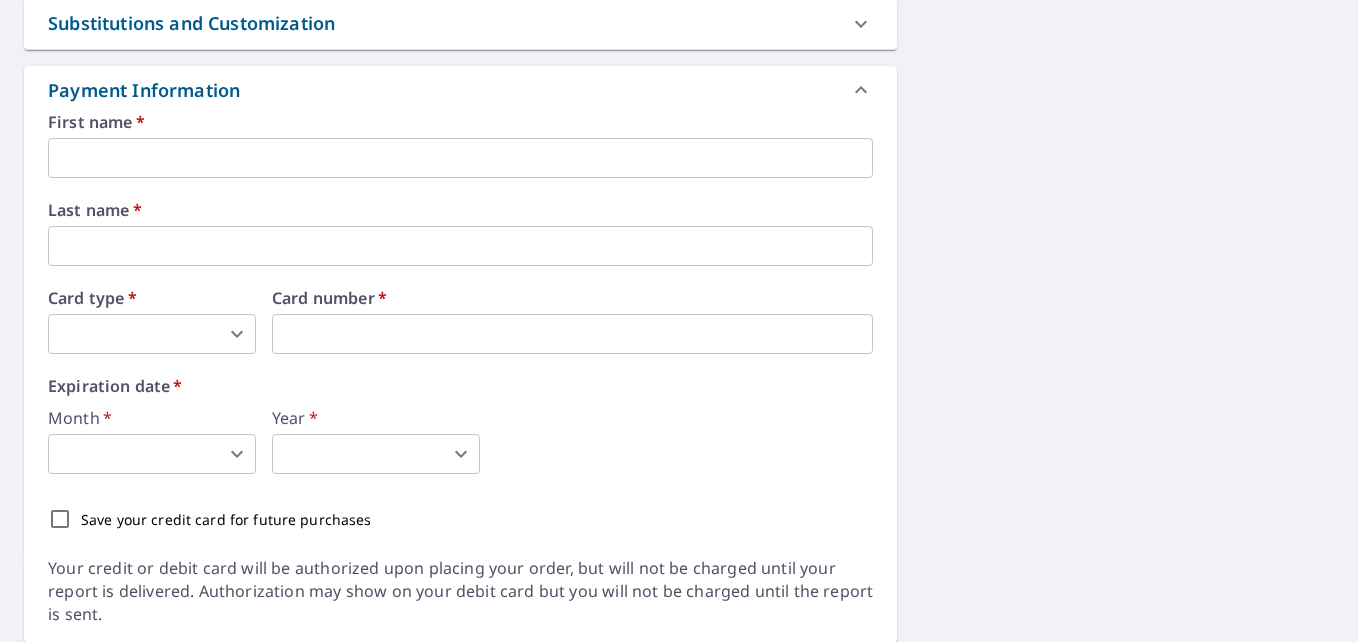scroll, scrollTop: 1015, scrollLeft: 0, axis: vertical 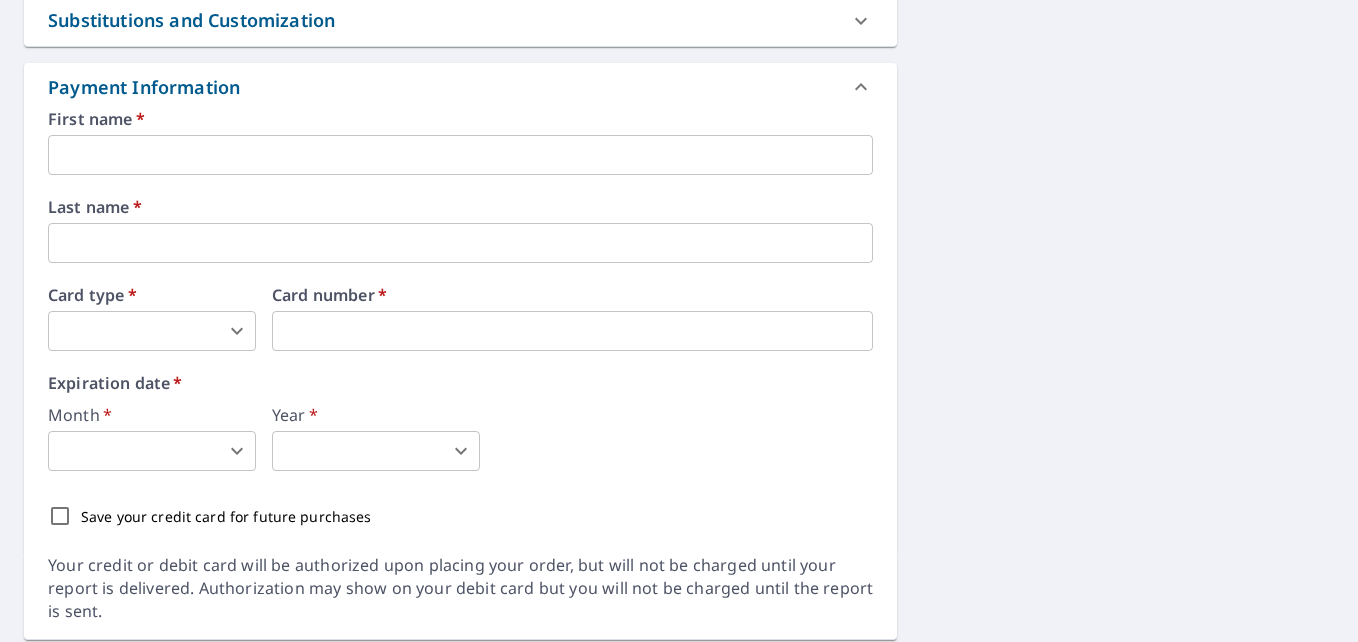 click at bounding box center [460, 155] 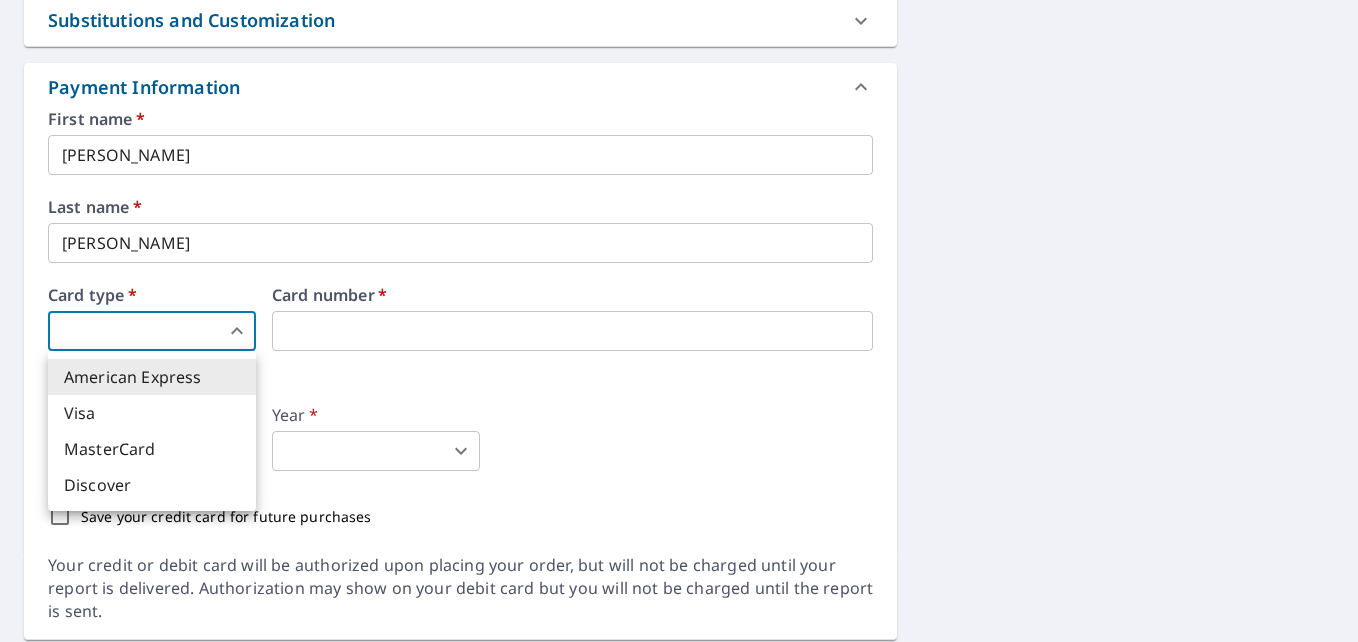 click on "MJ MJ
Dashboard Order History Cancel Order MJ Dashboard / Finalize Order Finalize Order [STREET_ADDRESS][GEOGRAPHIC_DATA] A standard road map Aerial A detailed look from above Labels Labels 250 feet 50 m © 2025 TomTom, © Vexcel Imaging, © 2025 Microsoft Corporation,  © OpenStreetMap Terms PROPERTY TYPE Residential BUILDING ID [STREET_ADDRESS] Changes to structures in last 4 years ( renovations, additions, etc. ) Include Special Instructions Please include the claim number (01007483587) in the subject line when sending the copy of the report please and thank you! x ​ Claim Information Claim number ​ Claim information ​ PO number ​ Date of loss ​ Cat ID ​ Email Recipients Your reports will be sent to  [EMAIL_ADDRESS][DOMAIN_NAME].  Edit Contact Information. Send a copy of the report to: [EMAIL_ADDRESS][DOMAIN_NAME] [EMAIL_ADDRESS][PERSON_NAME][DOMAIN_NAME] ​ Substitutions and Customization Roof measurement report substitutions Yes No Ask Yes No Ask Yes No Ask Yes No Ask DXF RXF" at bounding box center (679, 321) 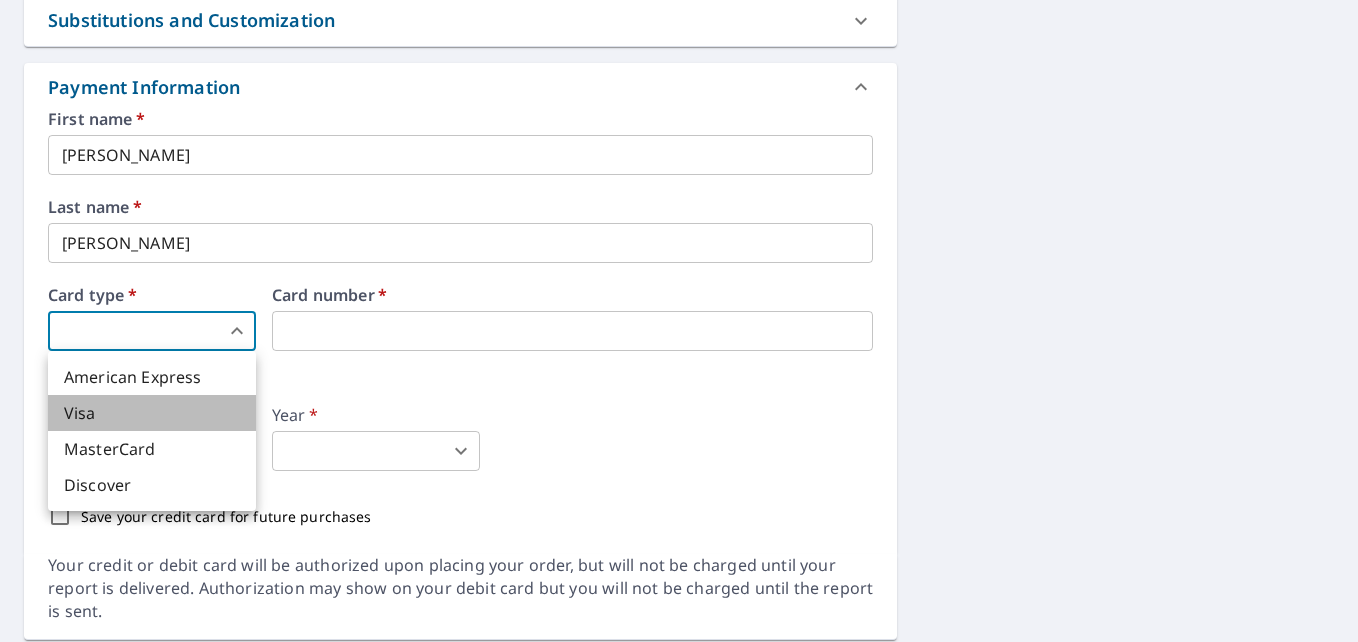 click on "Visa" at bounding box center [152, 413] 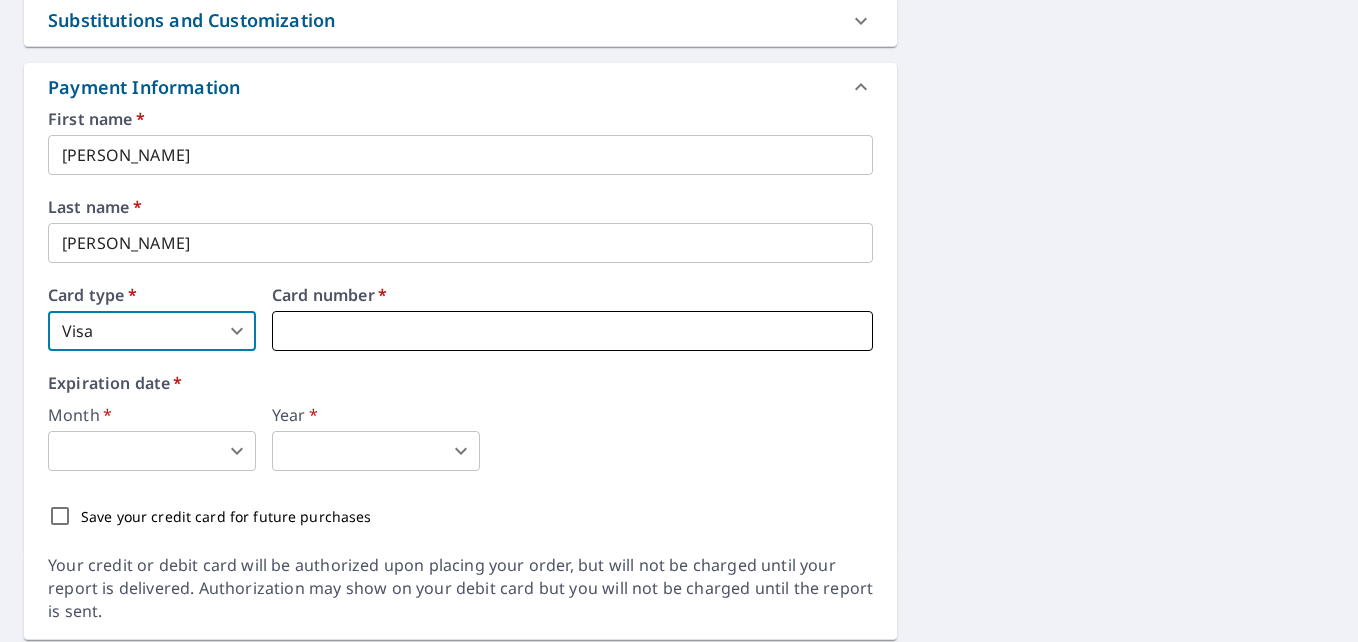 click at bounding box center (572, 331) 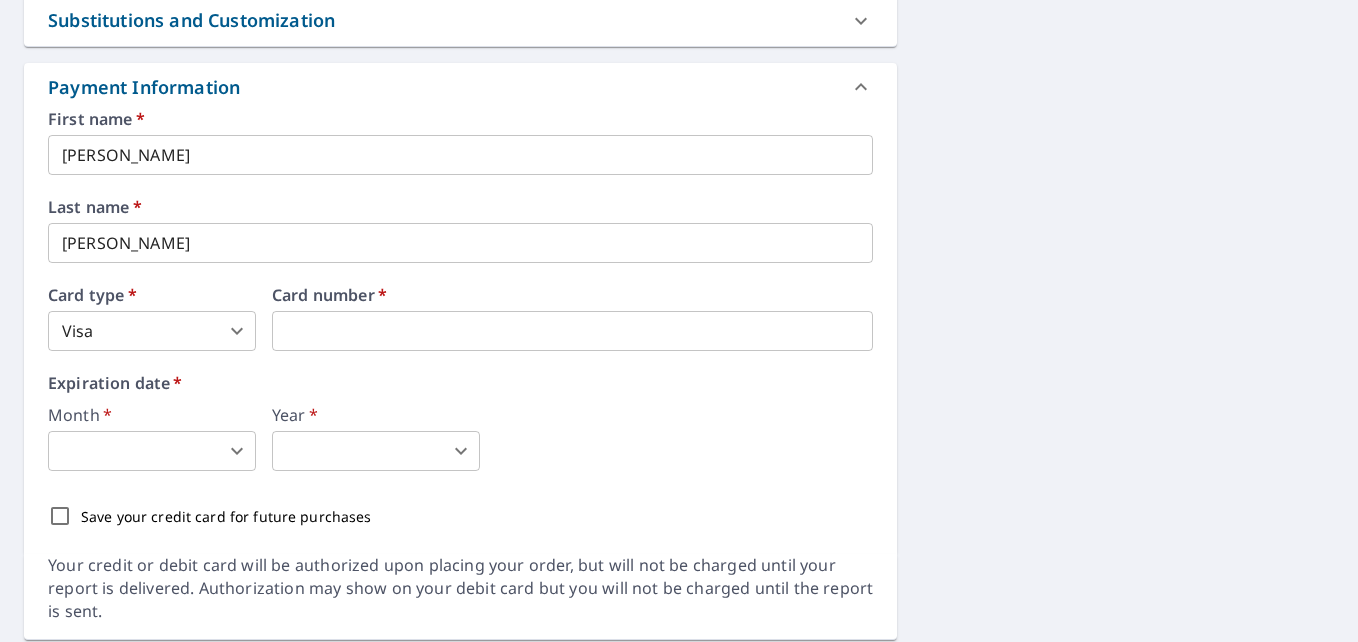 click on "MJ MJ
Dashboard Order History Cancel Order MJ Dashboard / Finalize Order Finalize Order [STREET_ADDRESS][GEOGRAPHIC_DATA] A standard road map Aerial A detailed look from above Labels Labels 250 feet 50 m © 2025 TomTom, © Vexcel Imaging, © 2025 Microsoft Corporation,  © OpenStreetMap Terms PROPERTY TYPE Residential BUILDING ID [STREET_ADDRESS] Changes to structures in last 4 years ( renovations, additions, etc. ) Include Special Instructions Please include the claim number (01007483587) in the subject line when sending the copy of the report please and thank you! x ​ Claim Information Claim number ​ Claim information ​ PO number ​ Date of loss ​ Cat ID ​ Email Recipients Your reports will be sent to  [EMAIL_ADDRESS][DOMAIN_NAME].  Edit Contact Information. Send a copy of the report to: [EMAIL_ADDRESS][DOMAIN_NAME] [EMAIL_ADDRESS][PERSON_NAME][DOMAIN_NAME] ​ Substitutions and Customization Roof measurement report substitutions Yes No Ask Yes No Ask Yes No Ask Yes No Ask DXF RXF" at bounding box center (679, 321) 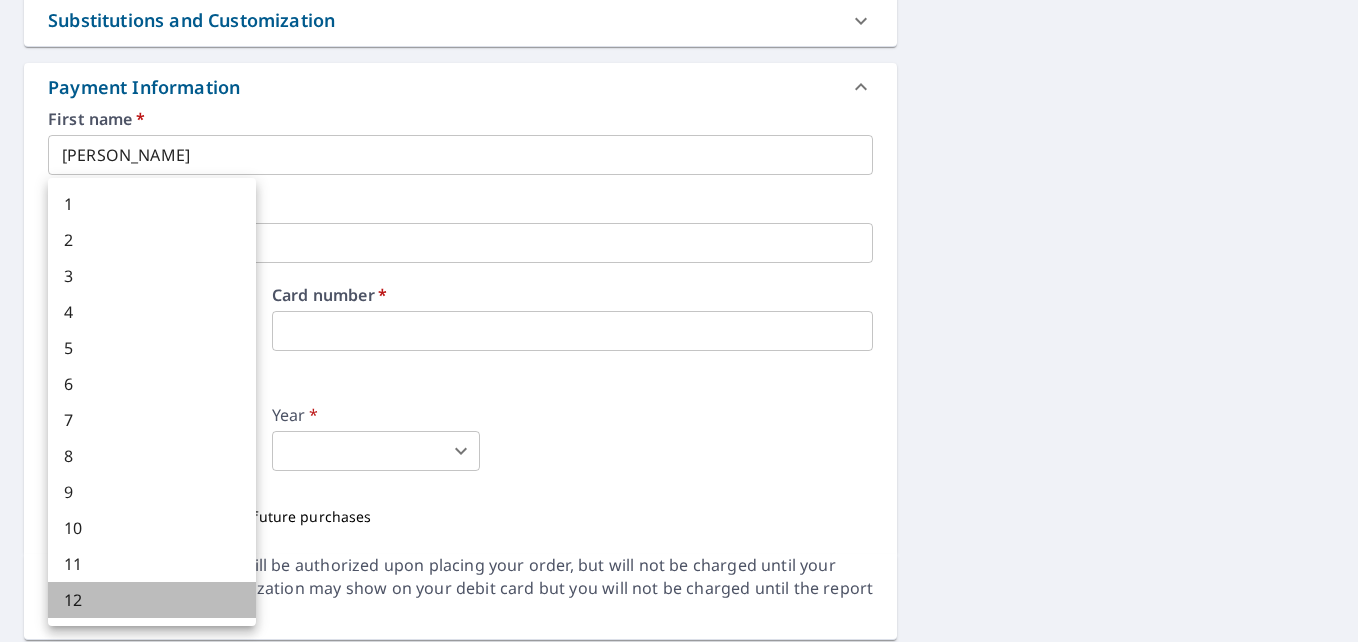 click on "12" at bounding box center (152, 600) 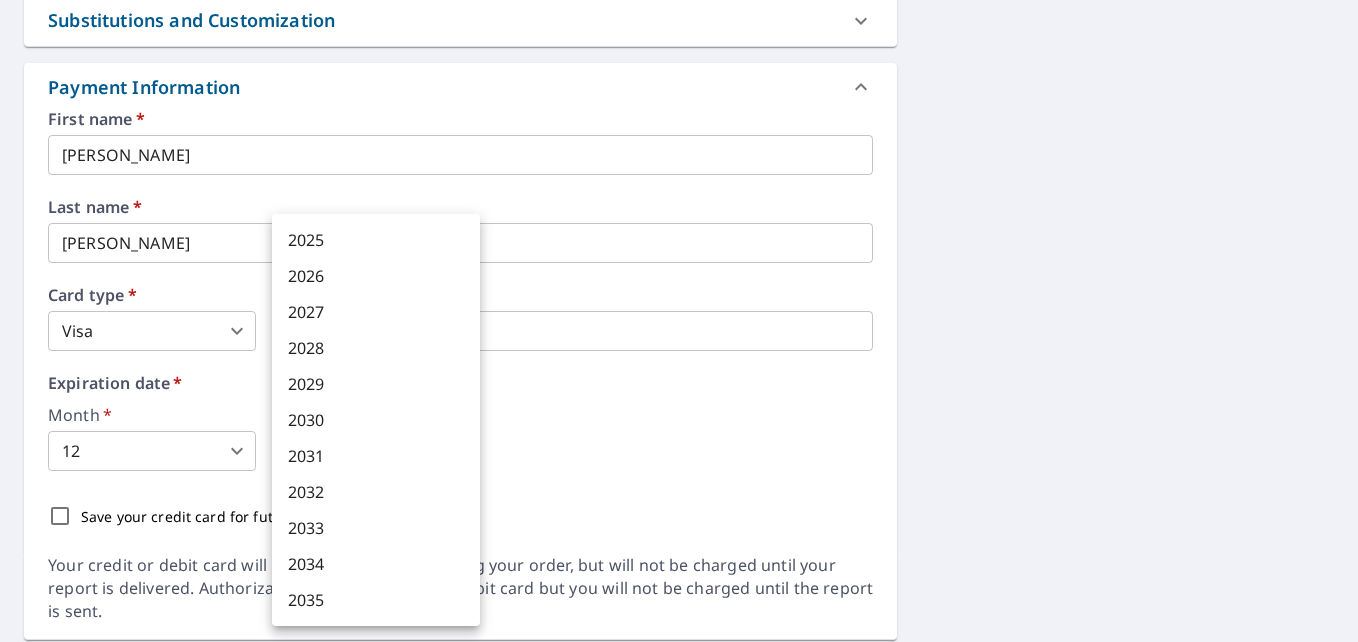 click on "MJ MJ
Dashboard Order History Cancel Order MJ Dashboard / Finalize Order Finalize Order [STREET_ADDRESS][GEOGRAPHIC_DATA] A standard road map Aerial A detailed look from above Labels Labels 250 feet 50 m © 2025 TomTom, © Vexcel Imaging, © 2025 Microsoft Corporation,  © OpenStreetMap Terms PROPERTY TYPE Residential BUILDING ID [STREET_ADDRESS] Changes to structures in last 4 years ( renovations, additions, etc. ) Include Special Instructions Please include the claim number (01007483587) in the subject line when sending the copy of the report please and thank you! x ​ Claim Information Claim number ​ Claim information ​ PO number ​ Date of loss ​ Cat ID ​ Email Recipients Your reports will be sent to  [EMAIL_ADDRESS][DOMAIN_NAME].  Edit Contact Information. Send a copy of the report to: [EMAIL_ADDRESS][DOMAIN_NAME] [EMAIL_ADDRESS][PERSON_NAME][DOMAIN_NAME] ​ Substitutions and Customization Roof measurement report substitutions Yes No Ask Yes No Ask Yes No Ask Yes No Ask DXF RXF" at bounding box center (679, 321) 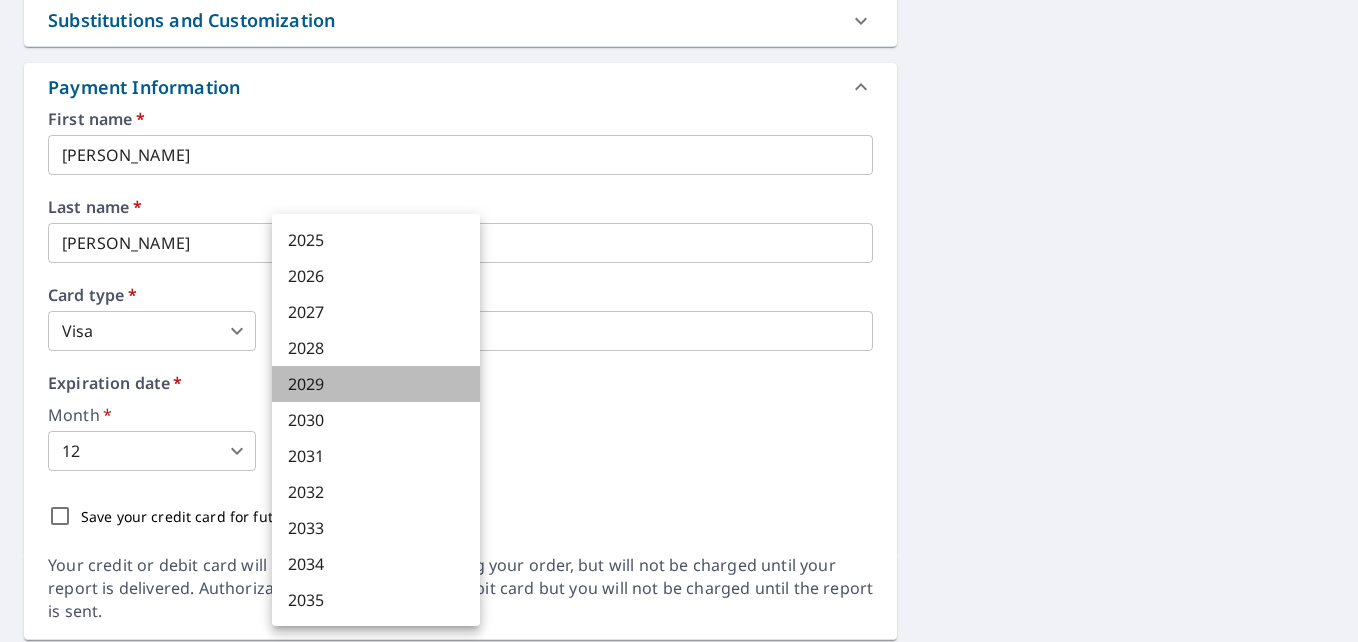 click on "2029" at bounding box center [376, 384] 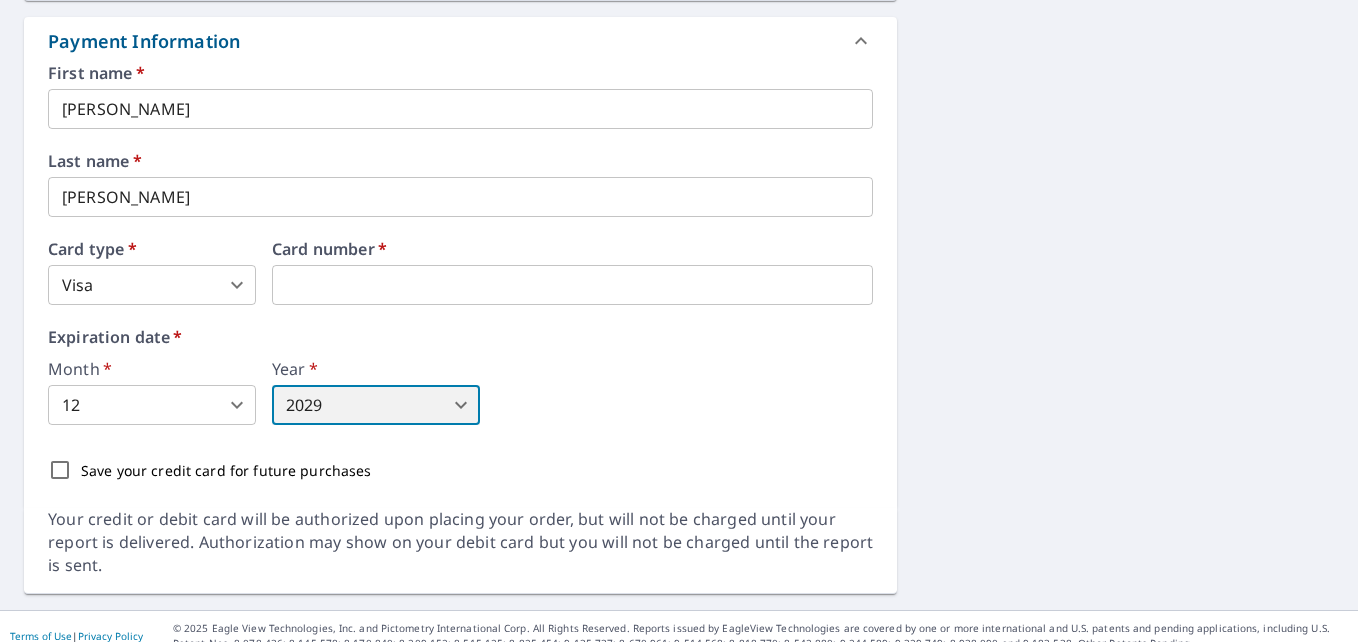 scroll, scrollTop: 1080, scrollLeft: 0, axis: vertical 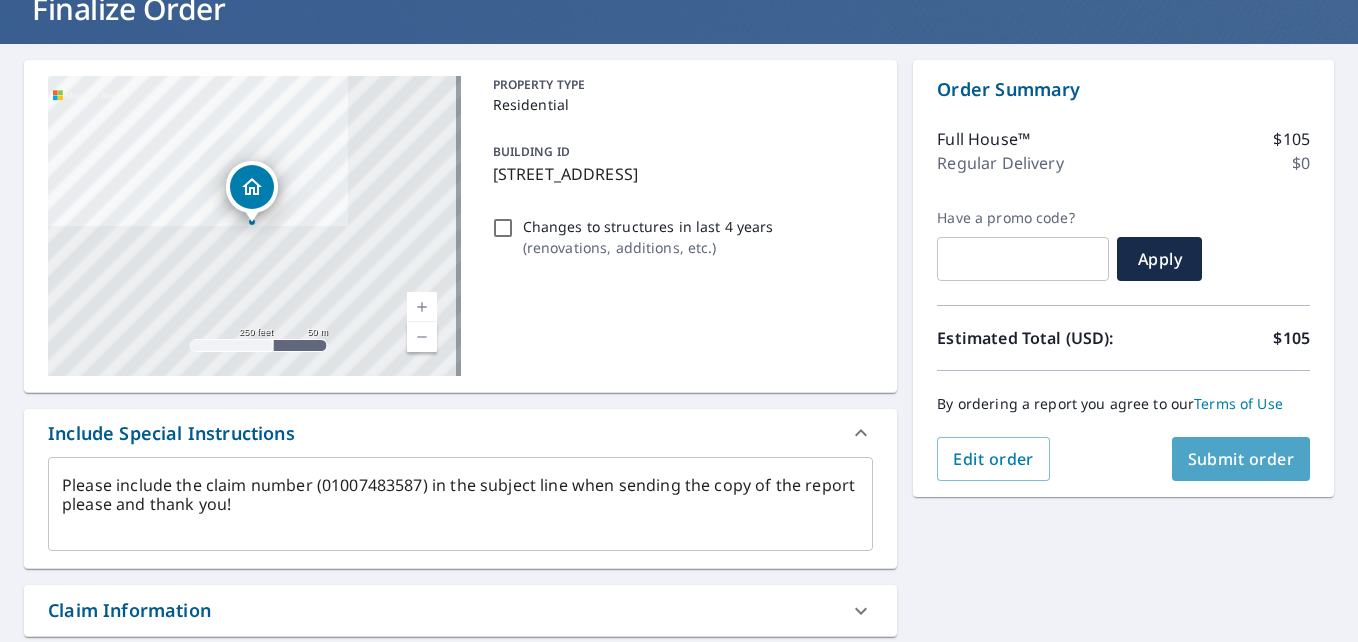 click on "Submit order" at bounding box center (1241, 459) 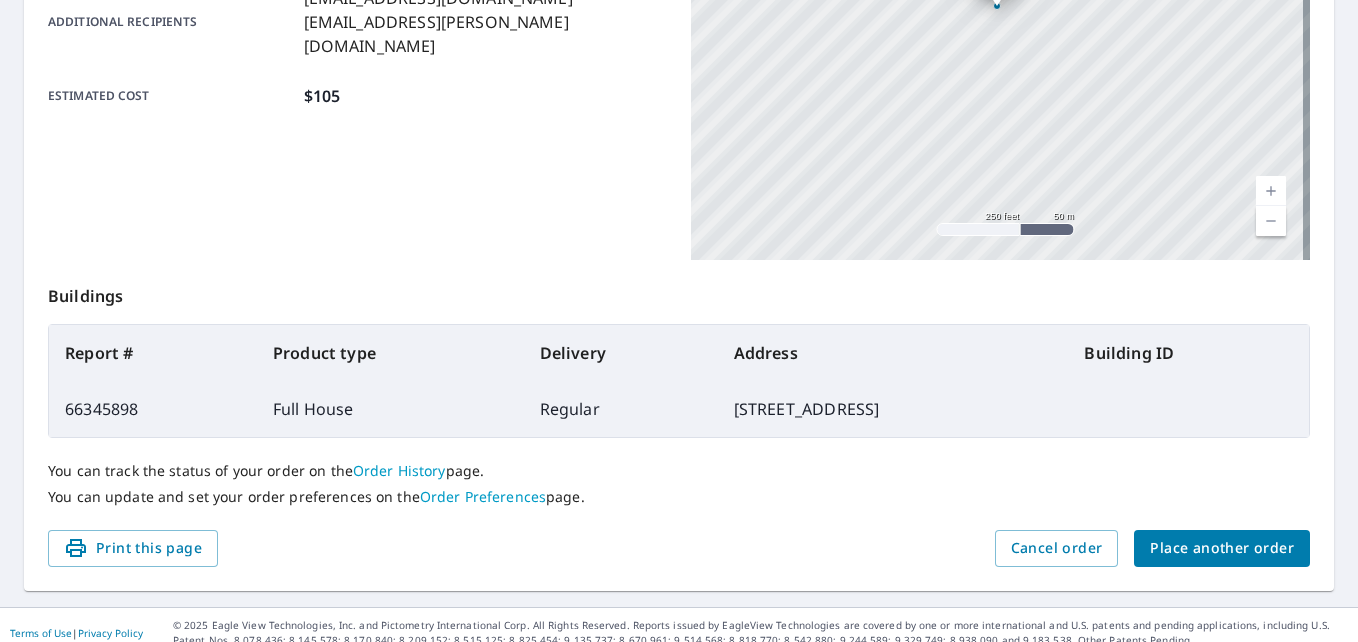 scroll, scrollTop: 535, scrollLeft: 0, axis: vertical 